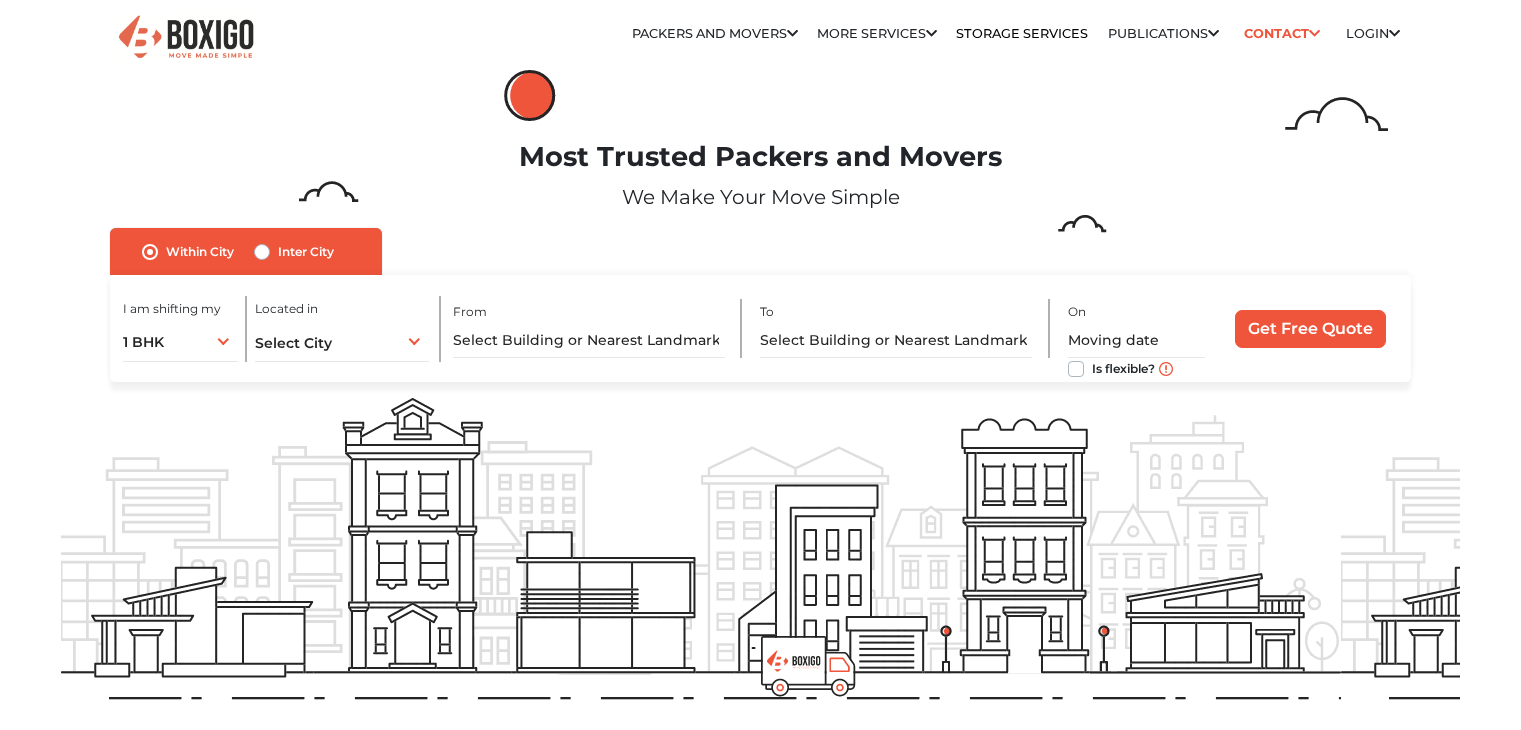 scroll, scrollTop: 0, scrollLeft: 0, axis: both 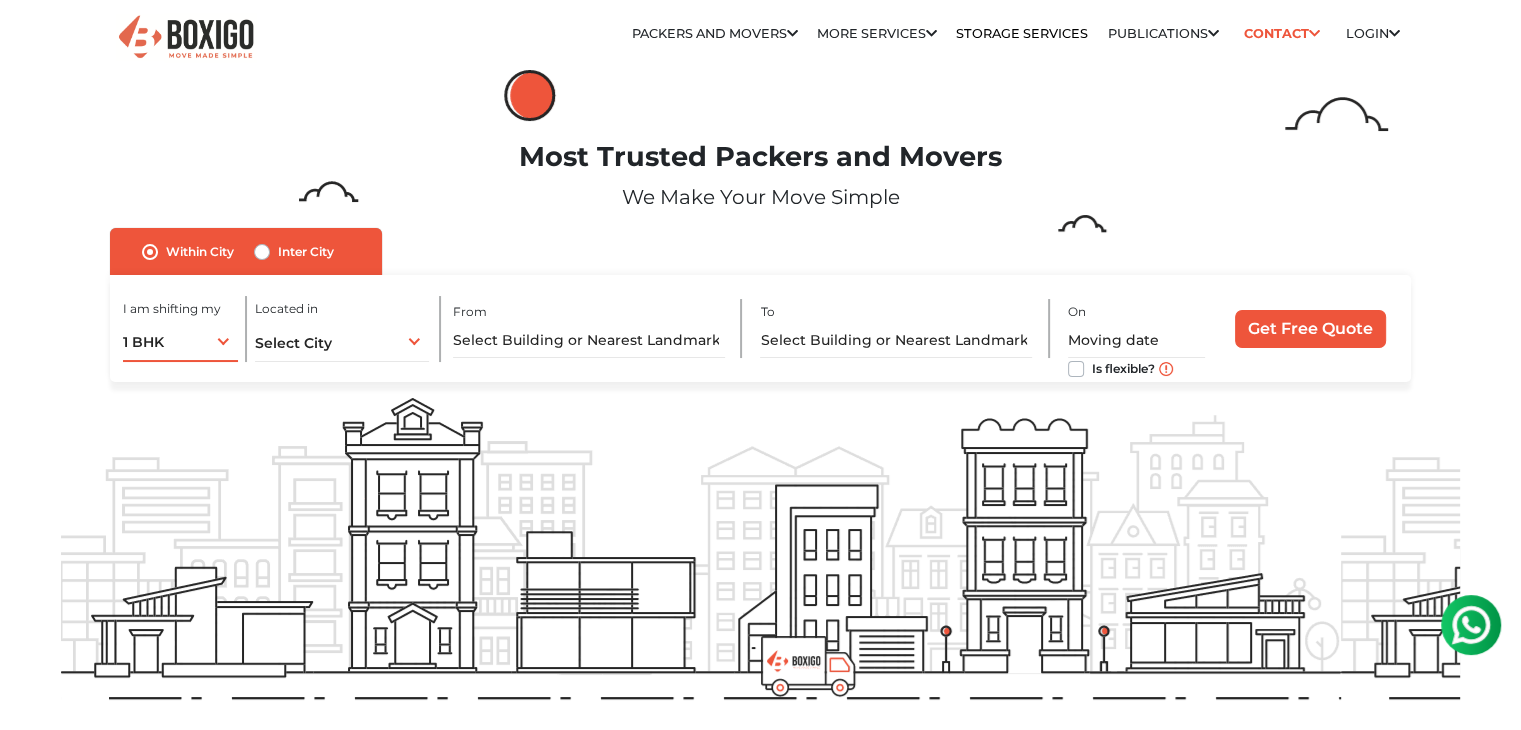 click on "1 BHK  1 BHK  2 BHK  3 BHK  3 + BHK  FEW ITEMS" at bounding box center [180, 341] 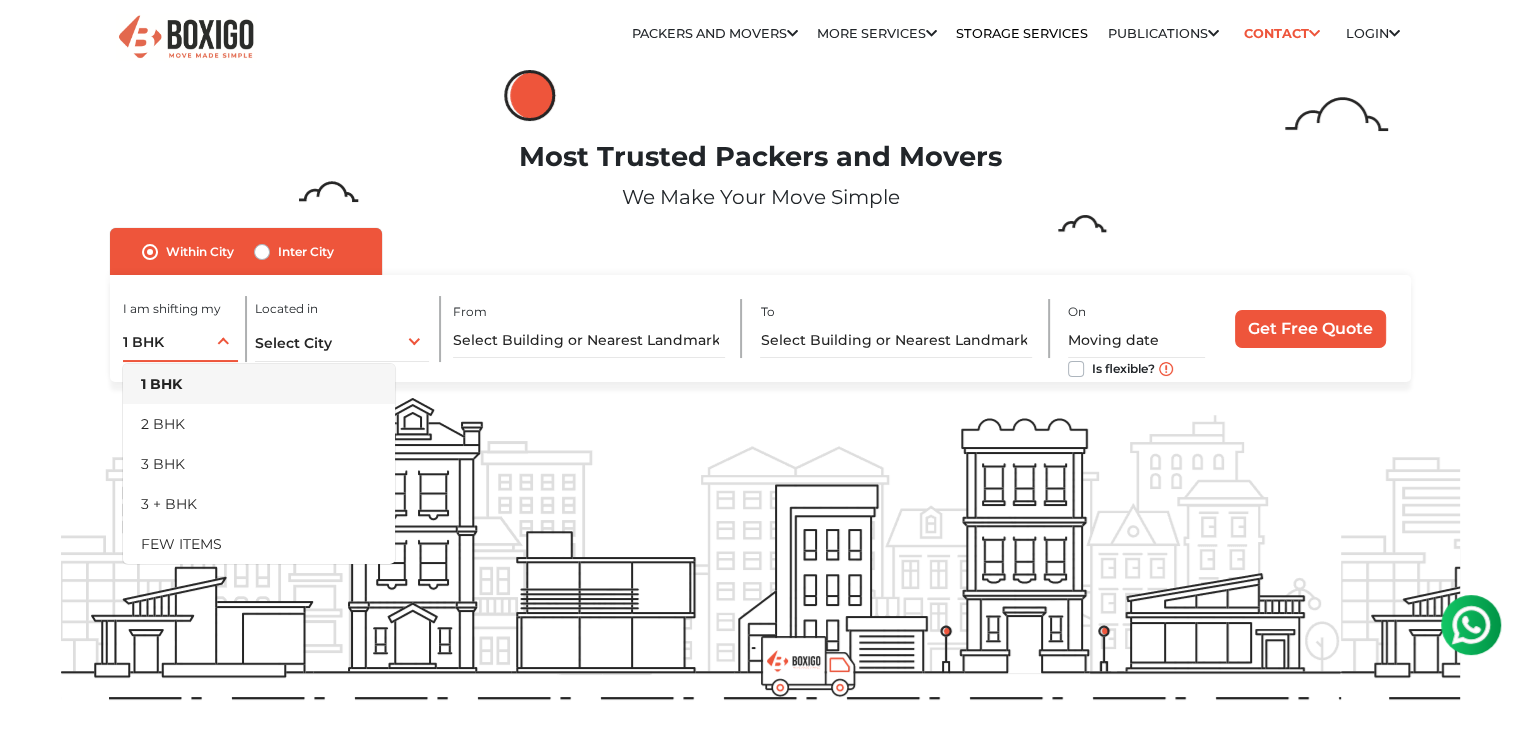 click on "1 BHK  1 BHK  2 BHK  3 BHK  3 + BHK  FEW ITEMS" at bounding box center (180, 341) 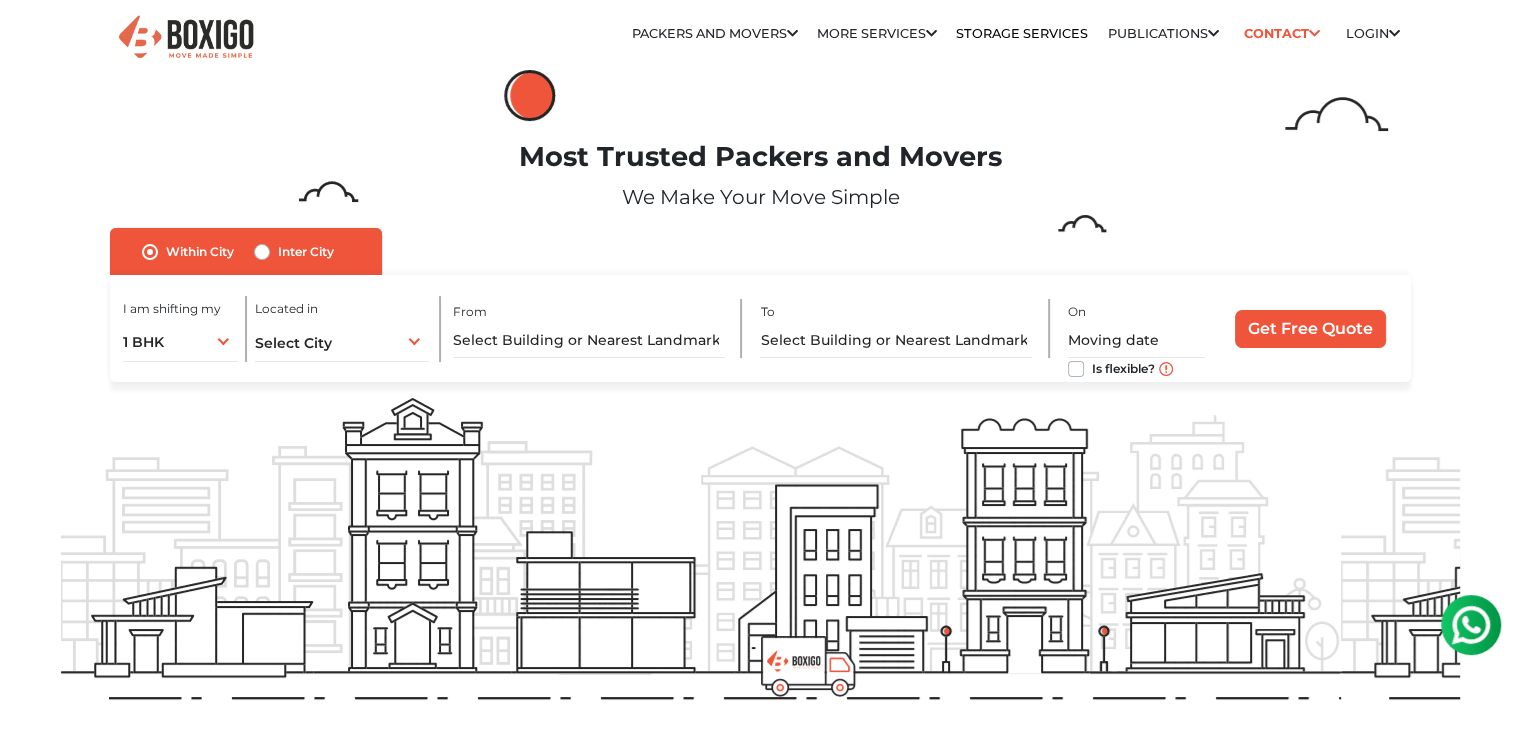 click on "Inter City" at bounding box center (306, 252) 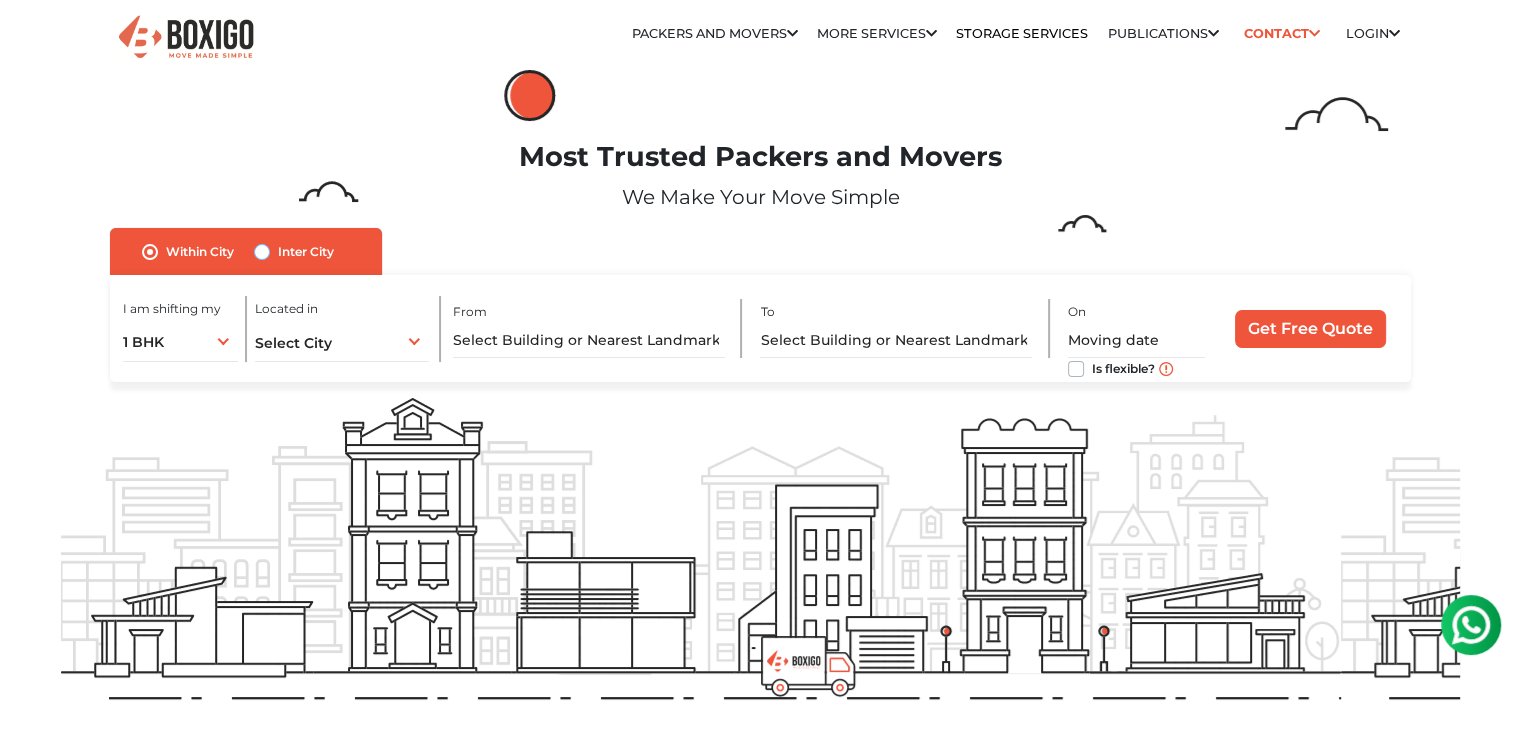 click on "Inter City" at bounding box center [262, 250] 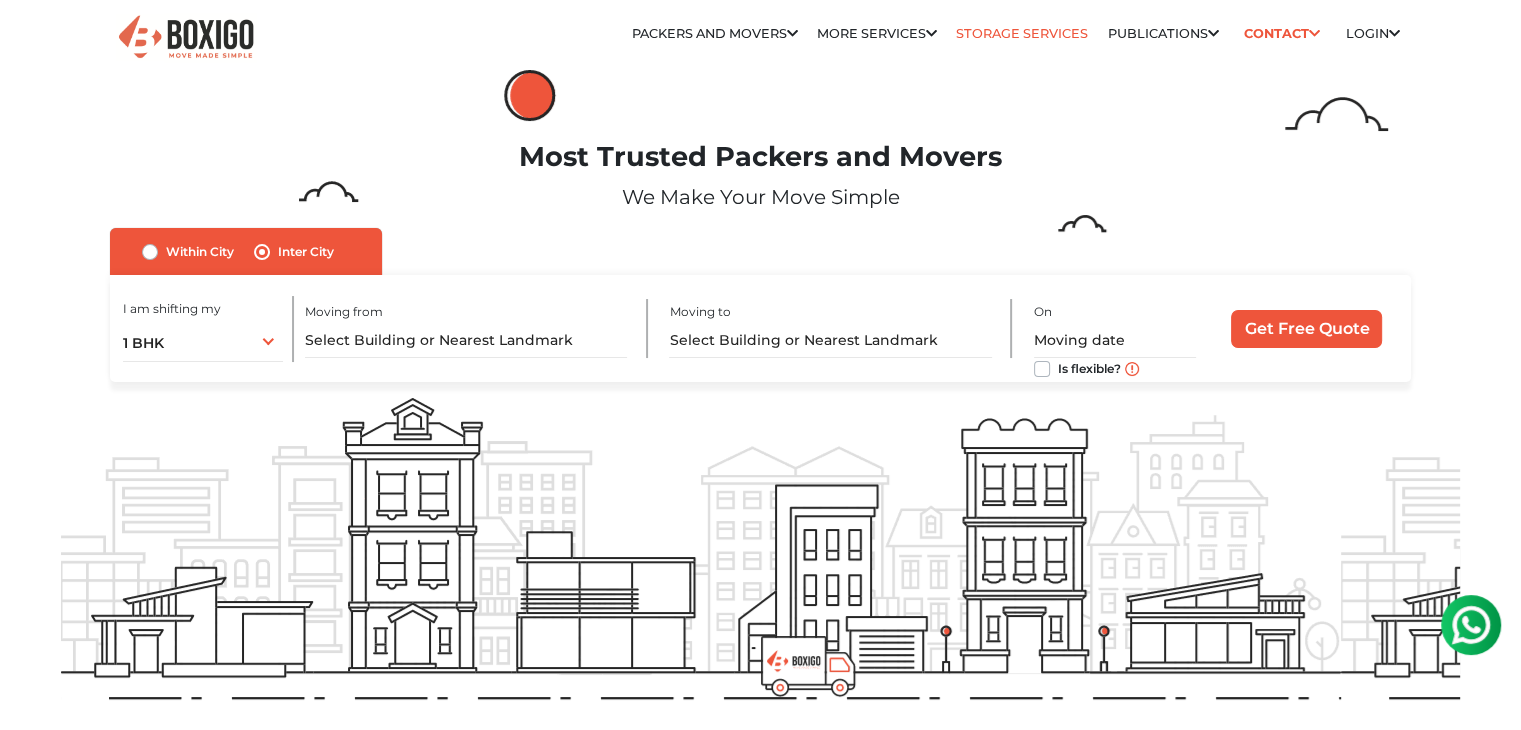 click on "Storage Services" at bounding box center (1022, 33) 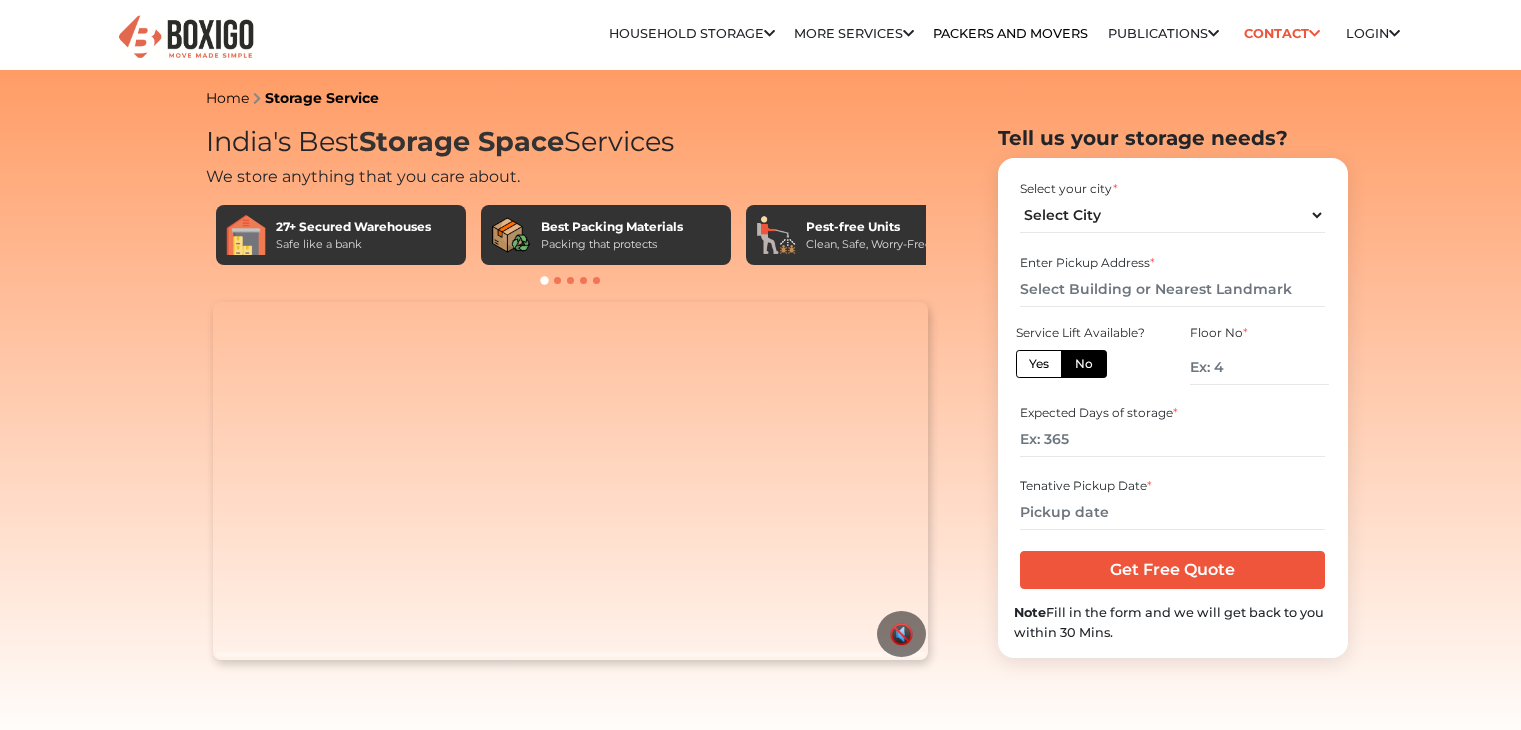 scroll, scrollTop: 0, scrollLeft: 0, axis: both 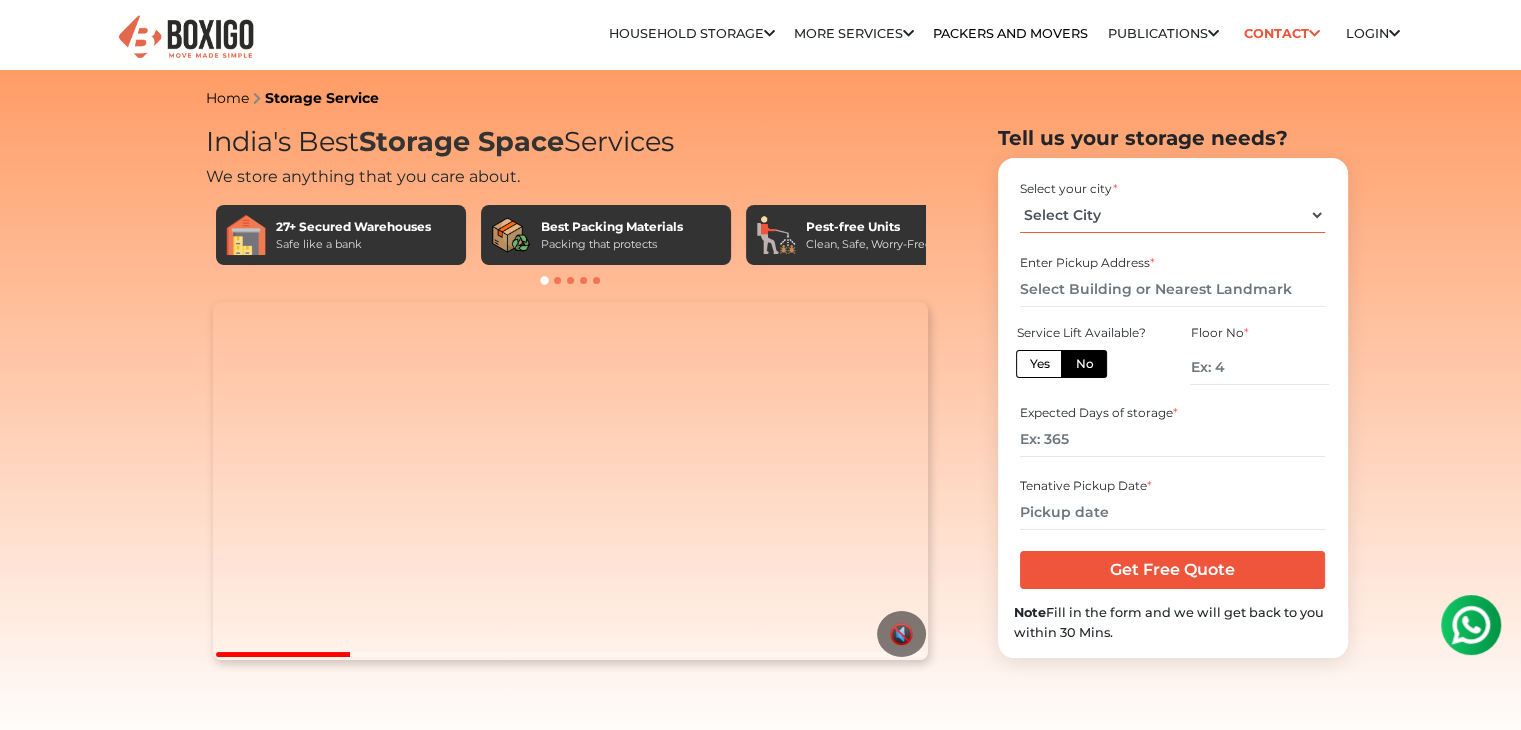 click on "Select City
Bangalore
Bengaluru
Bhopal
Bhubaneswar
Chennai
Coimbatore
Cuttack Delhi Gulbarga Gurugram Guwahati Hyderabad Indore Jaipur Kalyan & Dombivali" at bounding box center [1172, 215] 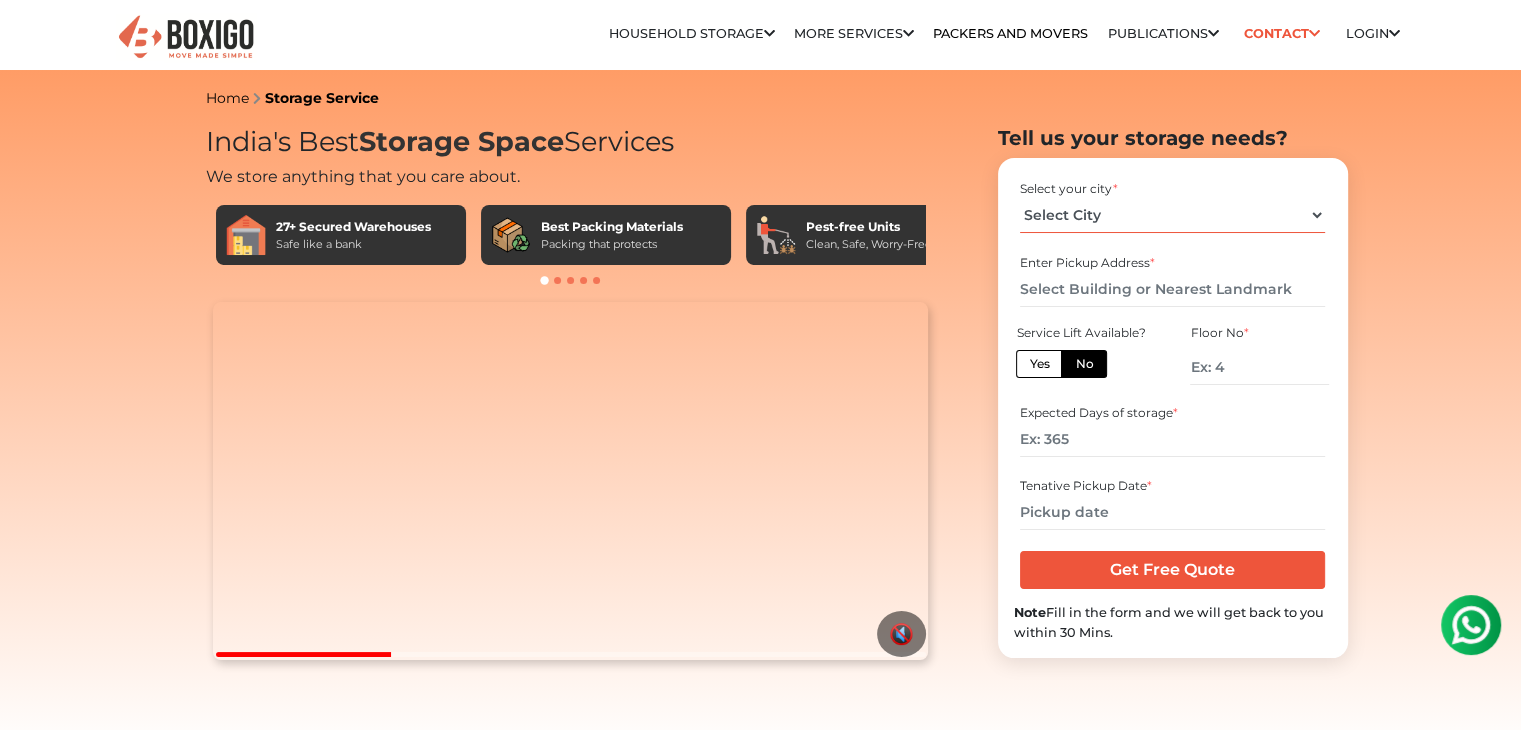 select on "Delhi" 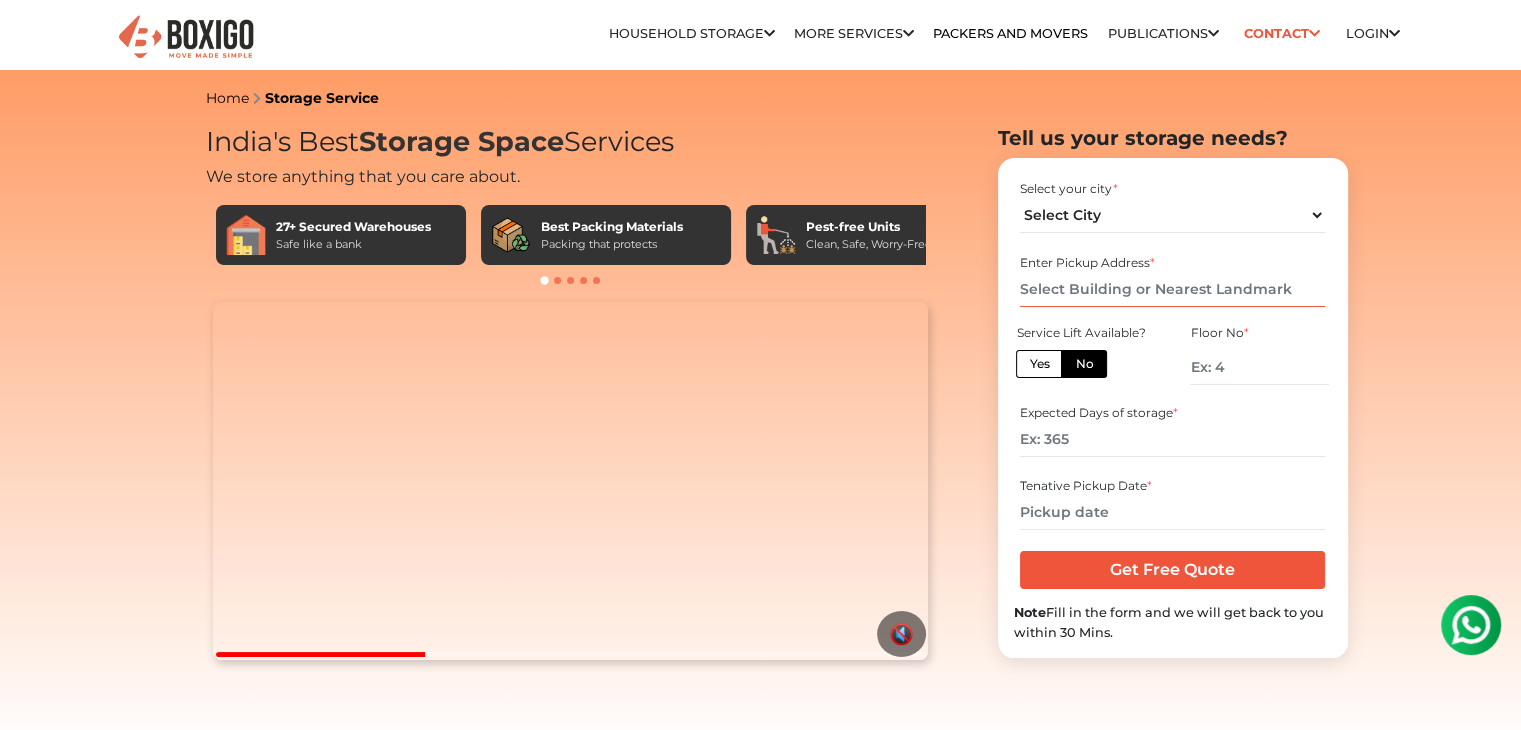click at bounding box center (1172, 289) 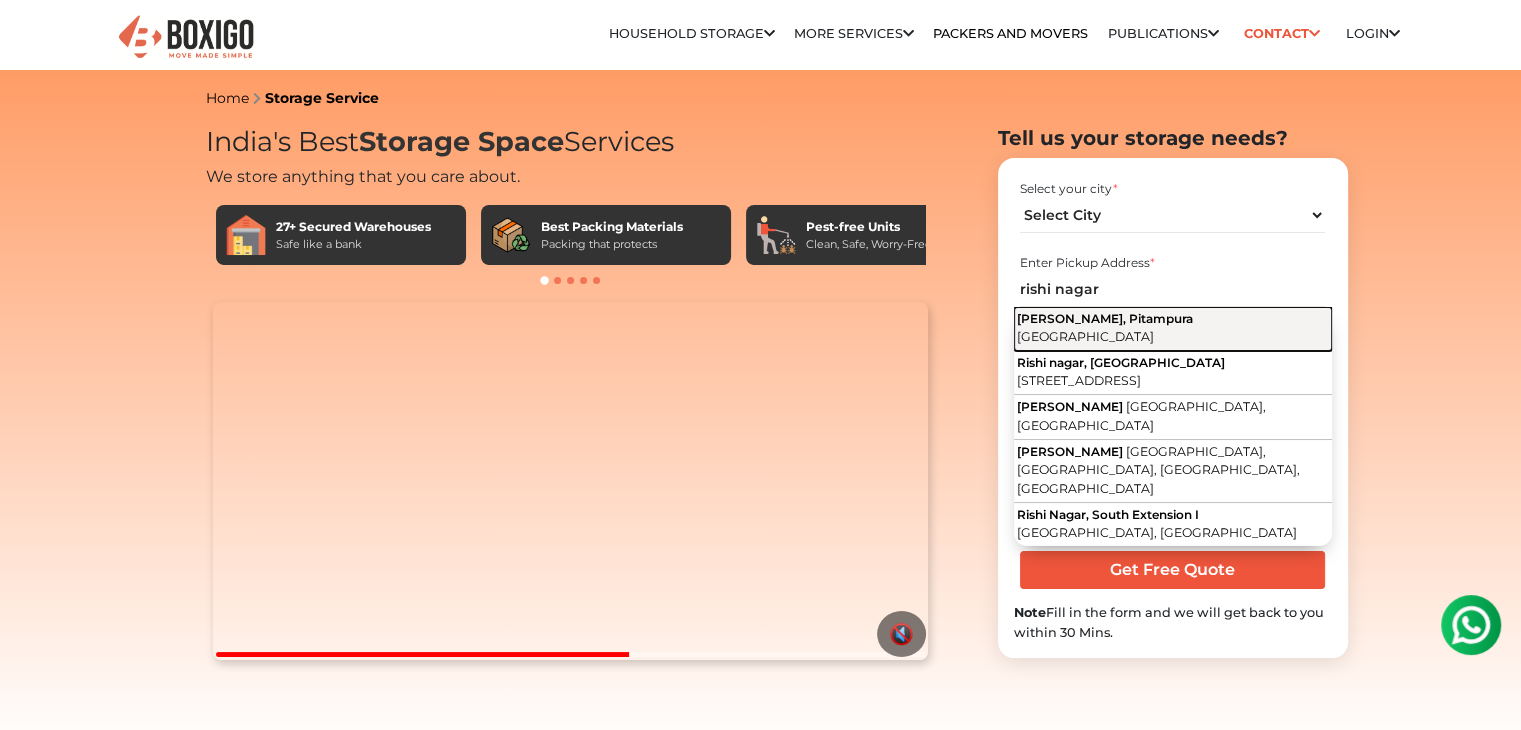 click on "Rishi Nagar, Pitampura" at bounding box center [1105, 318] 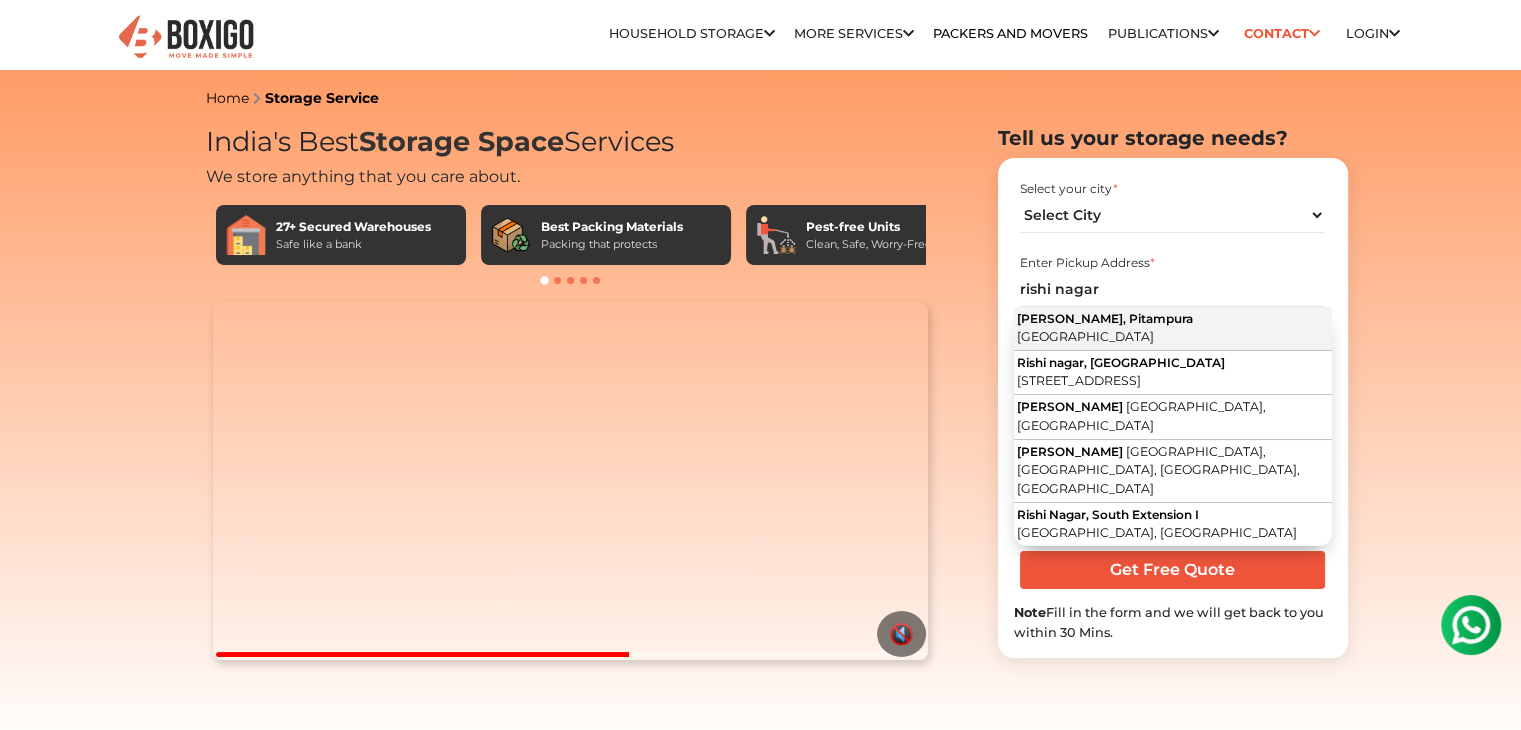type on "Rishi Nagar, Pitampura, Delhi" 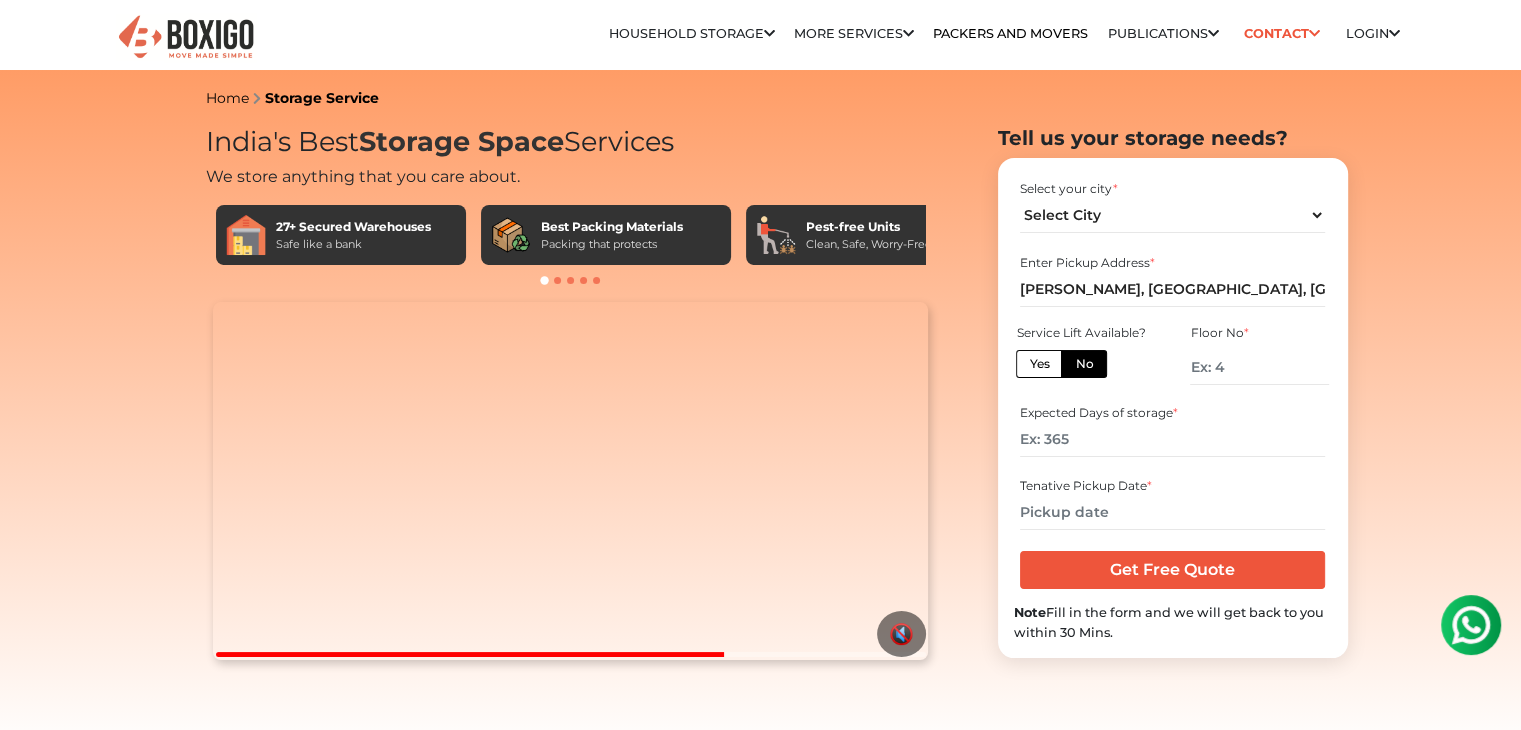 click on "Yes" at bounding box center (1039, 364) 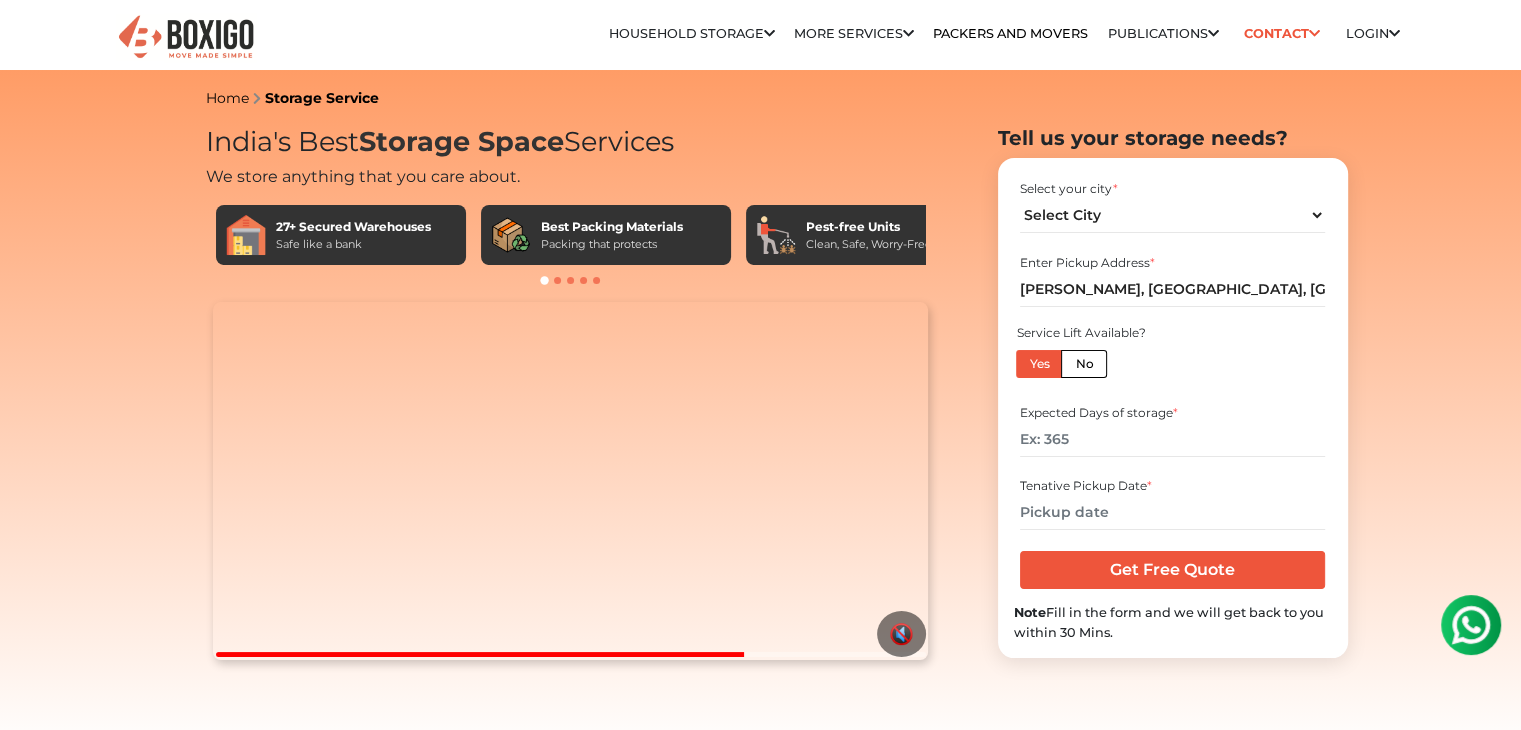 click on "No" at bounding box center [1084, 364] 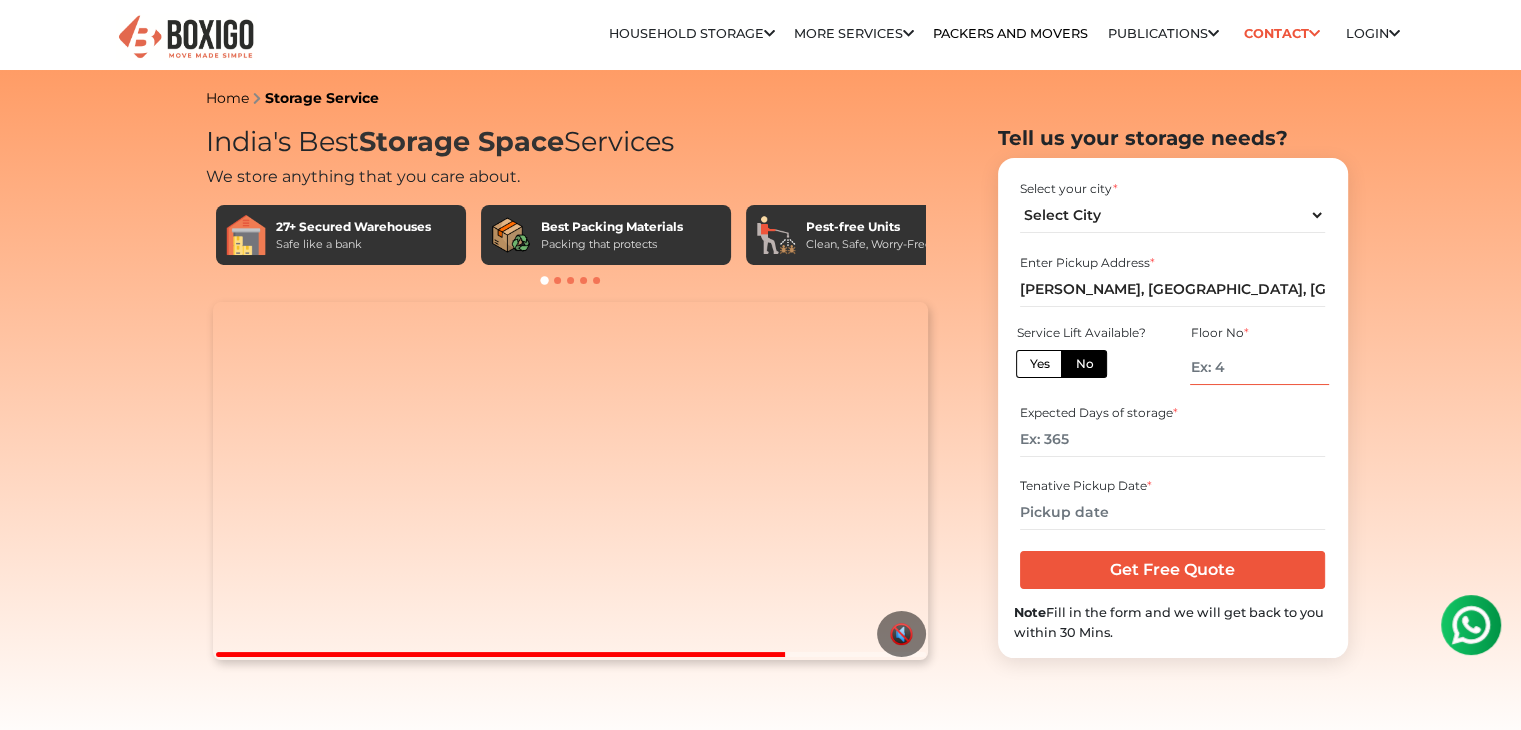 click at bounding box center [1259, 367] 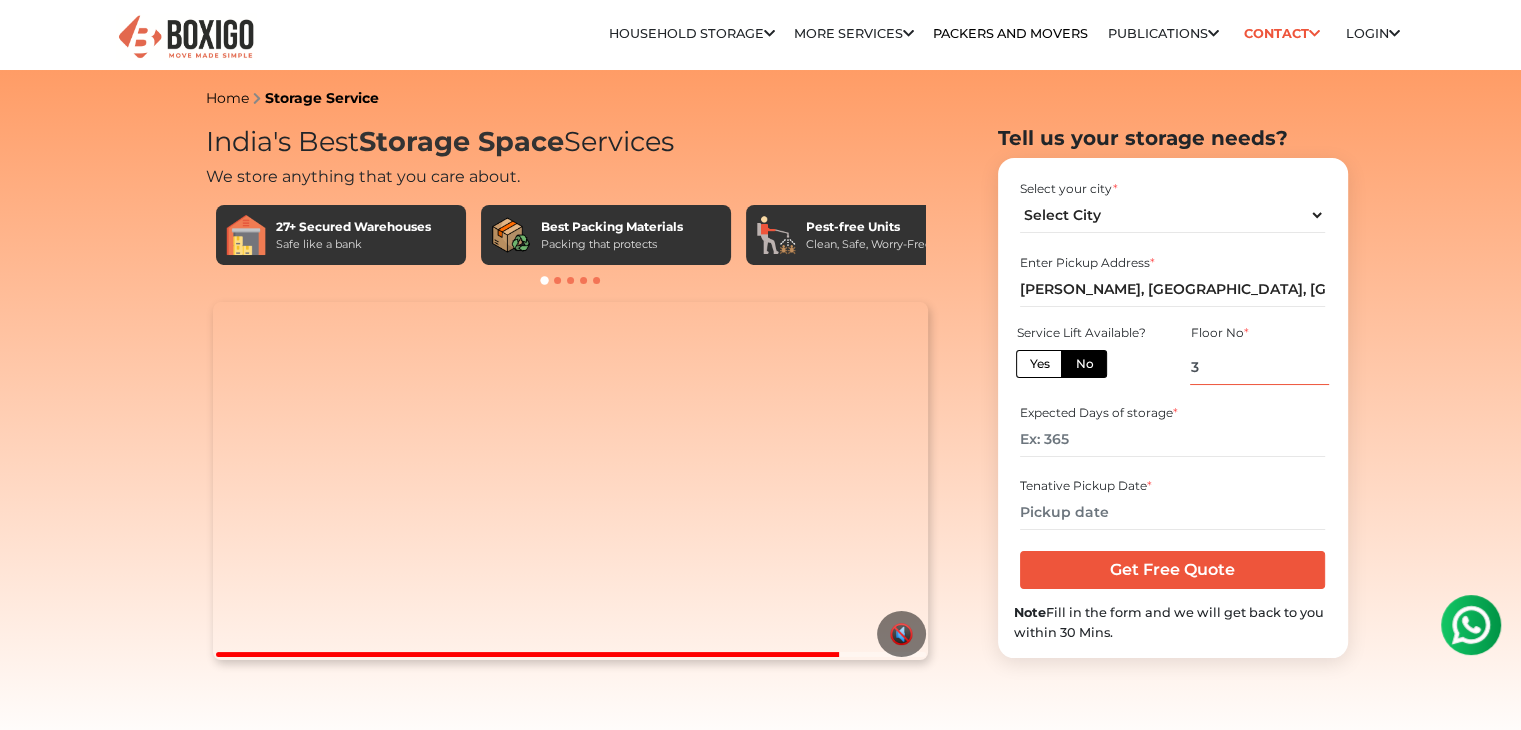 type on "3" 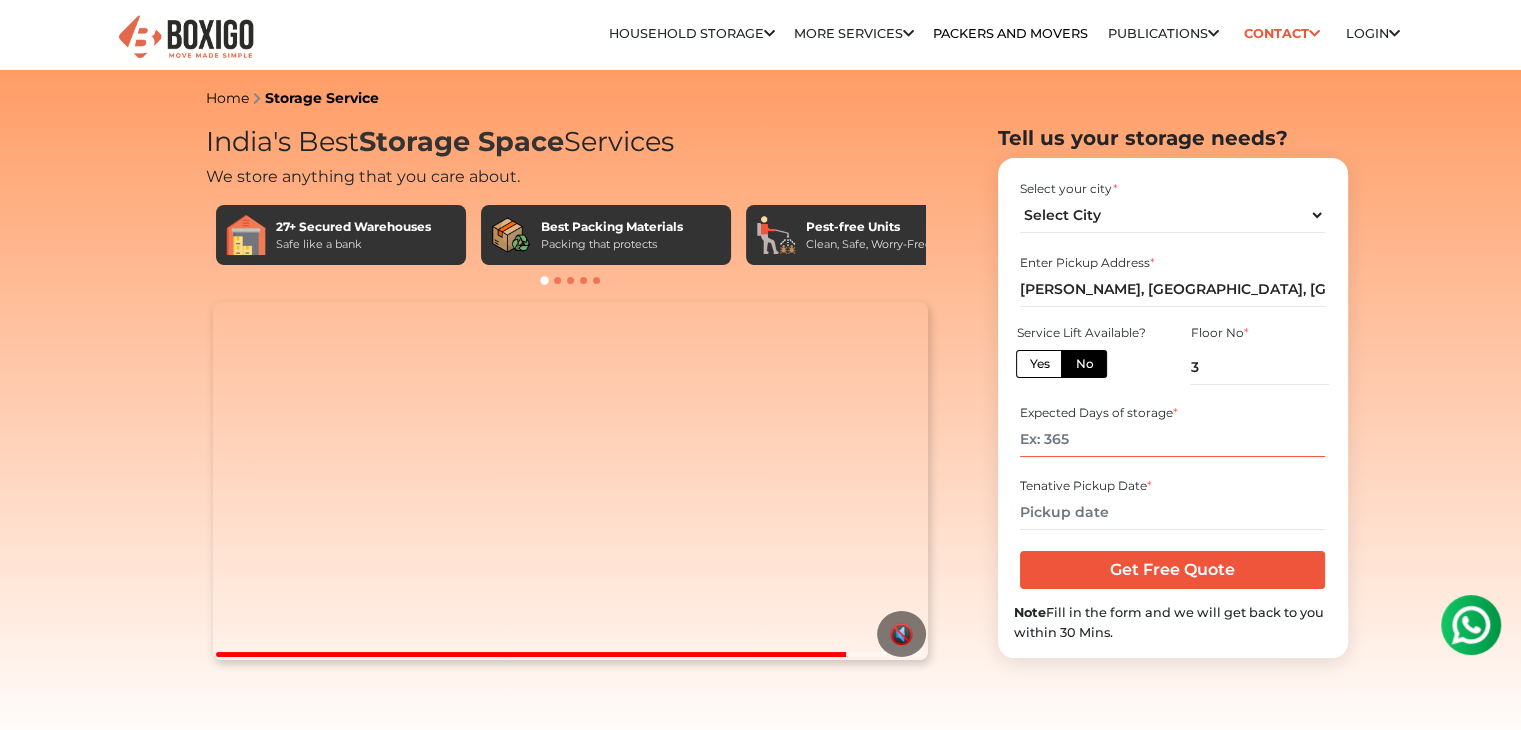 click at bounding box center [1172, 439] 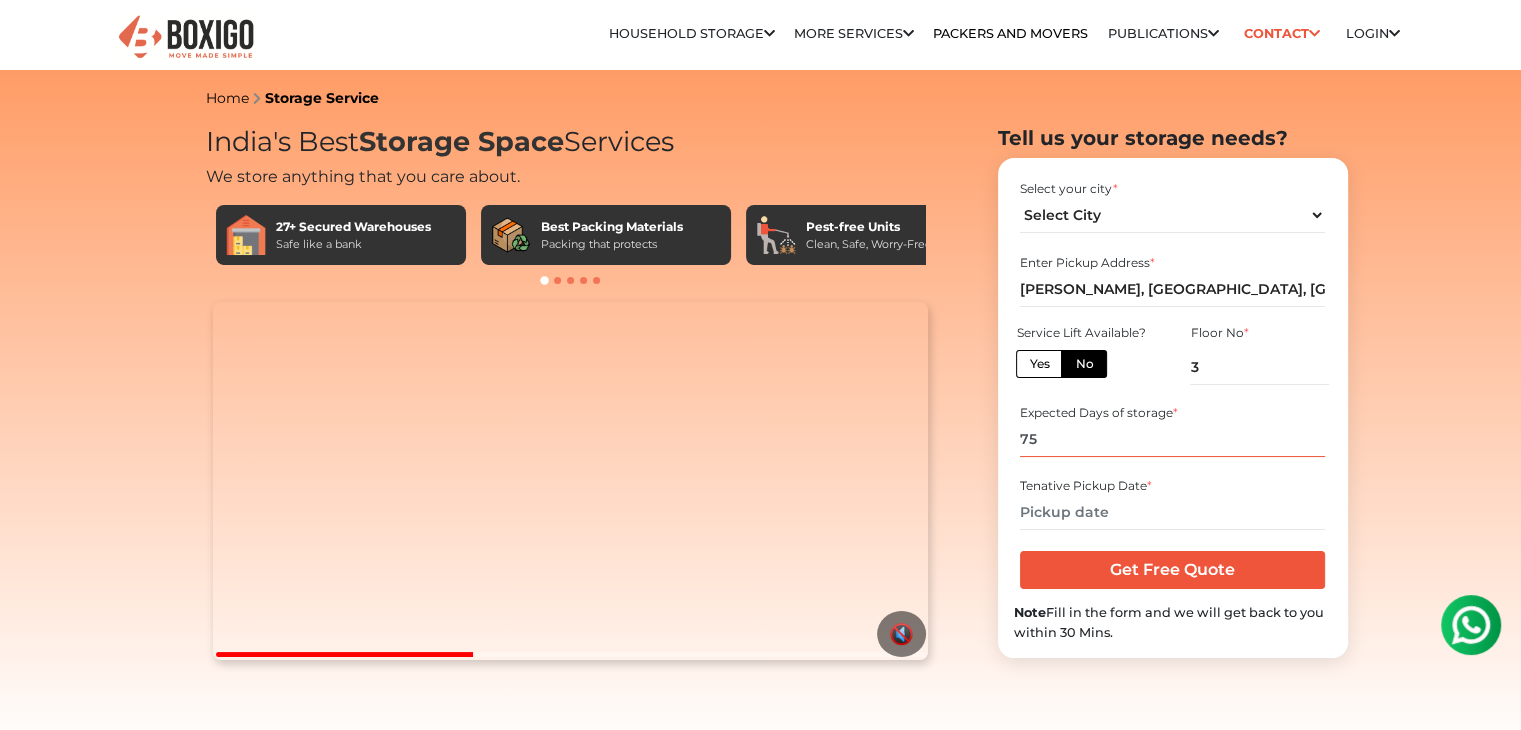 type on "75" 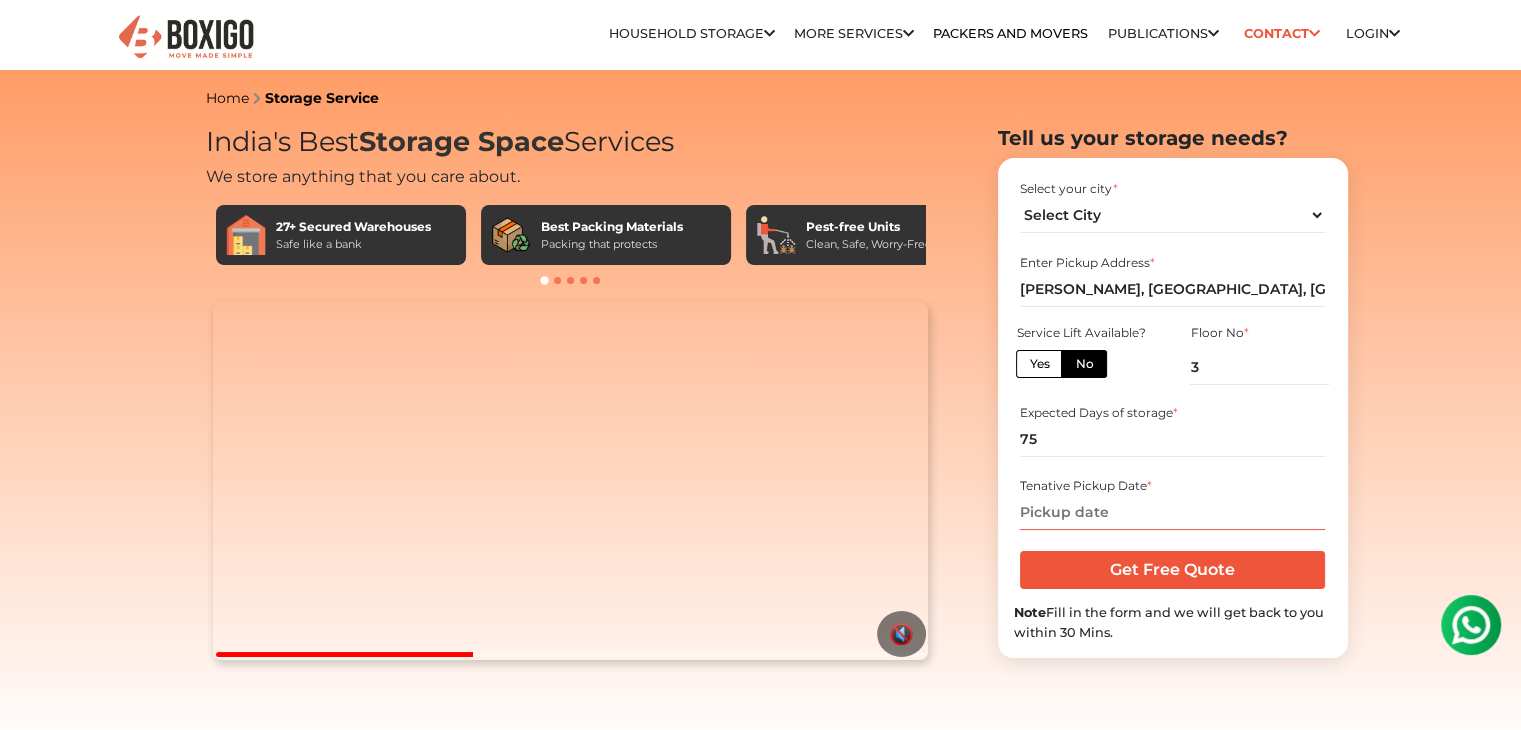 click at bounding box center [1172, 512] 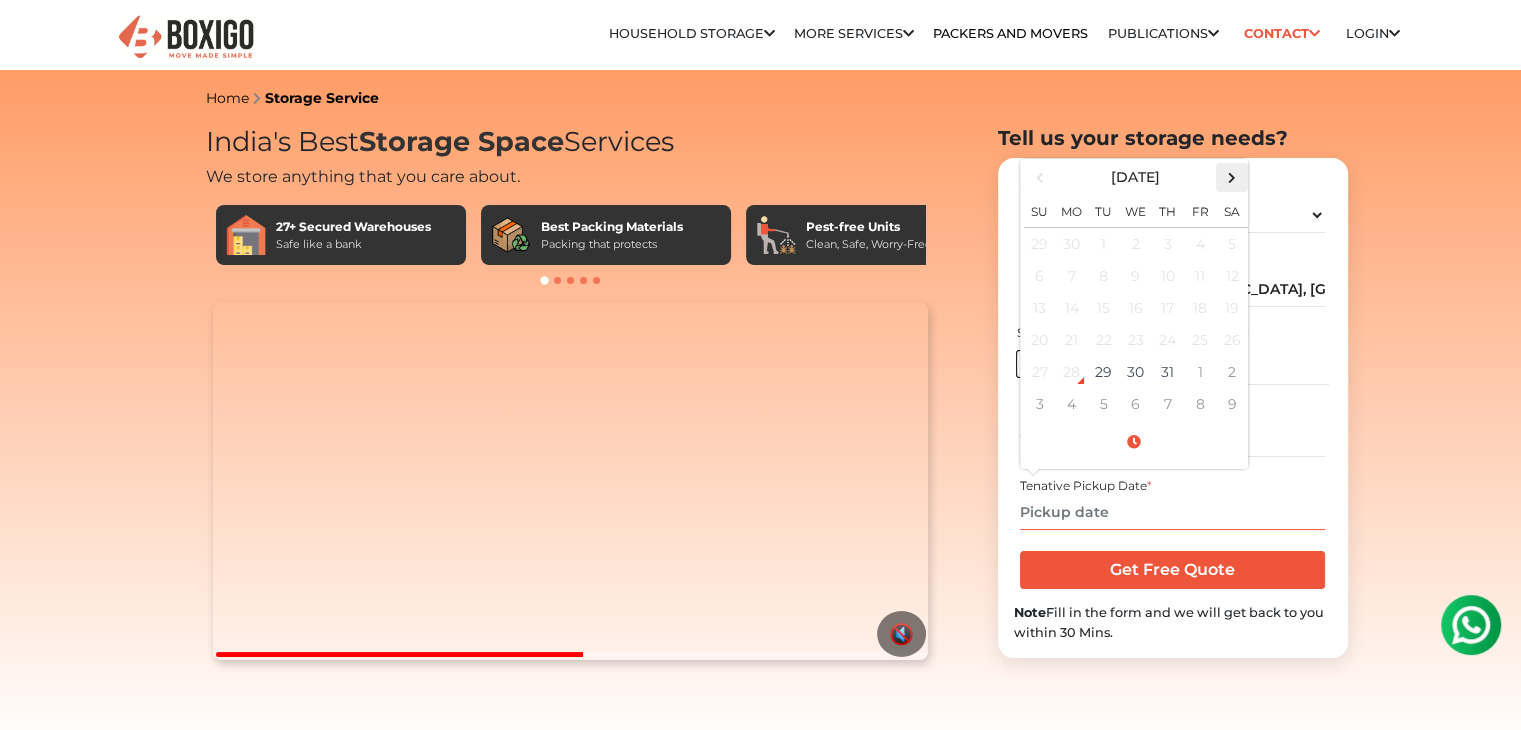 click at bounding box center (1231, 177) 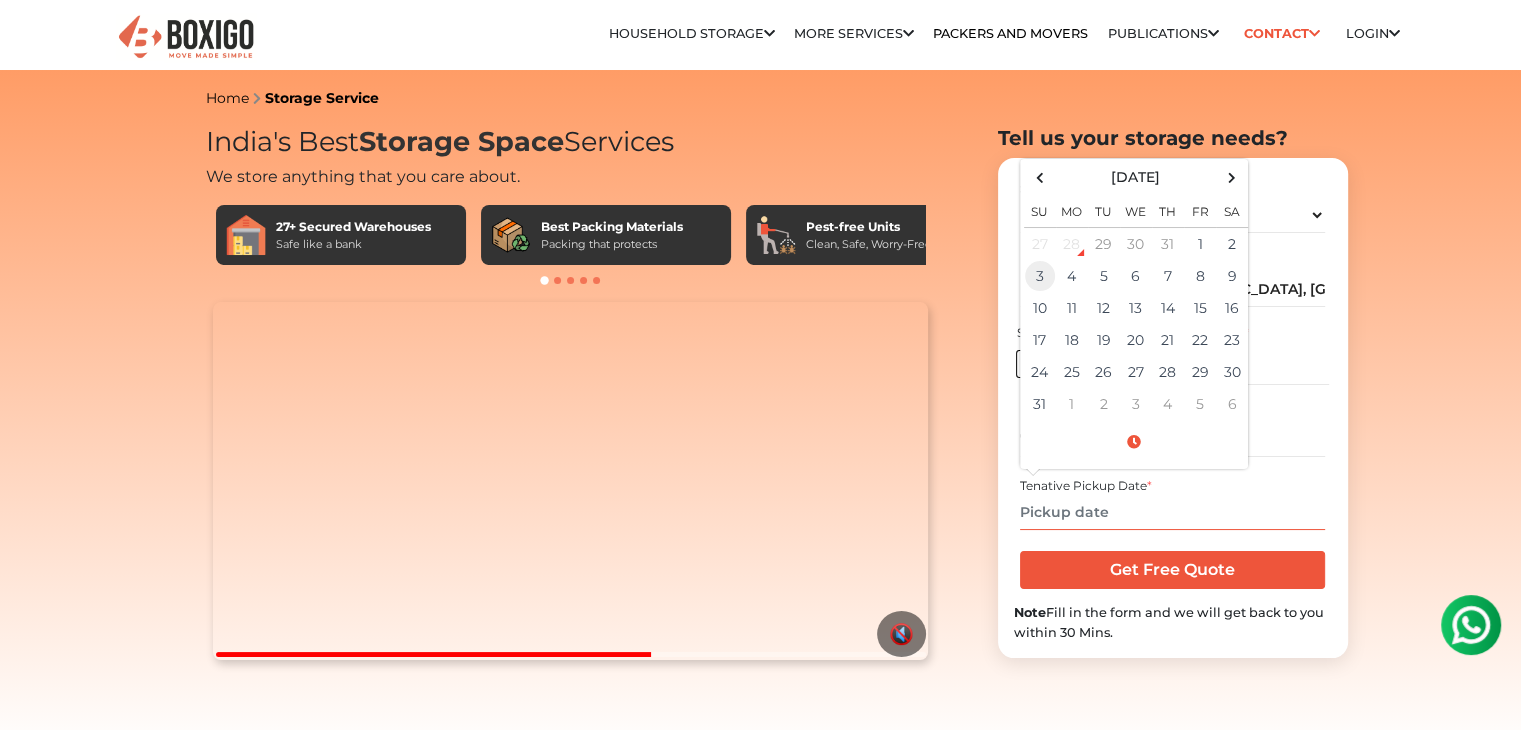 click on "3" at bounding box center [1040, 276] 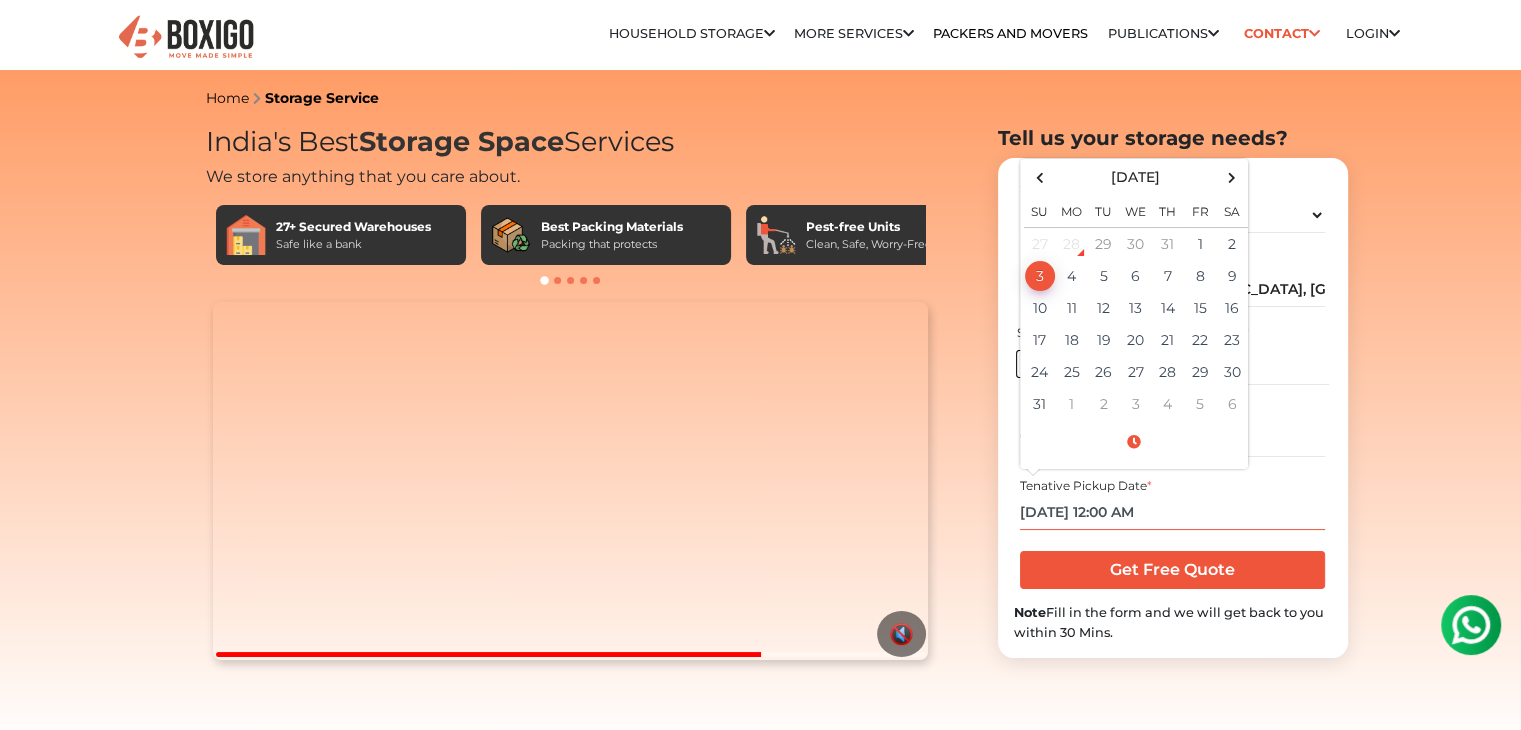 click on "08/03/2025 12:00 AM" at bounding box center (1172, 512) 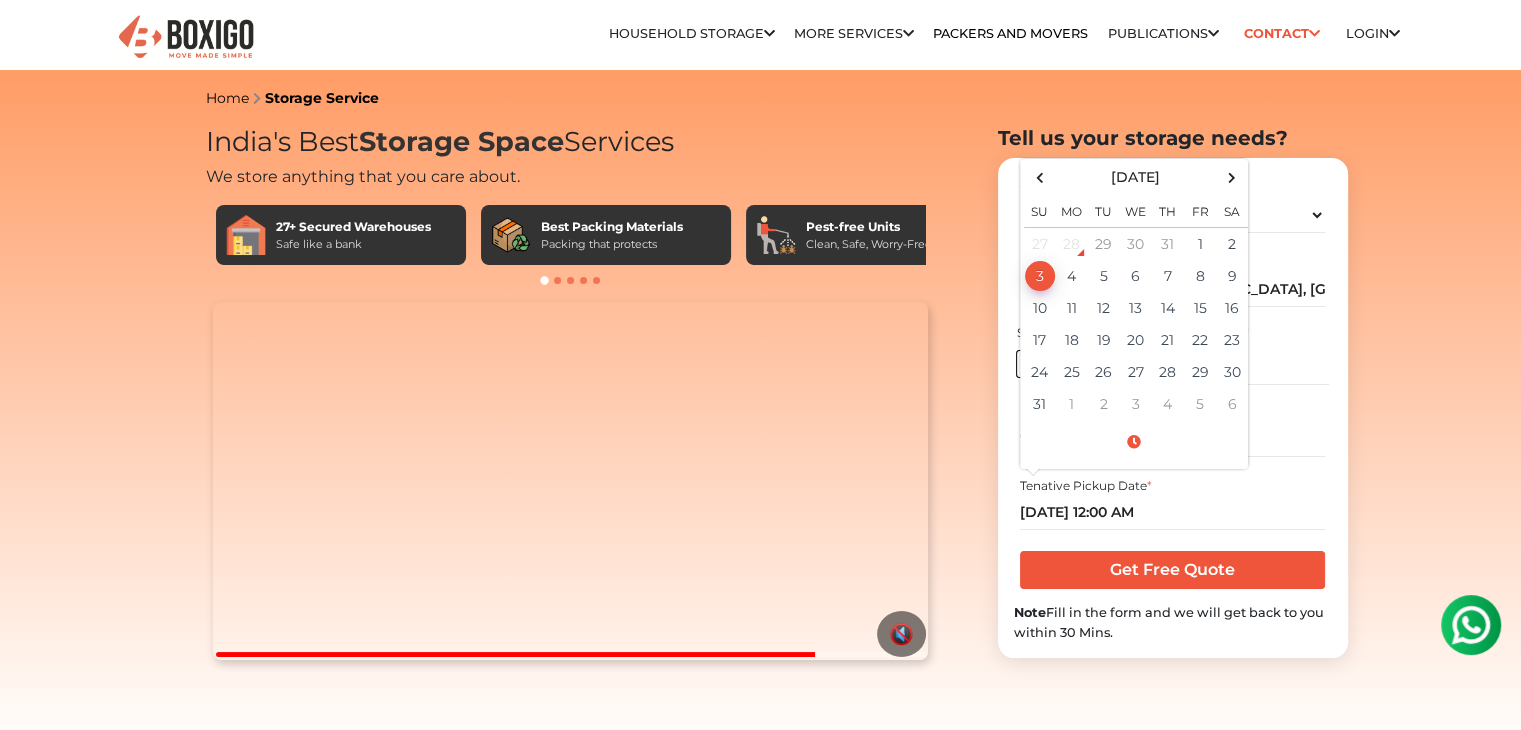 click on "India's Best  Storage Space  Services
We store anything that you care about.
27+ Secured Warehouses
Safe like a bank
Best Packing Materials
Packing that protects
Pest-free Units
Clean, Safe, Worry-Free" at bounding box center [760, 3080] 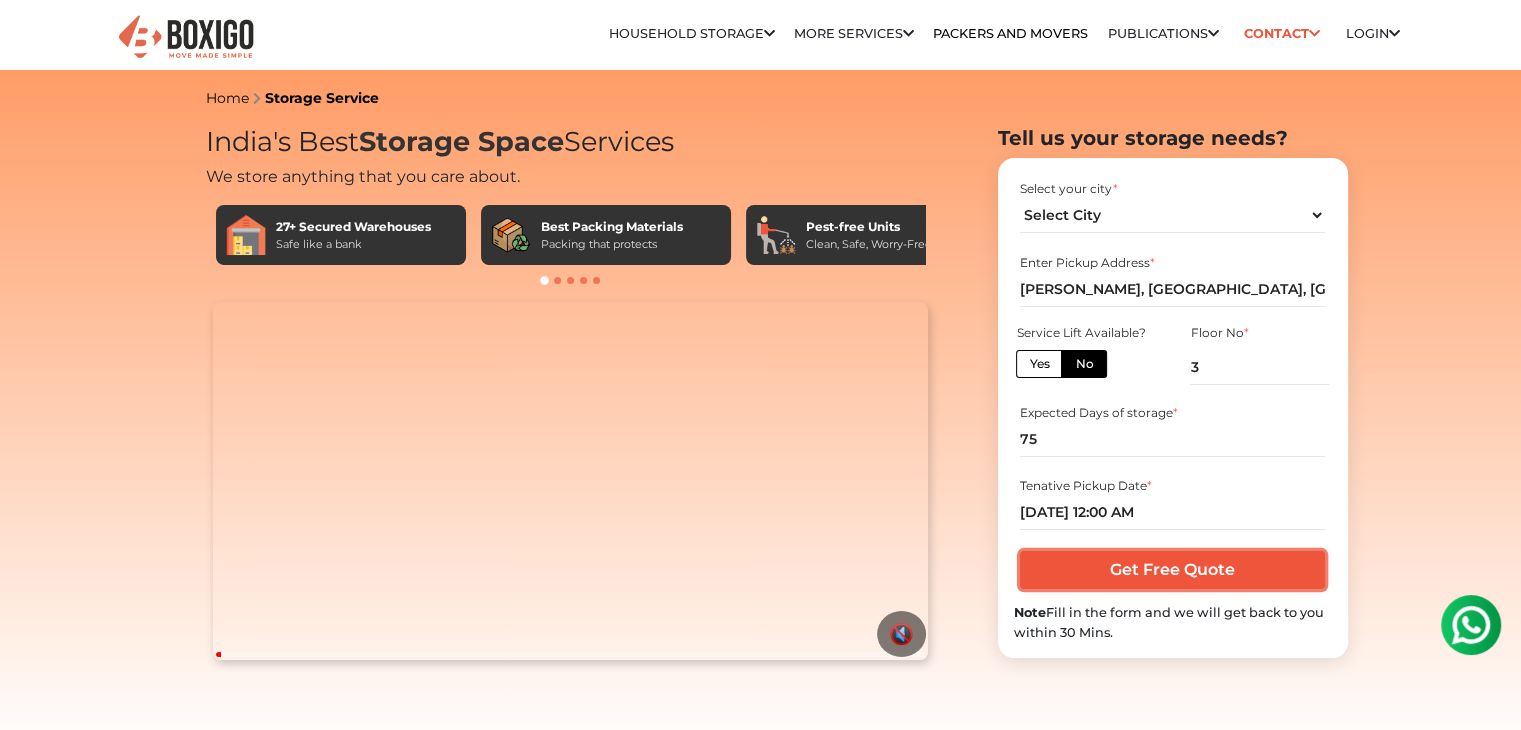click on "Get Free Quote" at bounding box center (1172, 570) 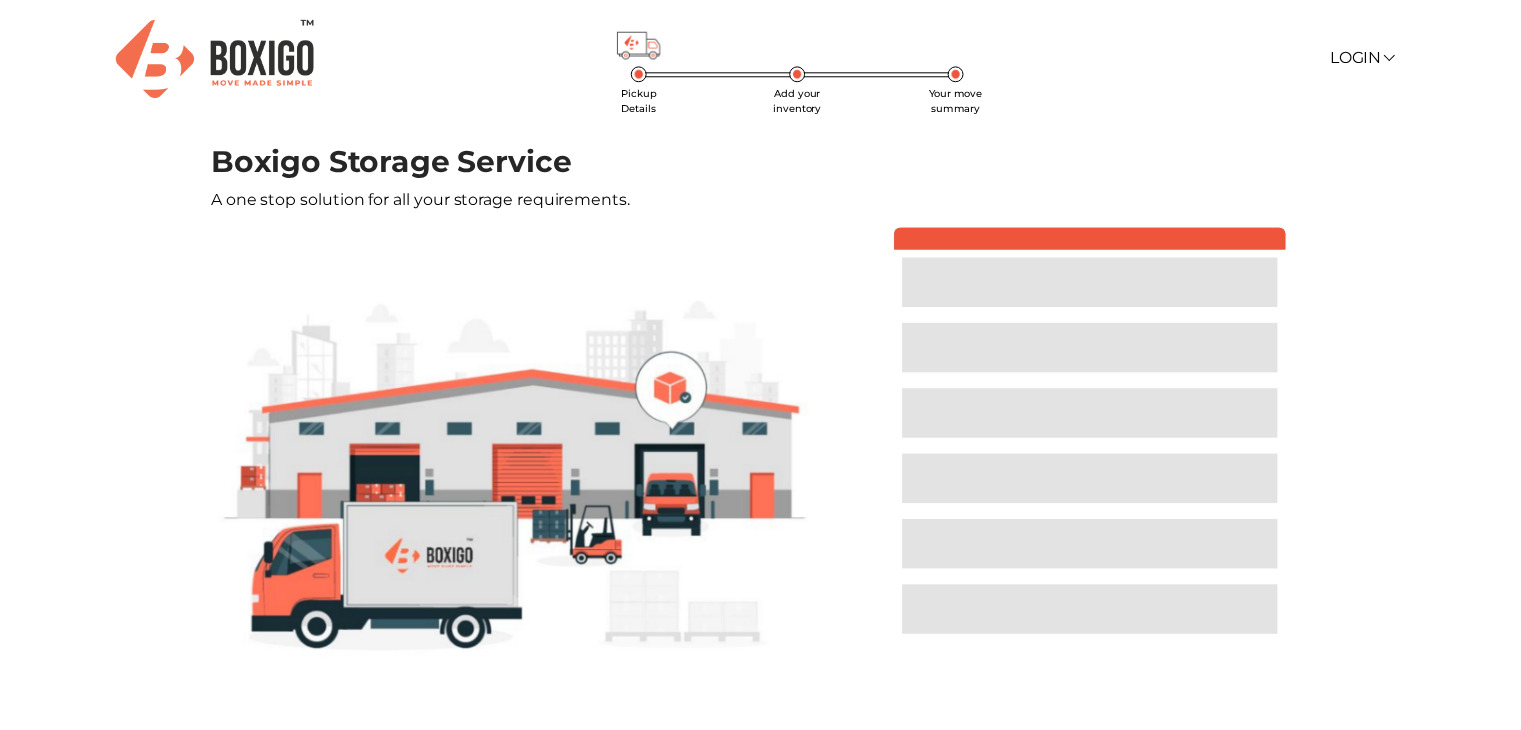 scroll, scrollTop: 0, scrollLeft: 0, axis: both 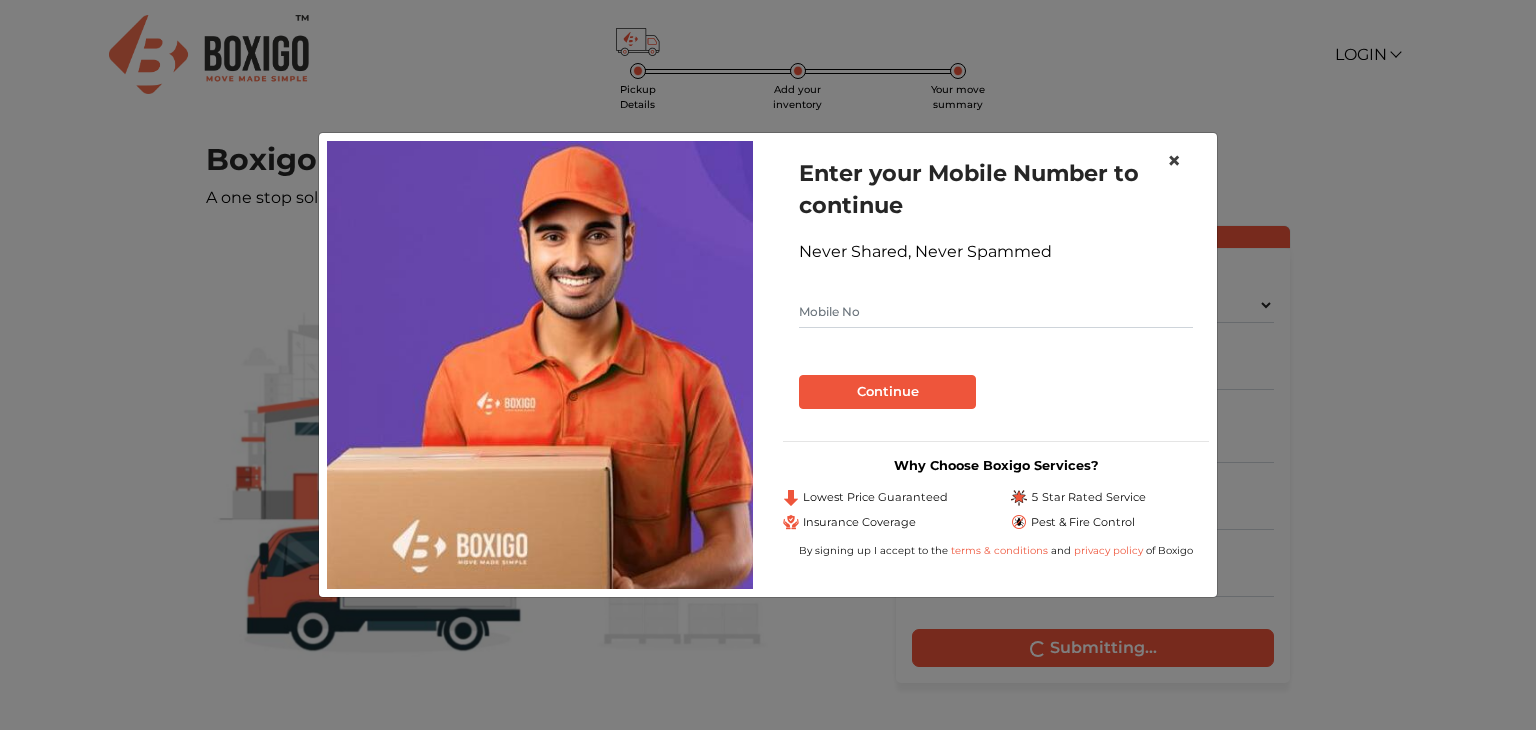 click on "×" at bounding box center [1174, 161] 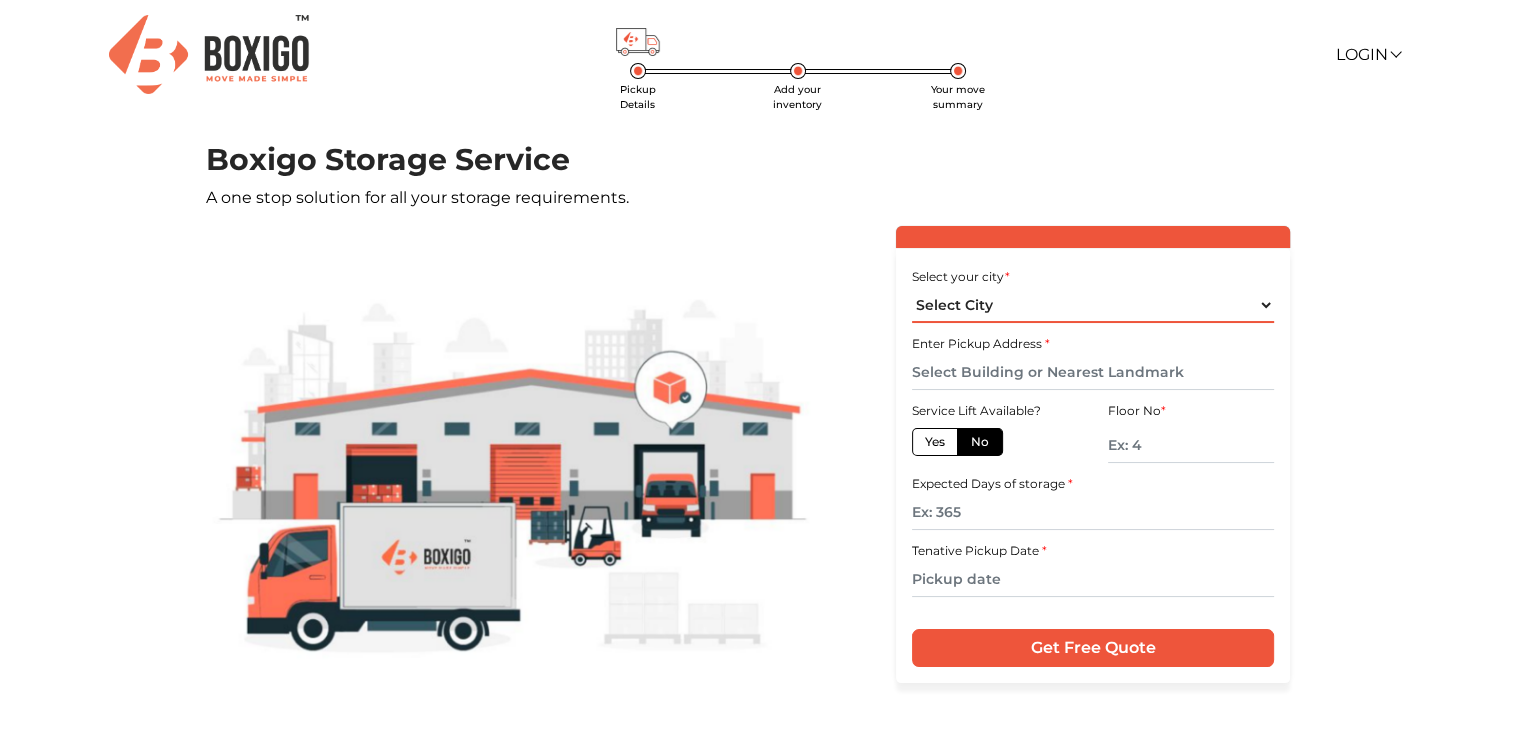 click on "Select City Bangalore Bengaluru Bhopal Bhubaneswar Chennai Coimbatore Cuttack Delhi Gulbarga Gurugram Guwahati Hyderabad Indore Jaipur Kalyan & Dombivali Kochi Kolkata Lucknow Madurai Mangalore Mumbai Mysore Navi Mumbai Noida Patna Pune Raipur Secunderabad Siliguri Srirangam Thane Thiruvananthapuram Vijayawada Visakhapatnam Warangal" at bounding box center [1093, 305] 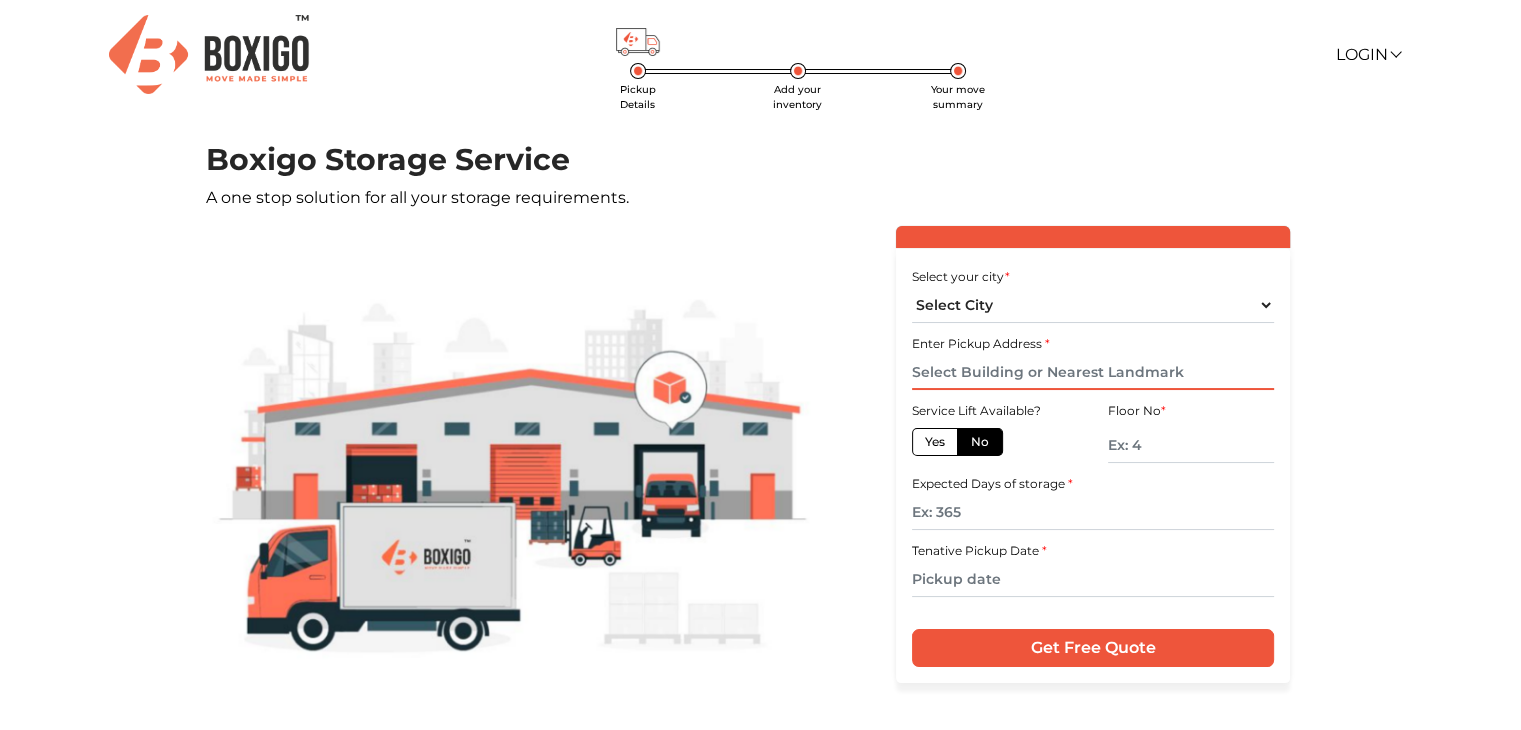 click at bounding box center (1093, 372) 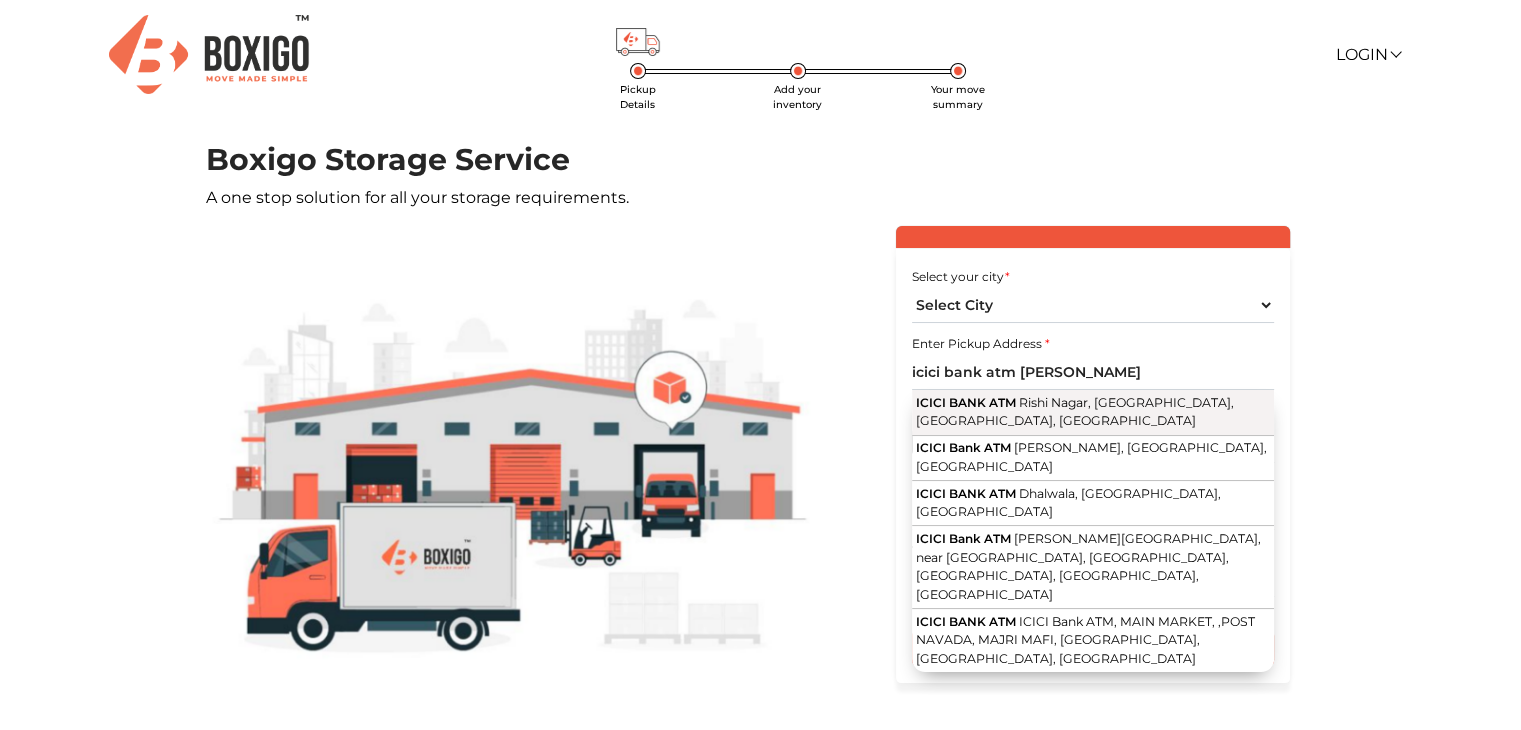 click on "ICICI BANK ATM" at bounding box center [965, 402] 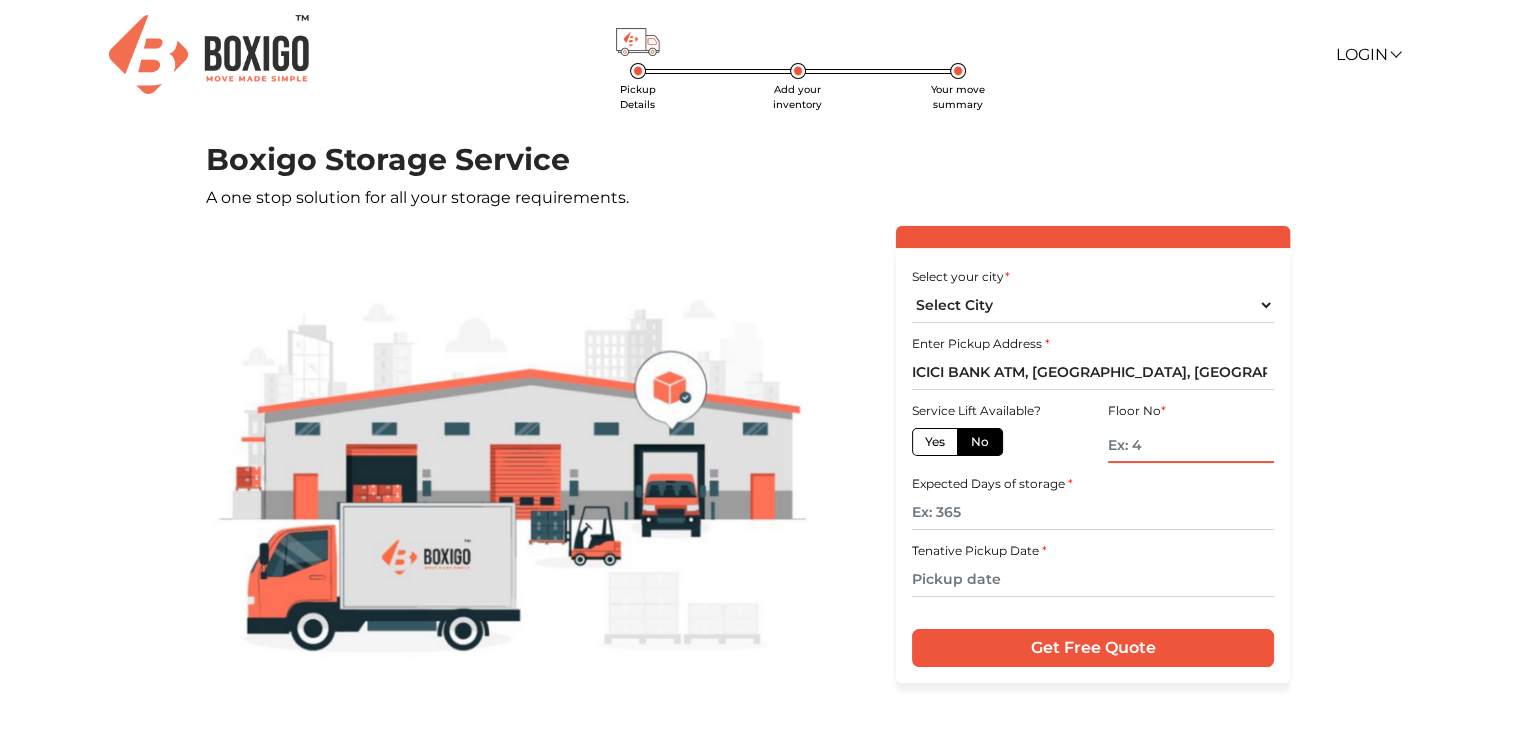 click at bounding box center (1191, 445) 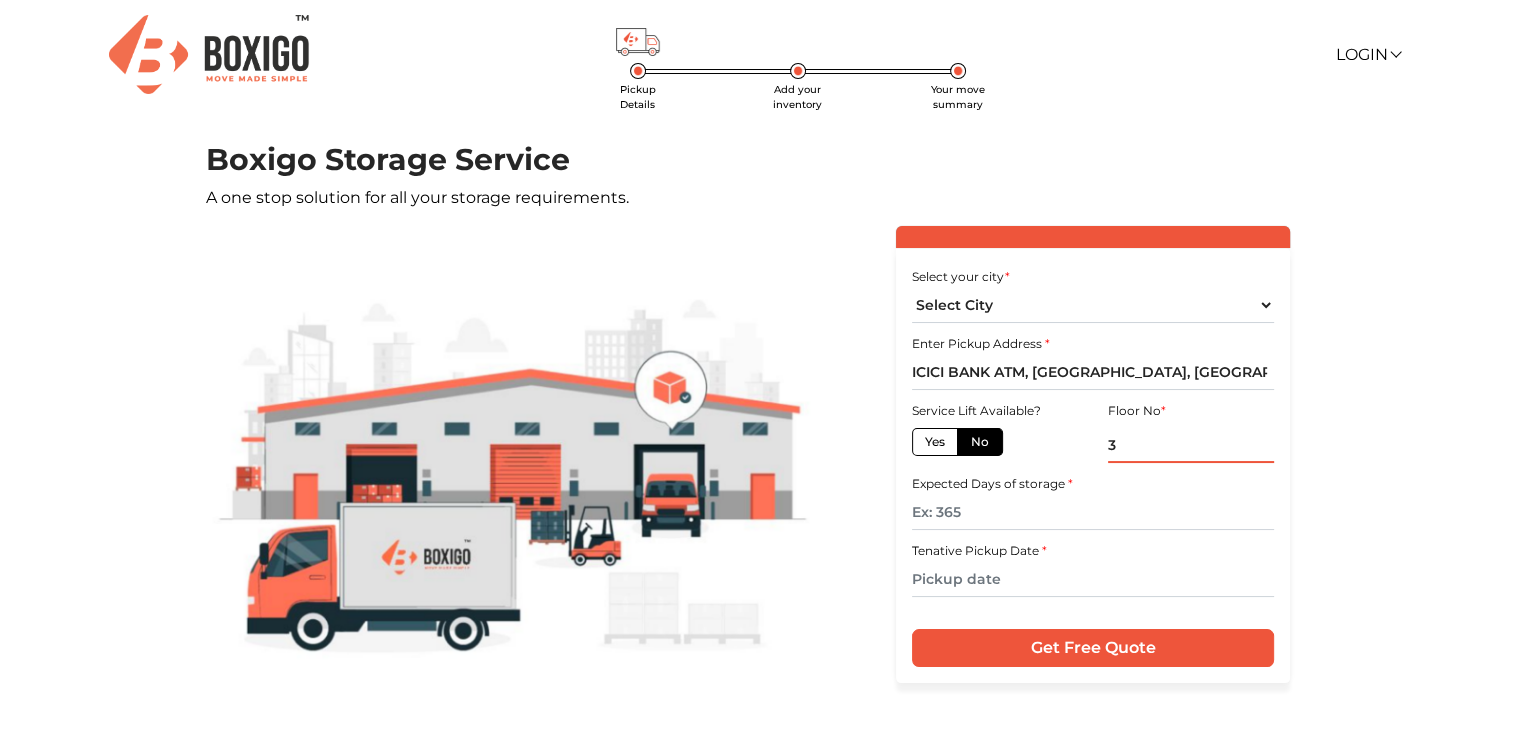 type on "3" 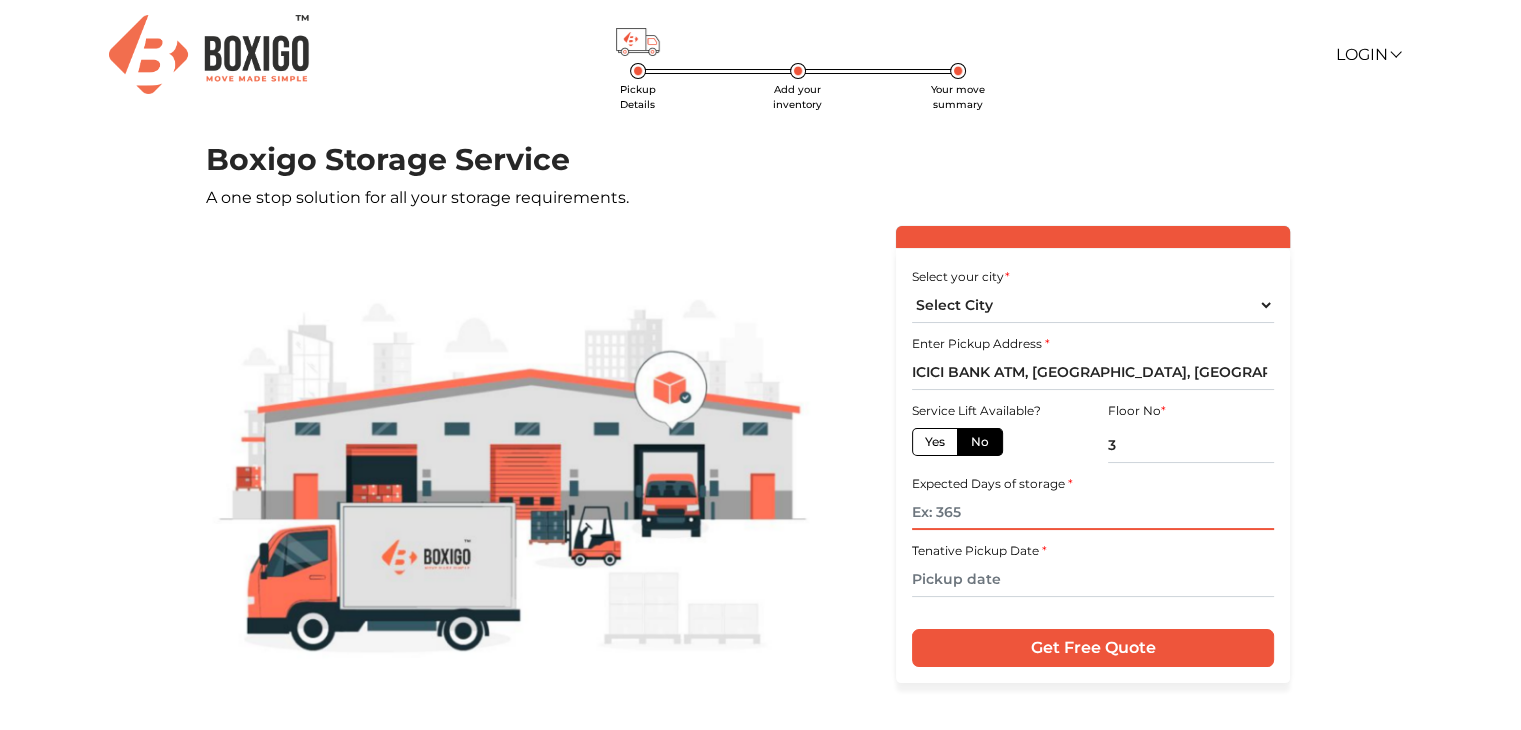 click at bounding box center (1093, 512) 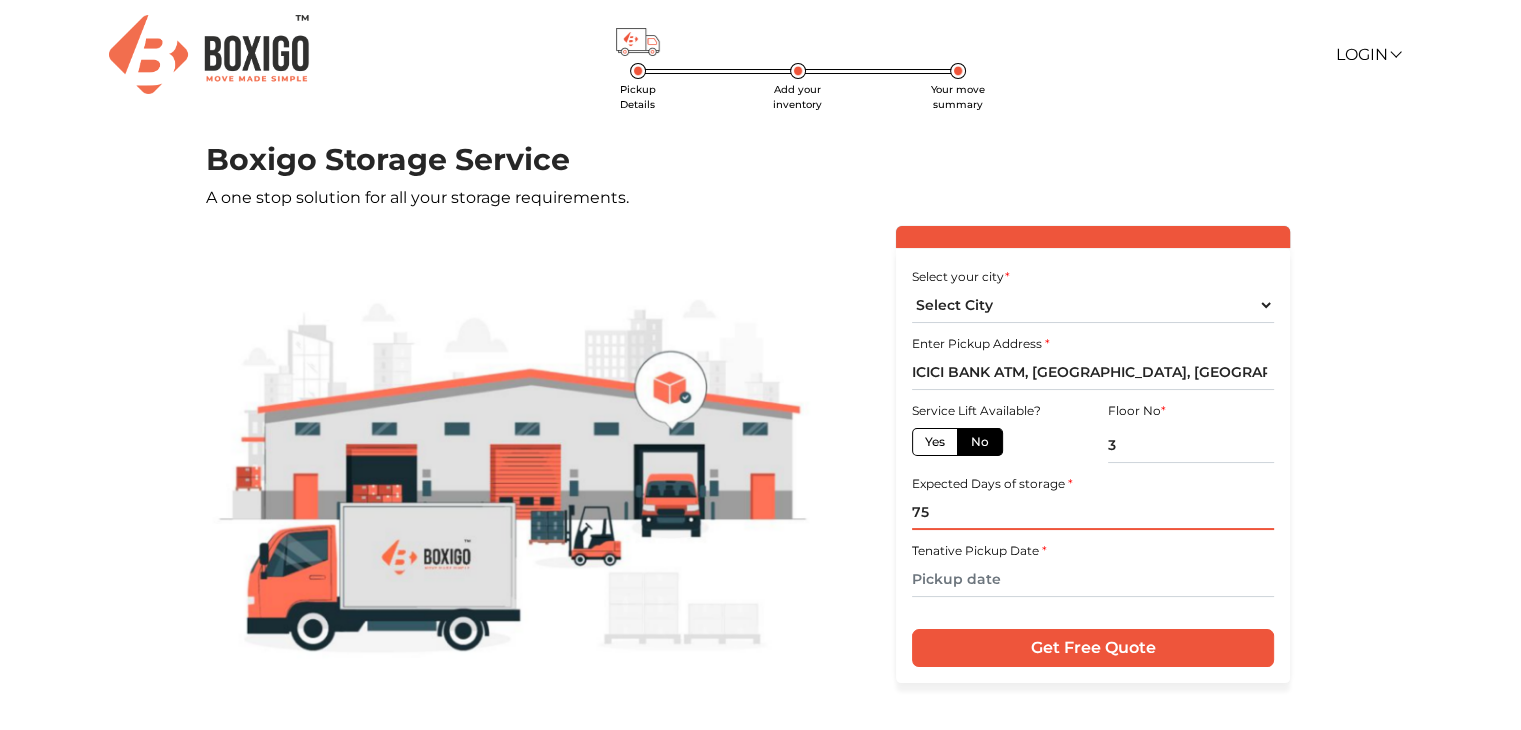 type on "75" 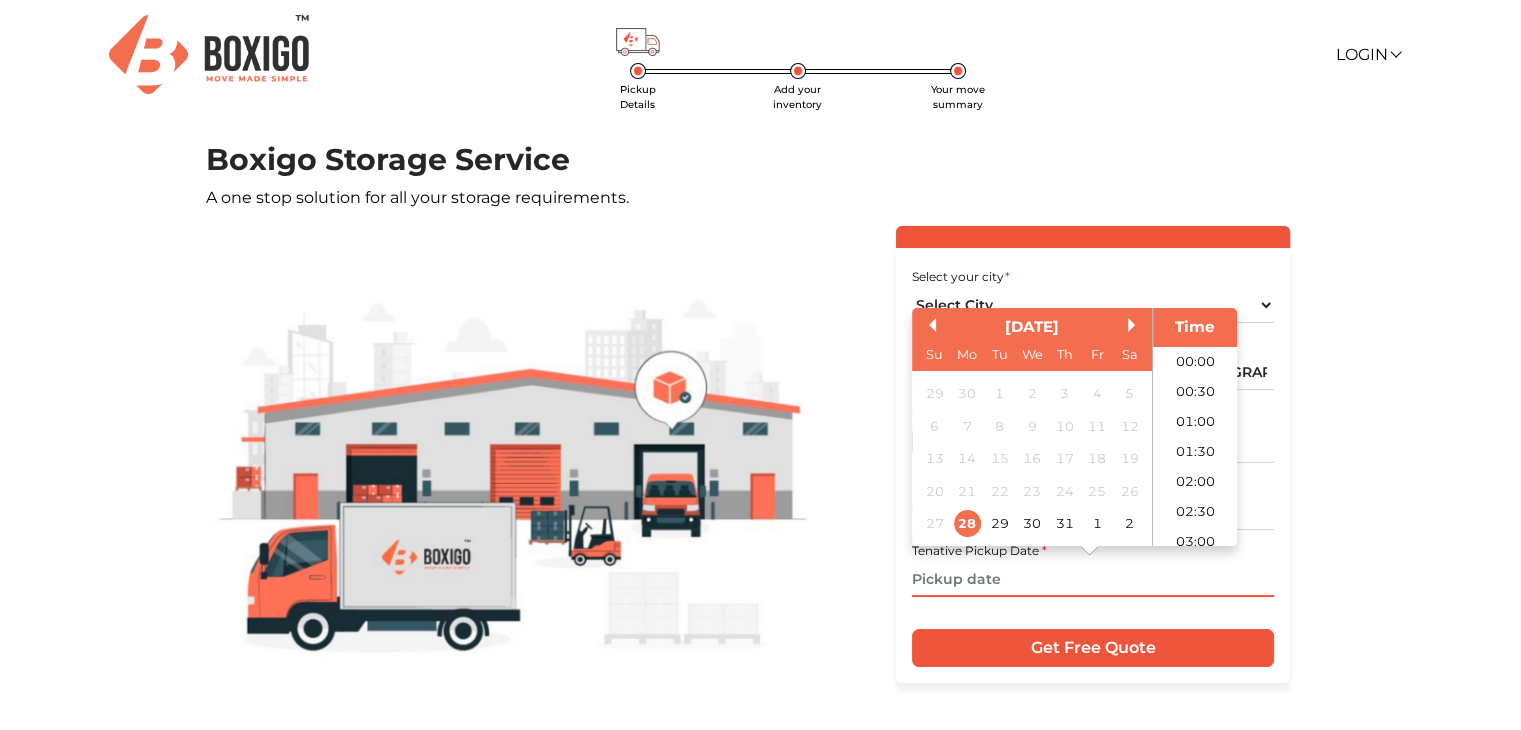 click at bounding box center [1093, 579] 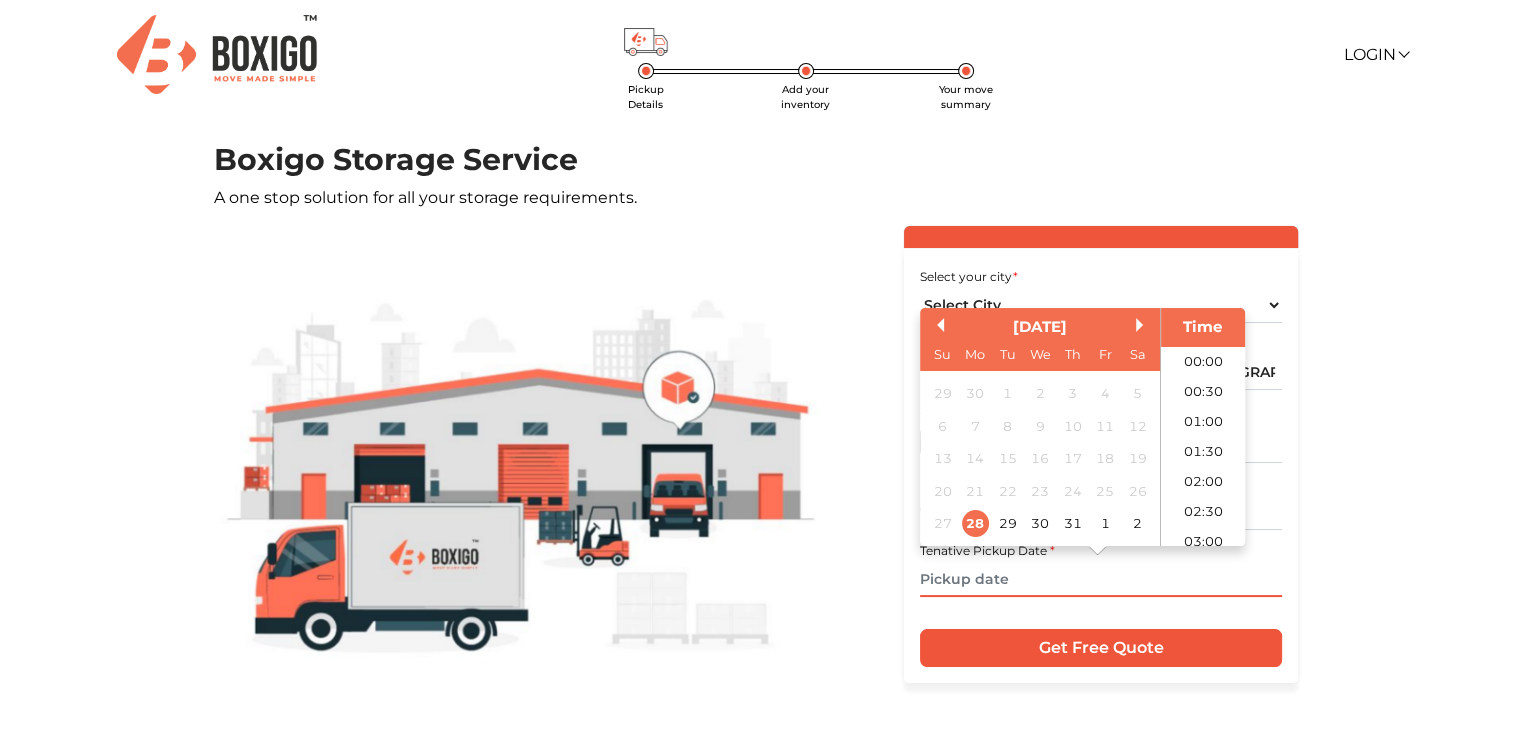 scroll, scrollTop: 1145, scrollLeft: 0, axis: vertical 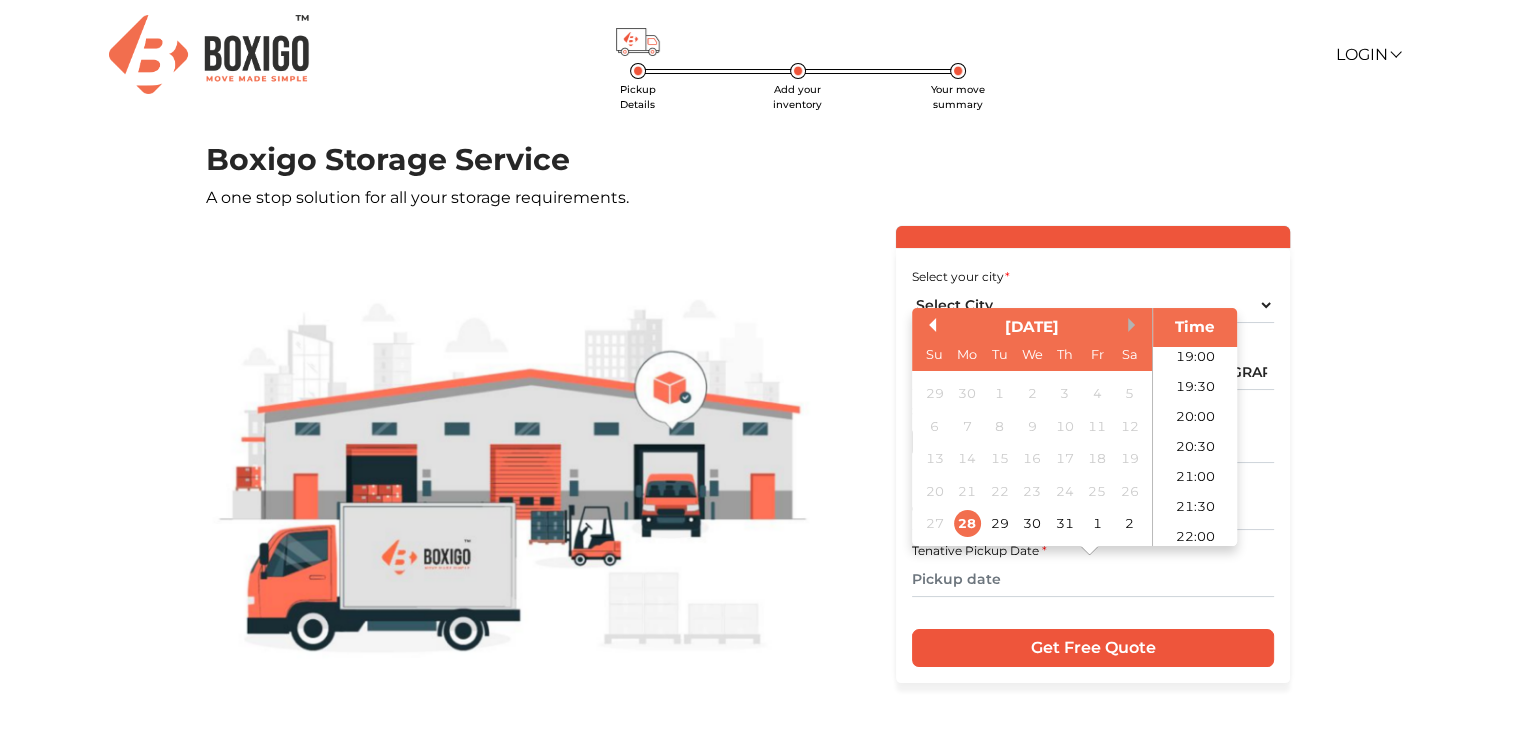 click on "Next Month" at bounding box center (1135, 325) 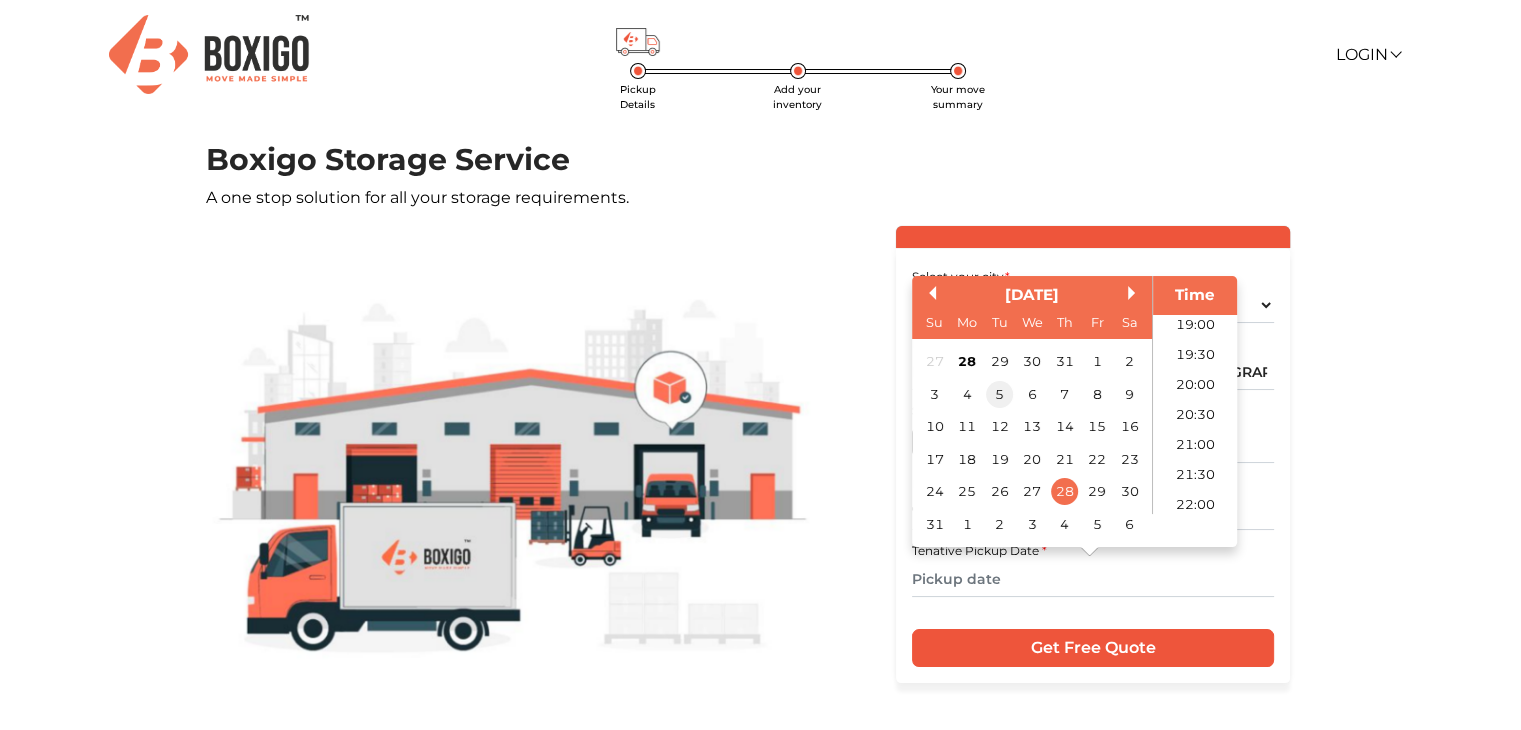 click on "5" at bounding box center (998, 393) 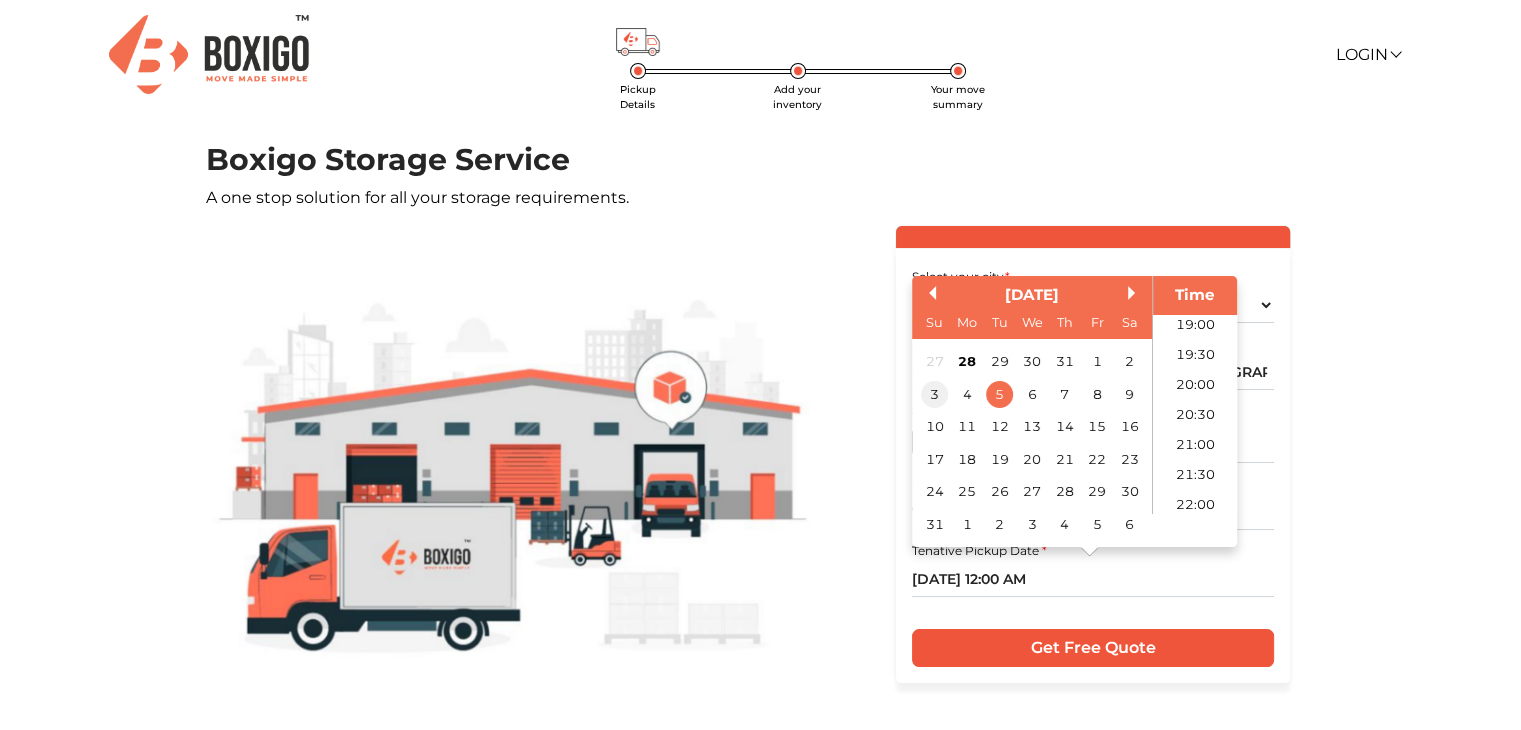 click on "3" at bounding box center (934, 393) 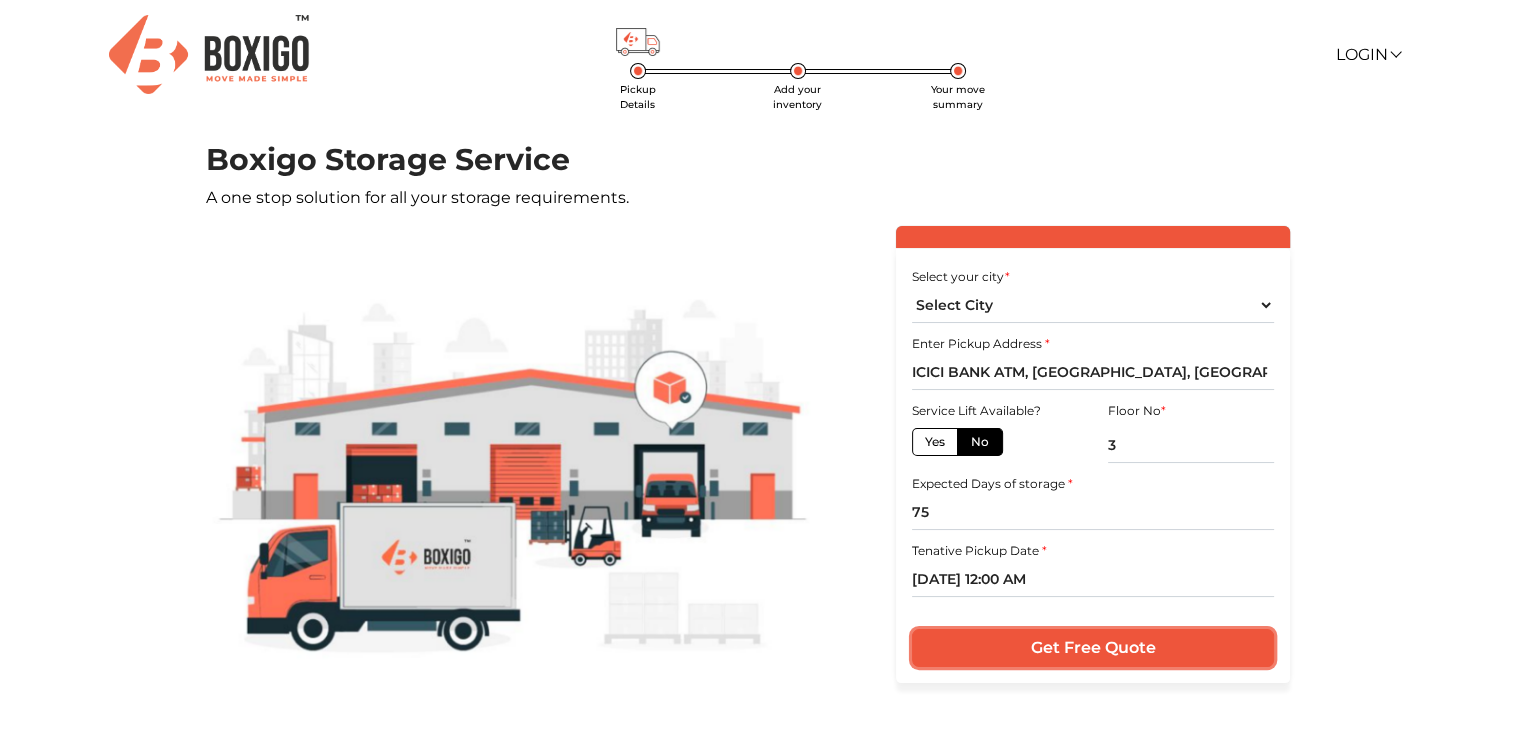click on "Get Free Quote" at bounding box center [1093, 648] 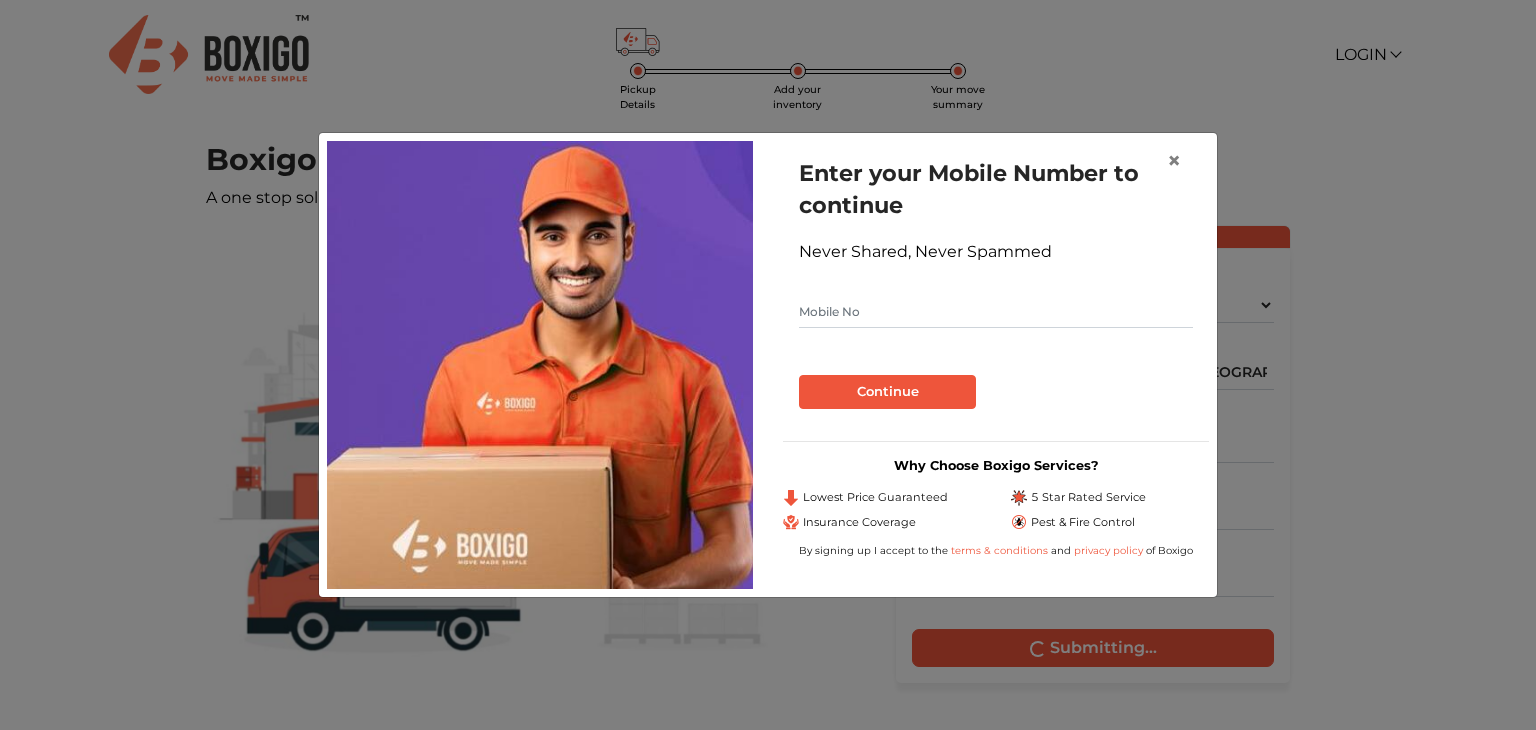 click at bounding box center [996, 312] 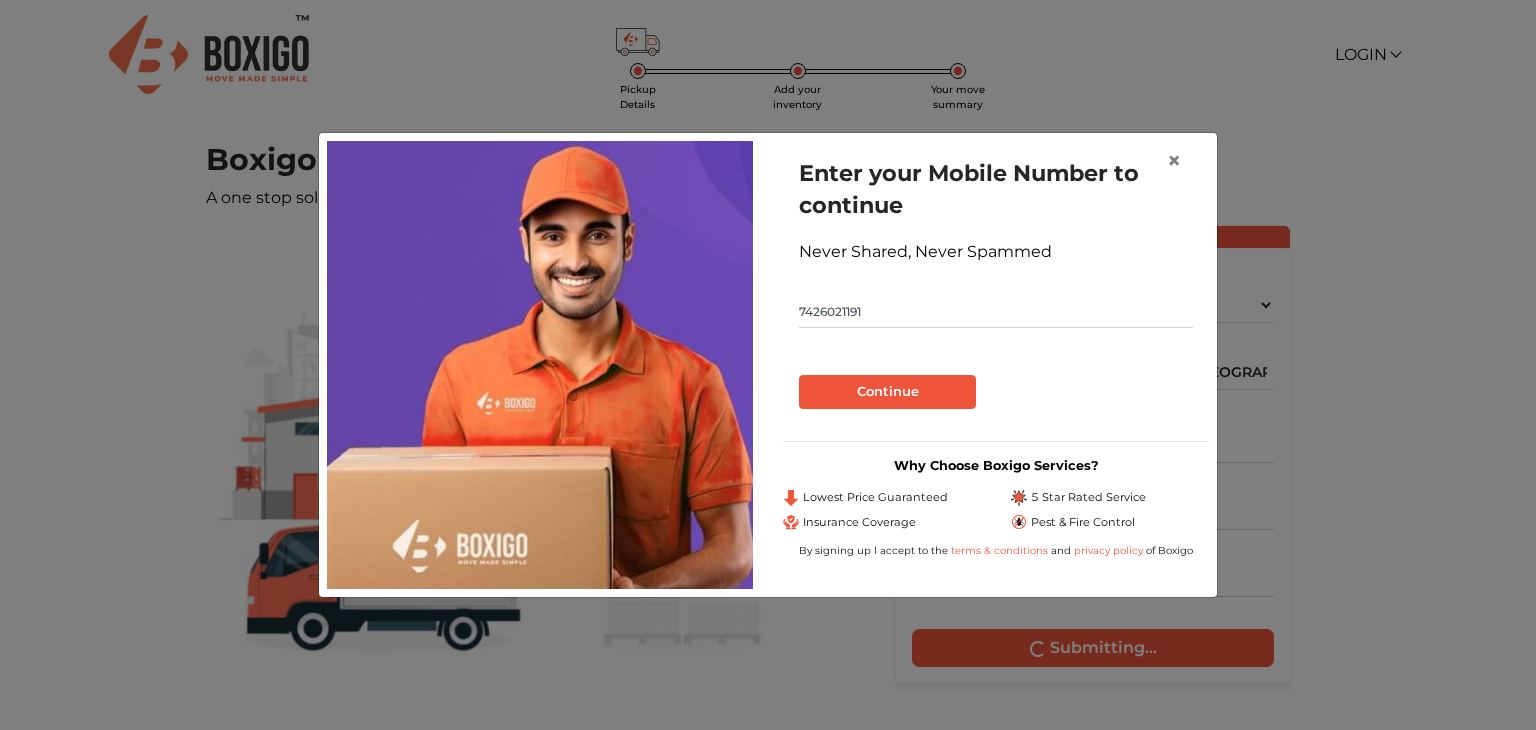 type on "7426021191" 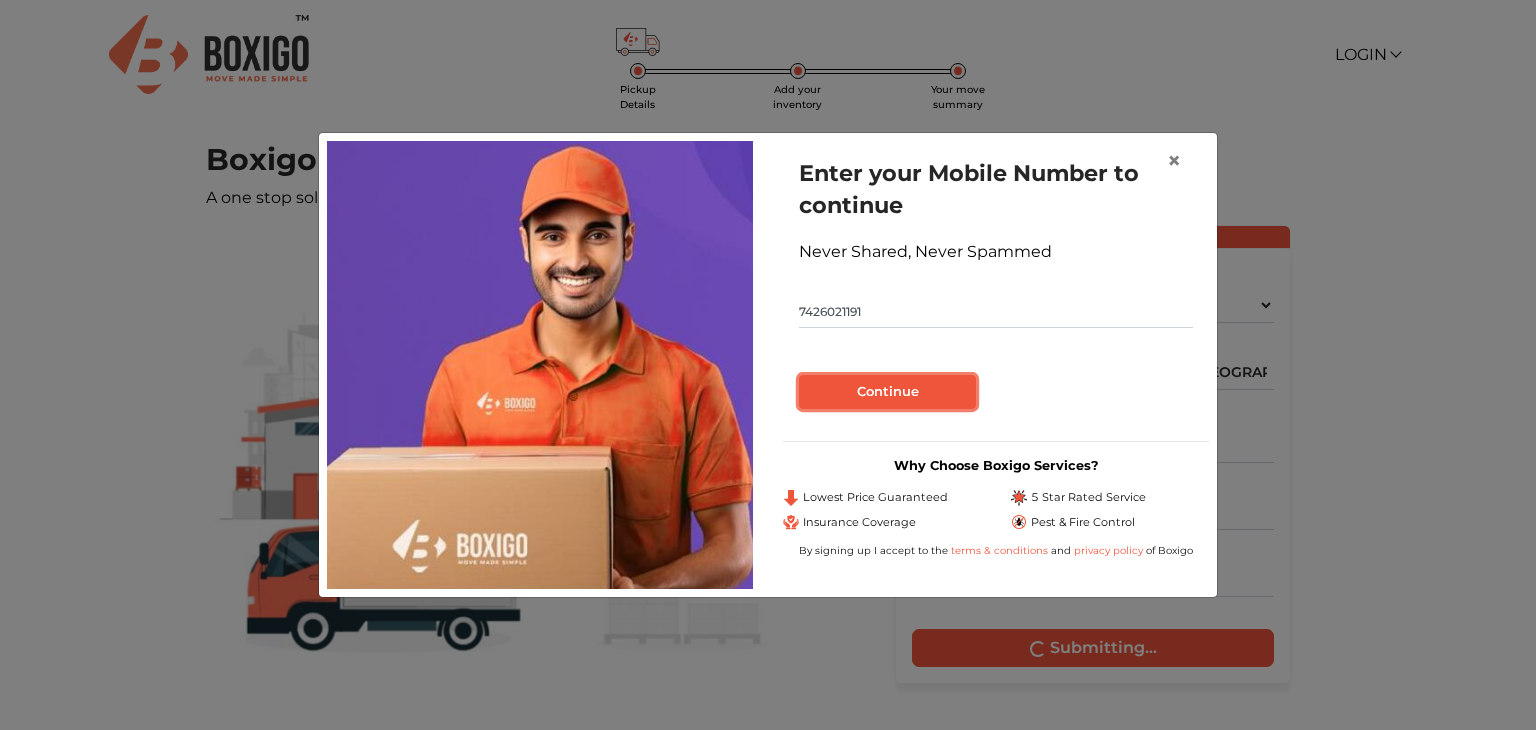 click on "Continue" at bounding box center (887, 392) 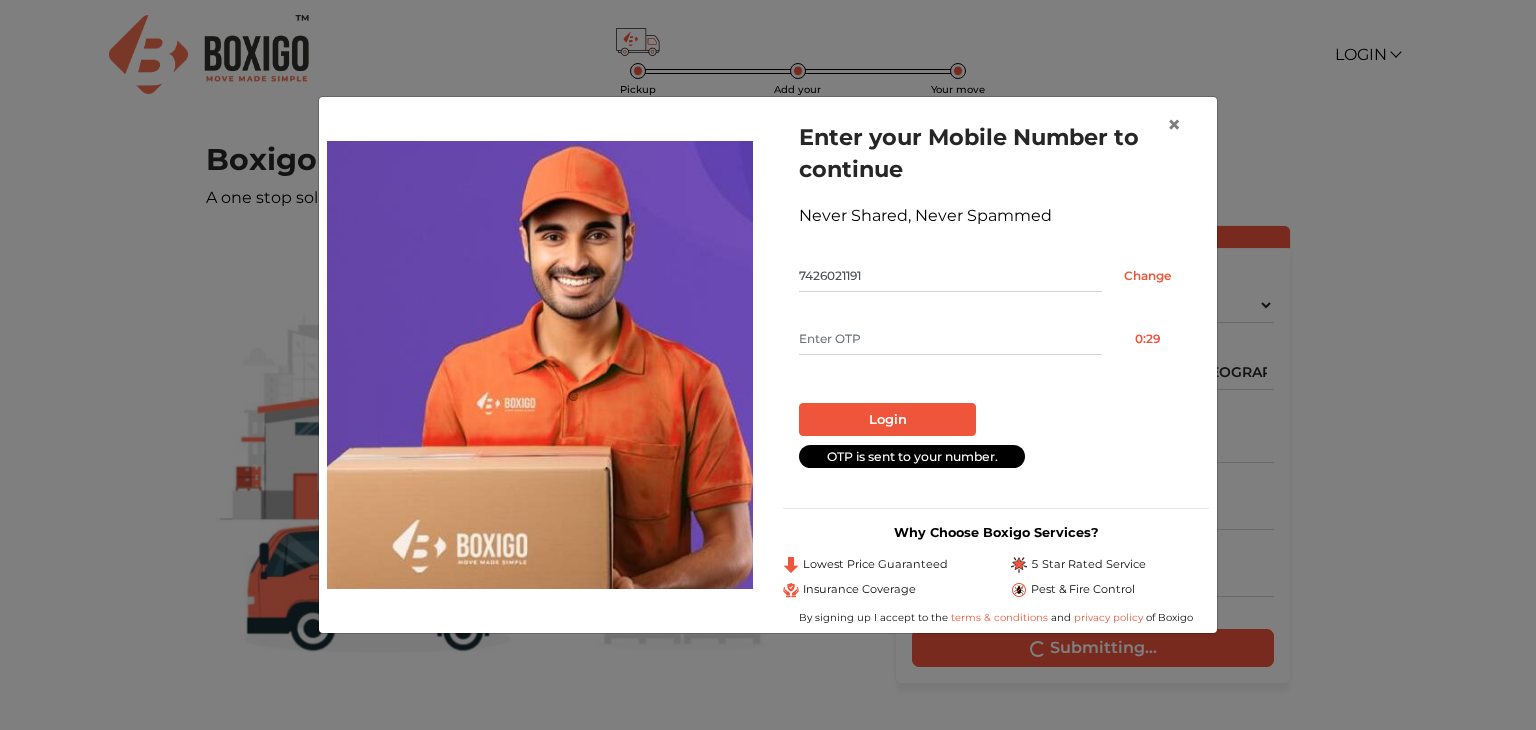 click at bounding box center [950, 339] 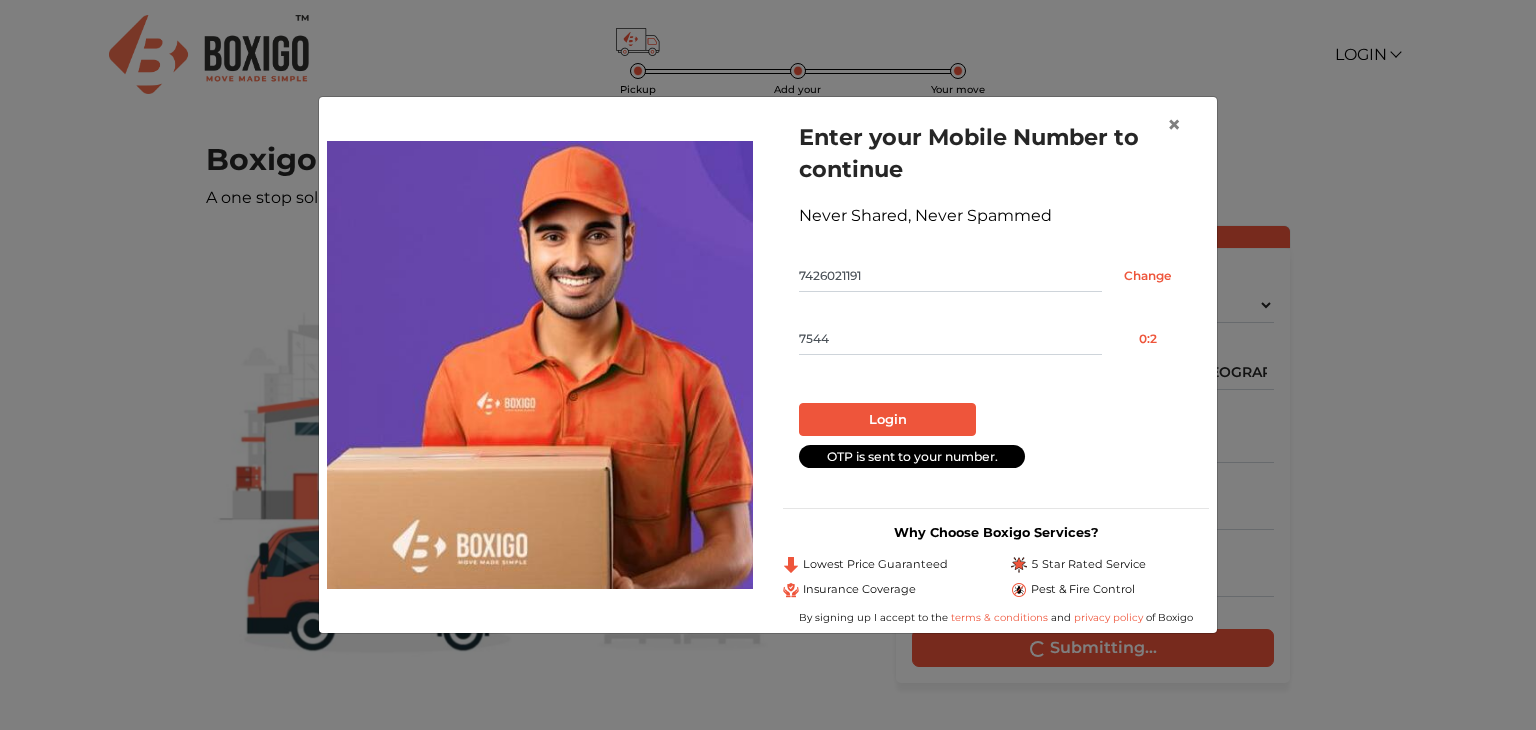 type on "7544" 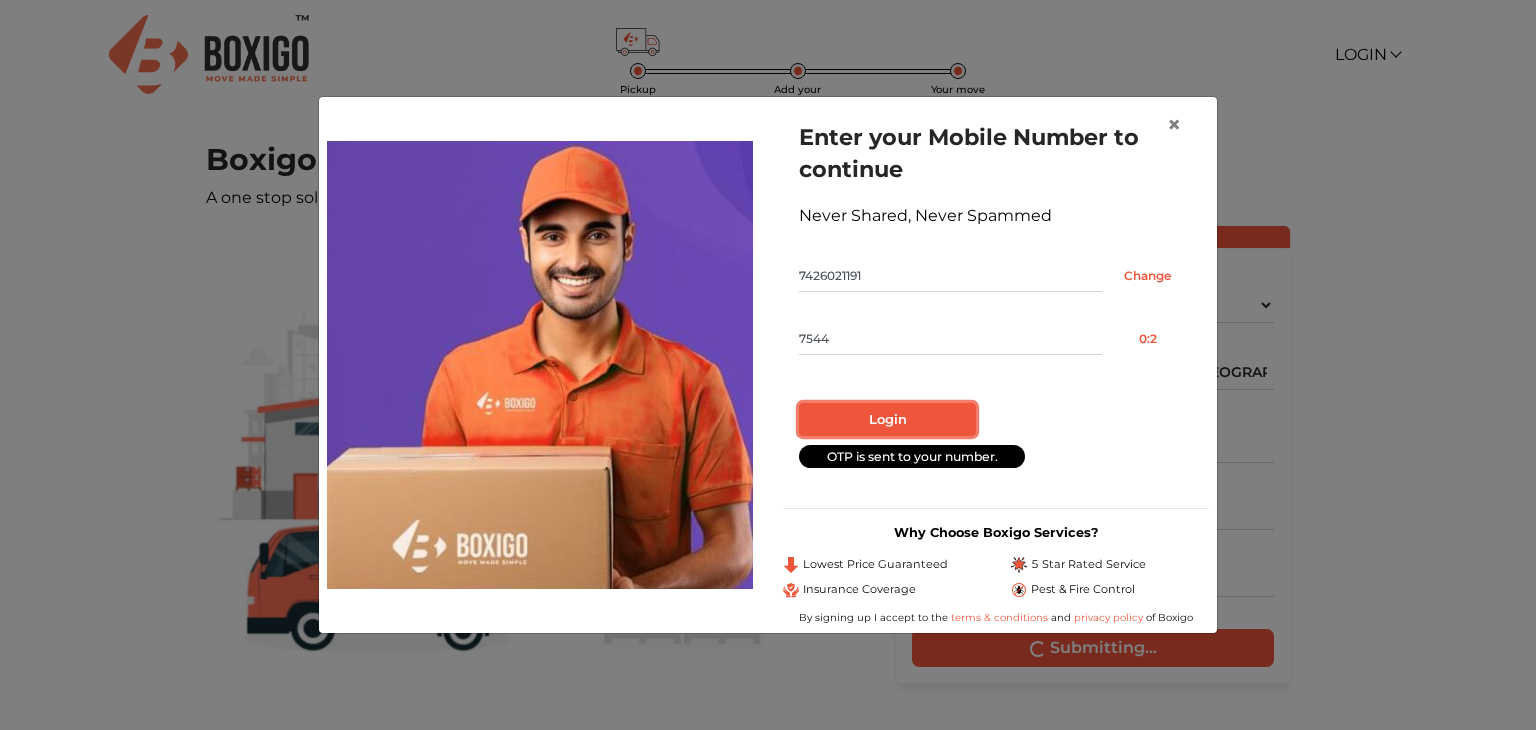 click on "Login" at bounding box center (887, 420) 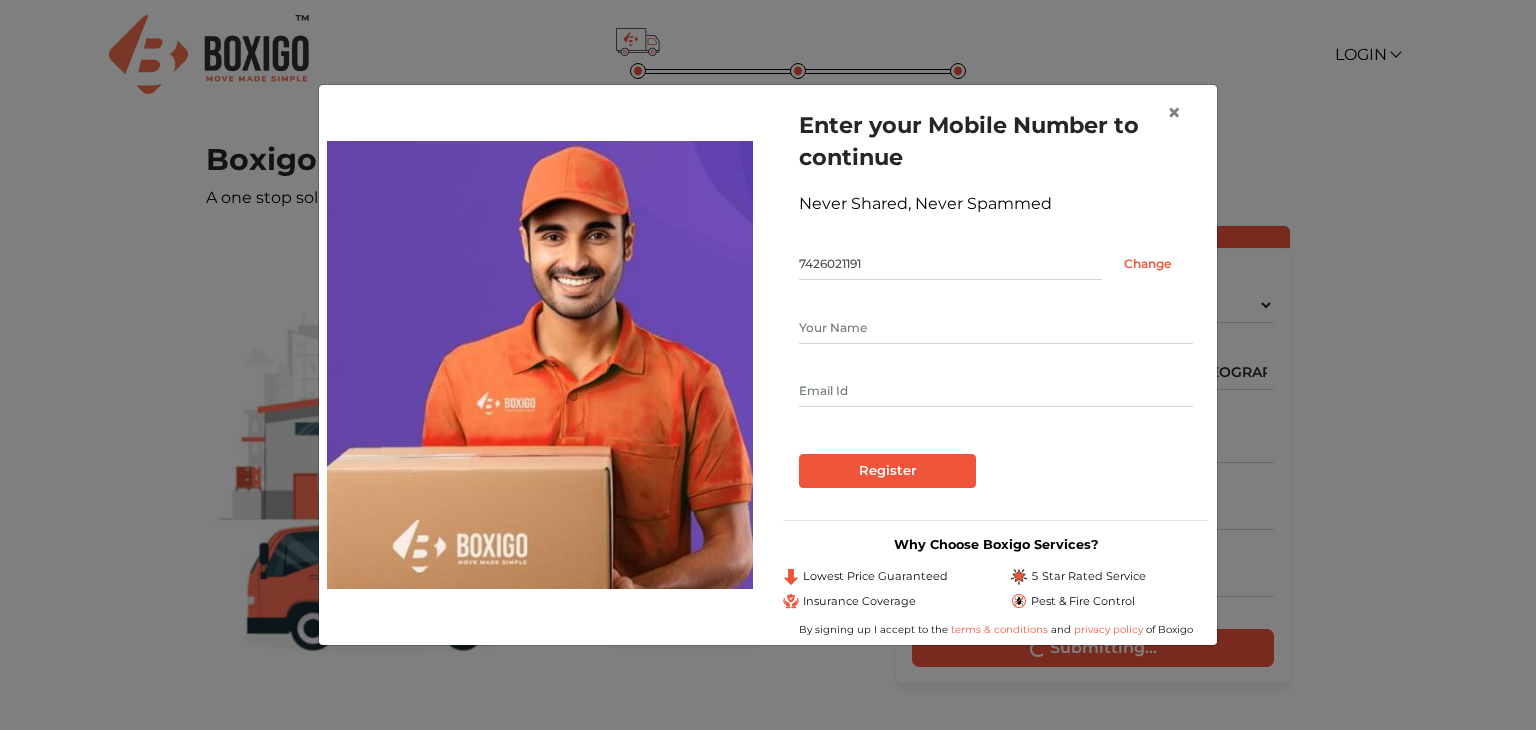 click at bounding box center [996, 328] 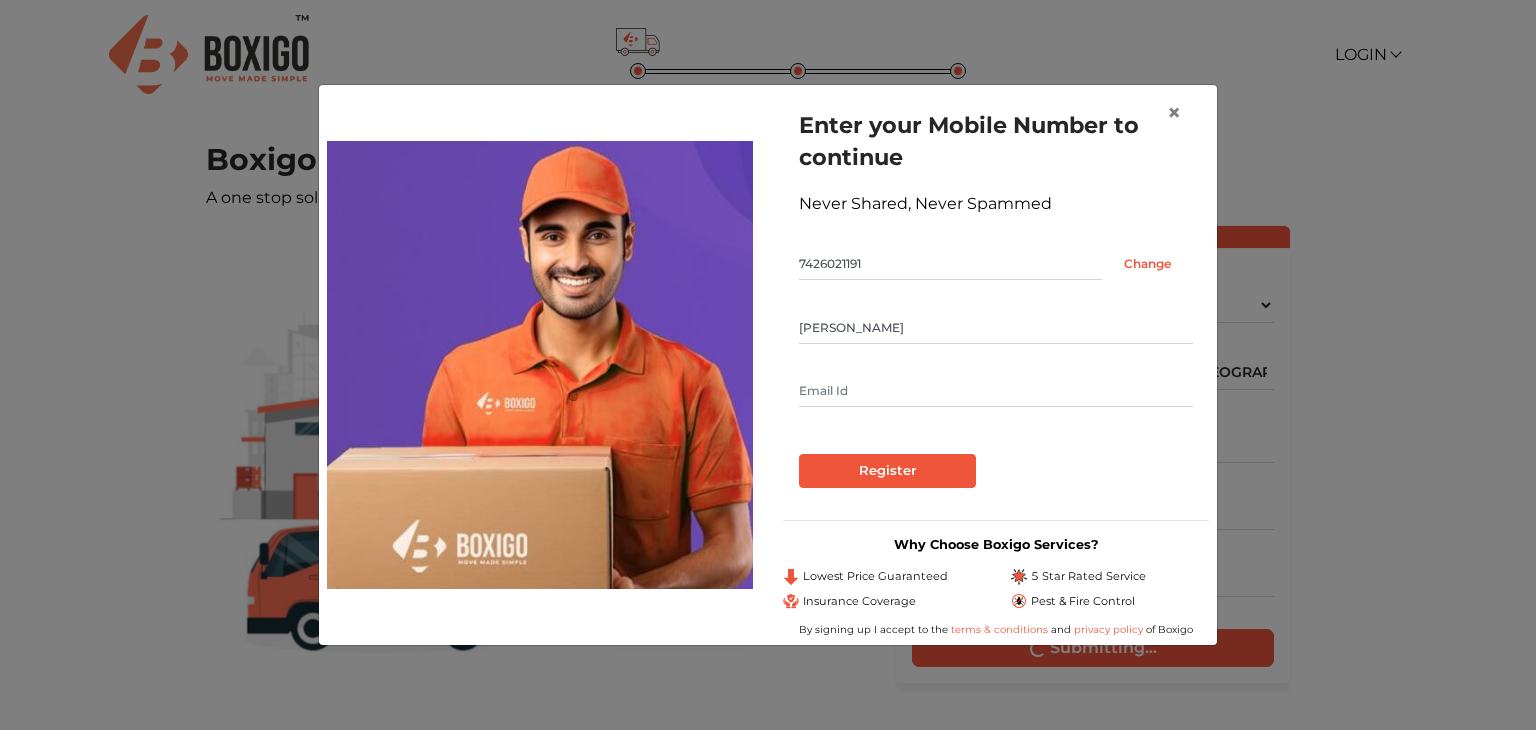 type on "Abhinav Mangal" 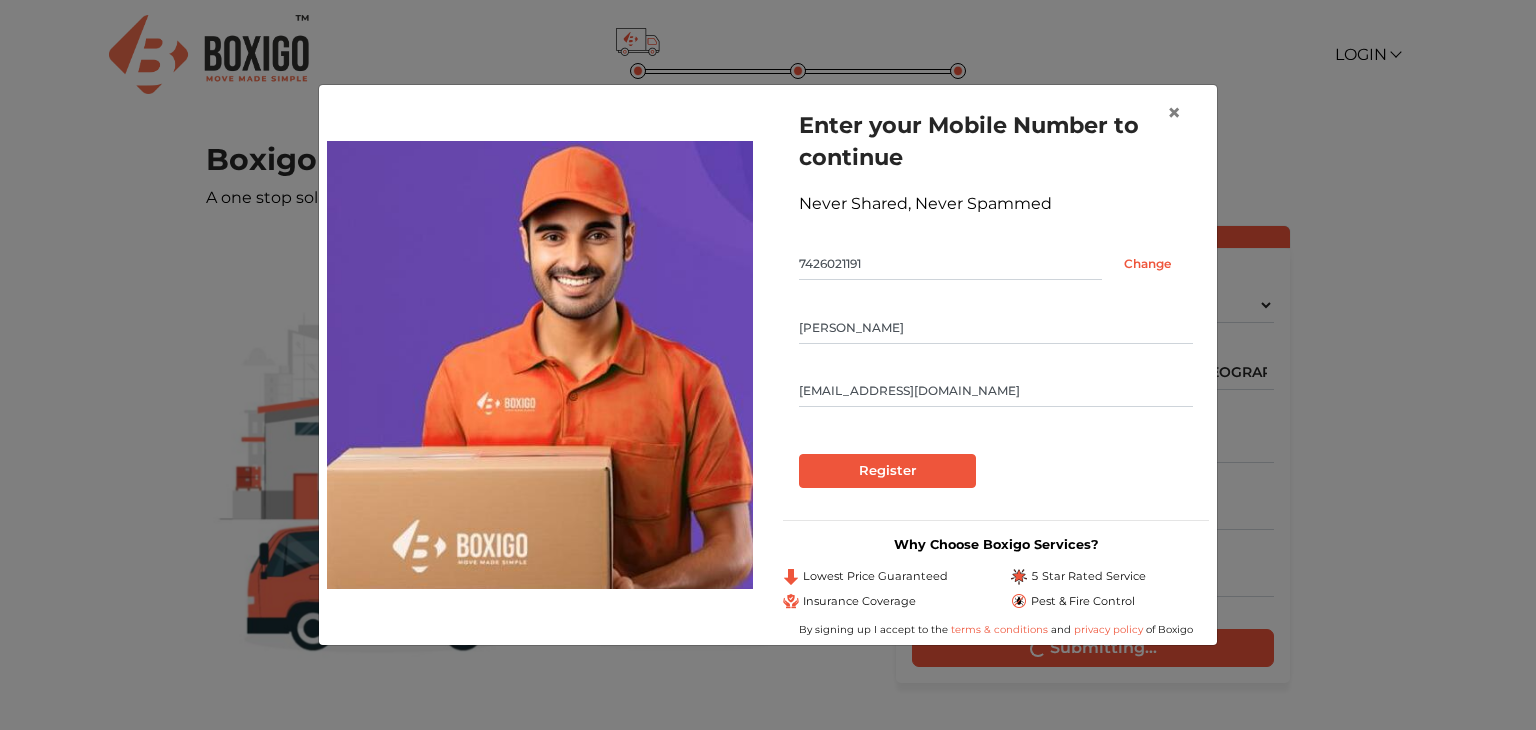 type on "mangalabhinav77@gmail.com" 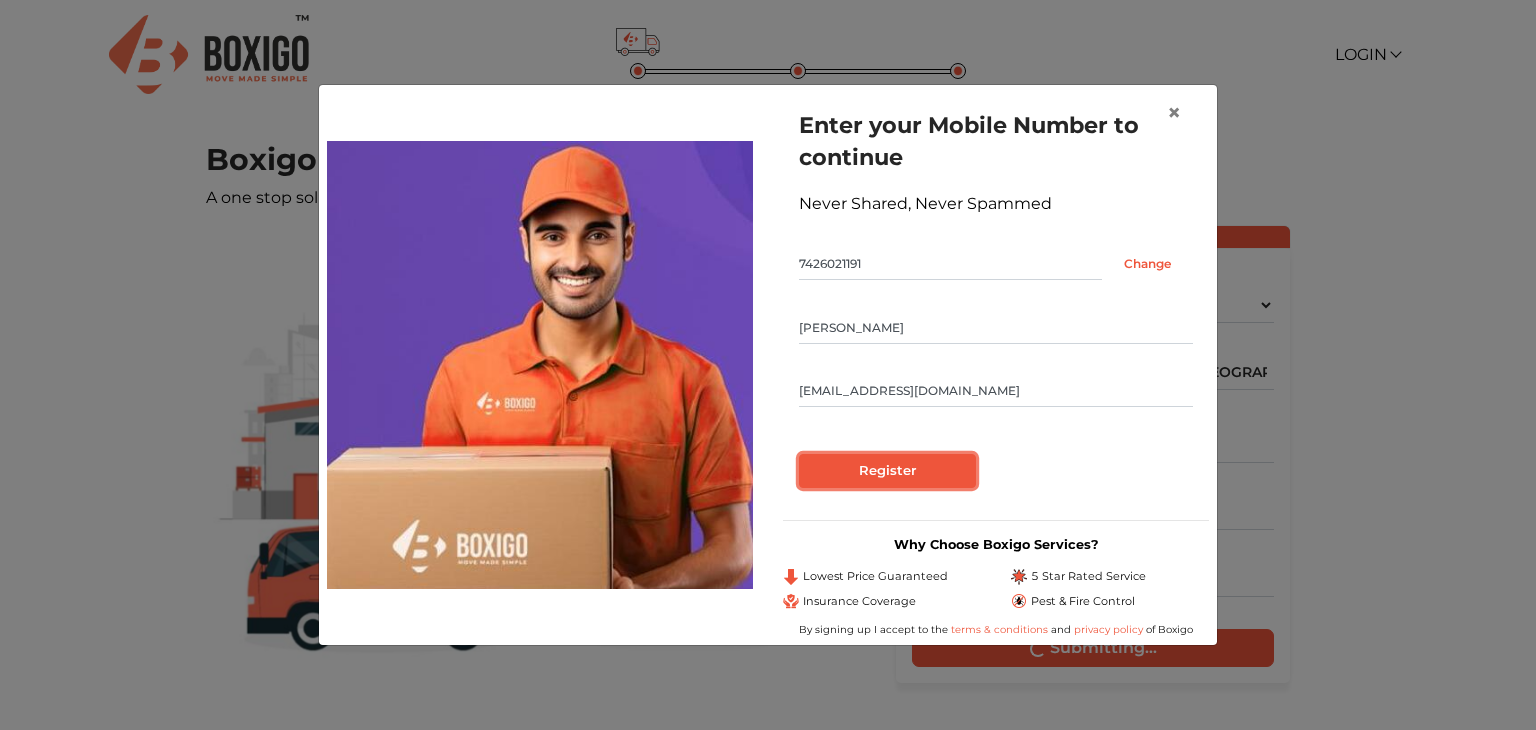 click on "Register" at bounding box center [887, 471] 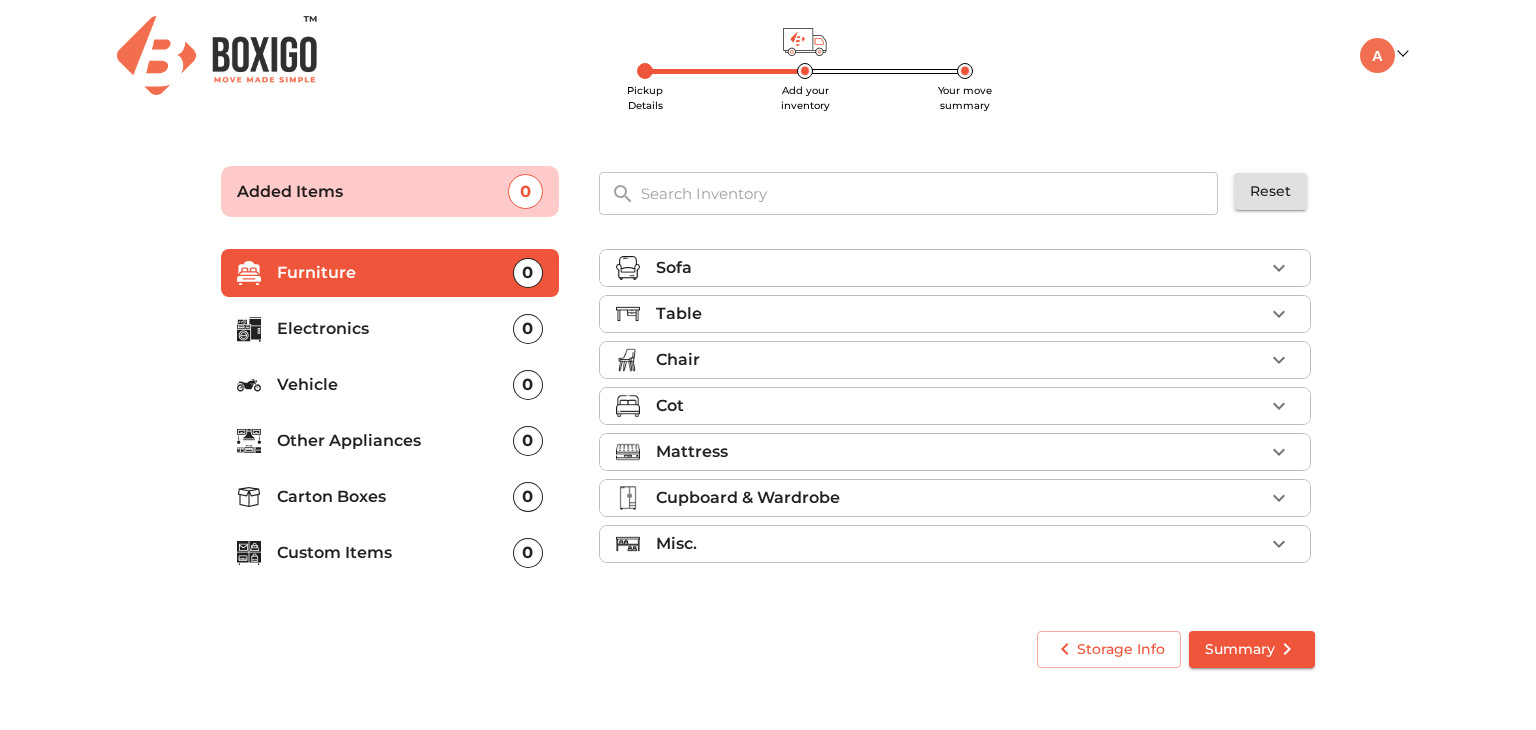 click on "Carton Boxes" at bounding box center [395, 497] 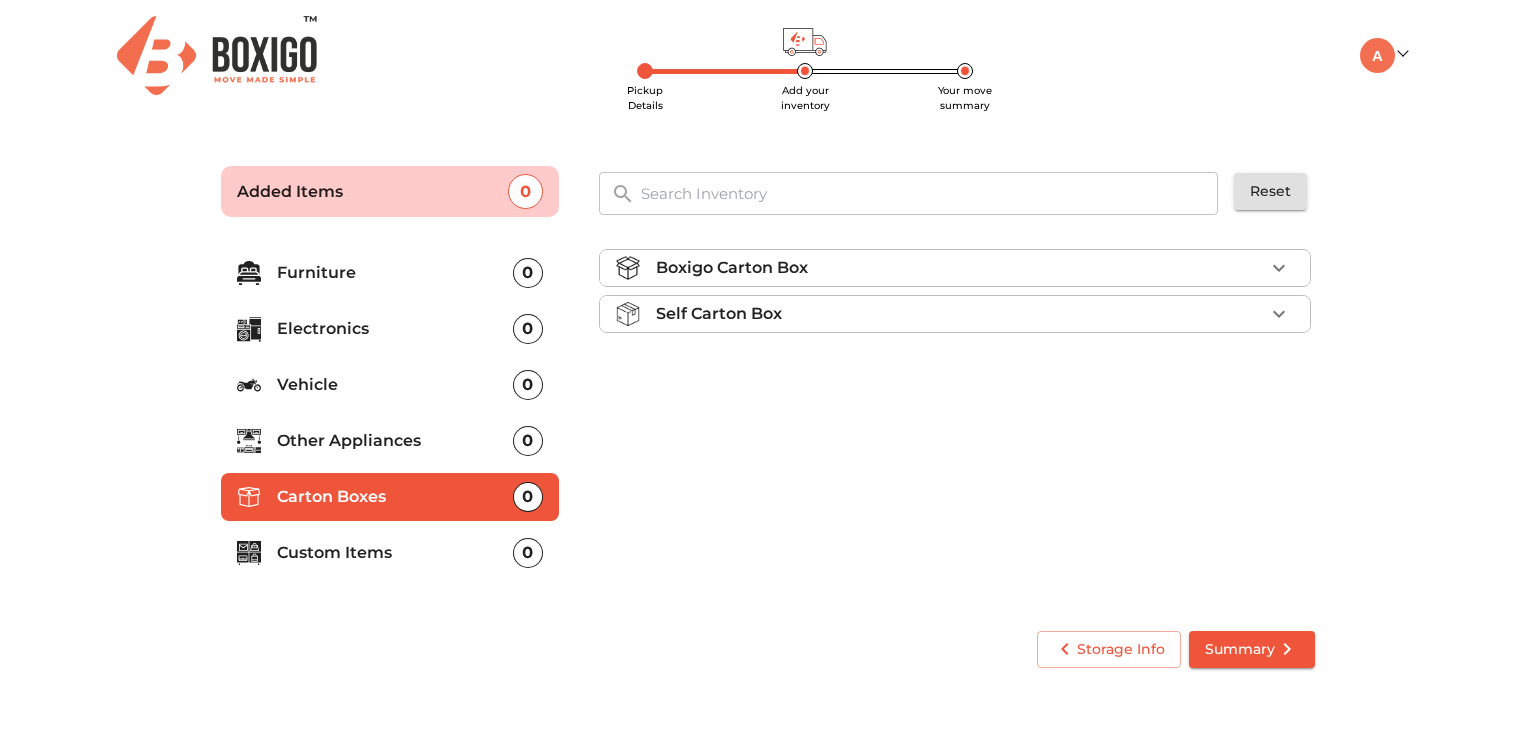 click on "Boxigo Carton Box" at bounding box center (955, 268) 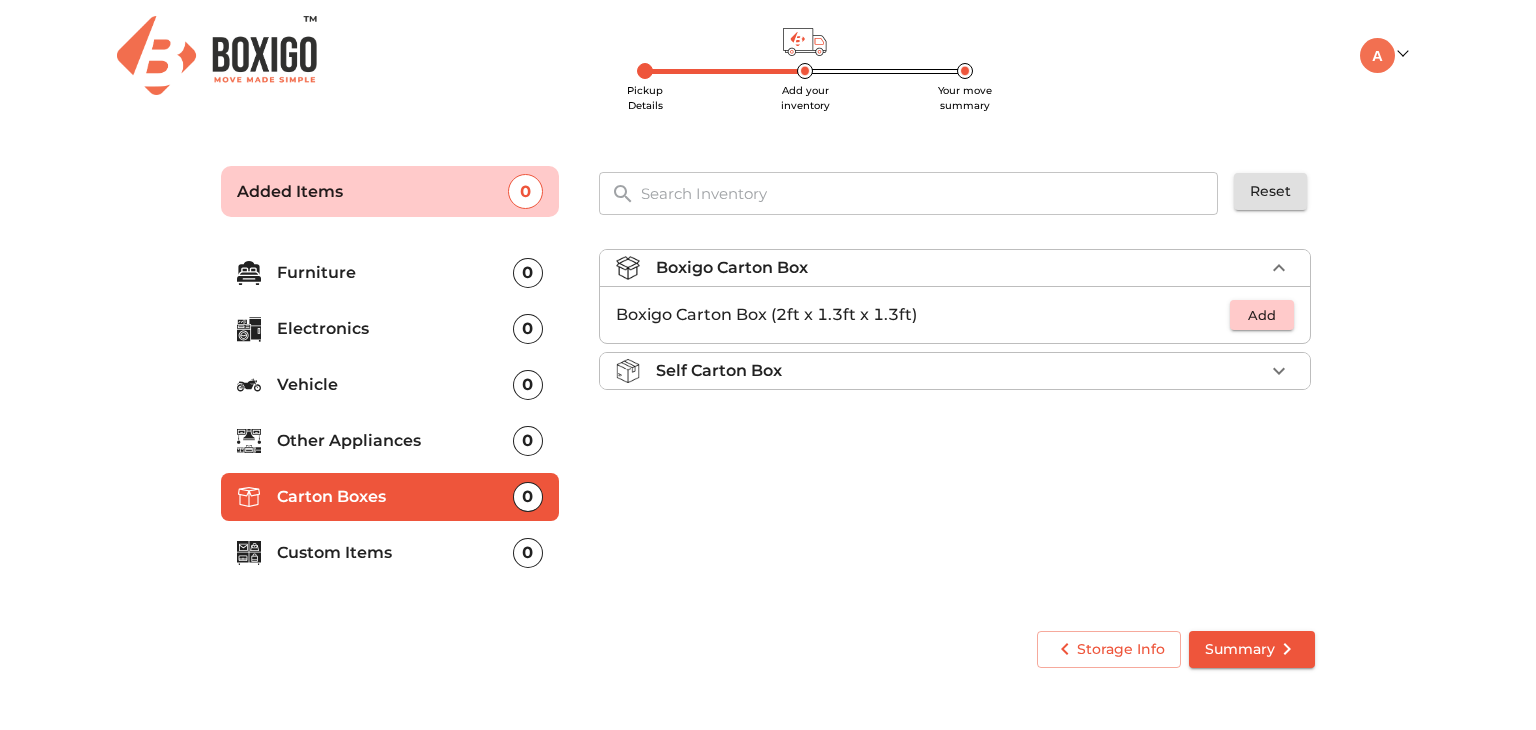 click on "Boxigo Carton Box" at bounding box center (955, 268) 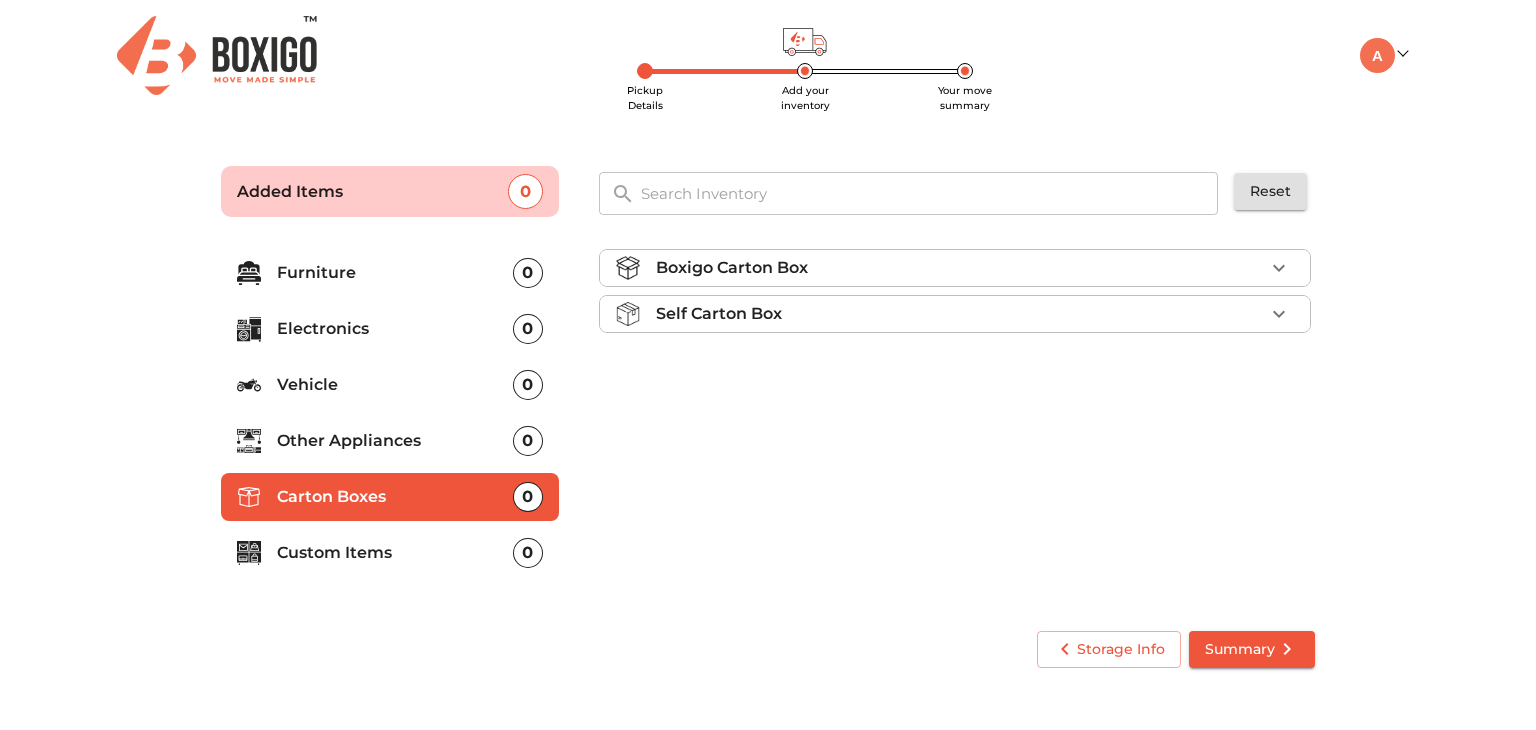 click on "Electronics" at bounding box center [395, 329] 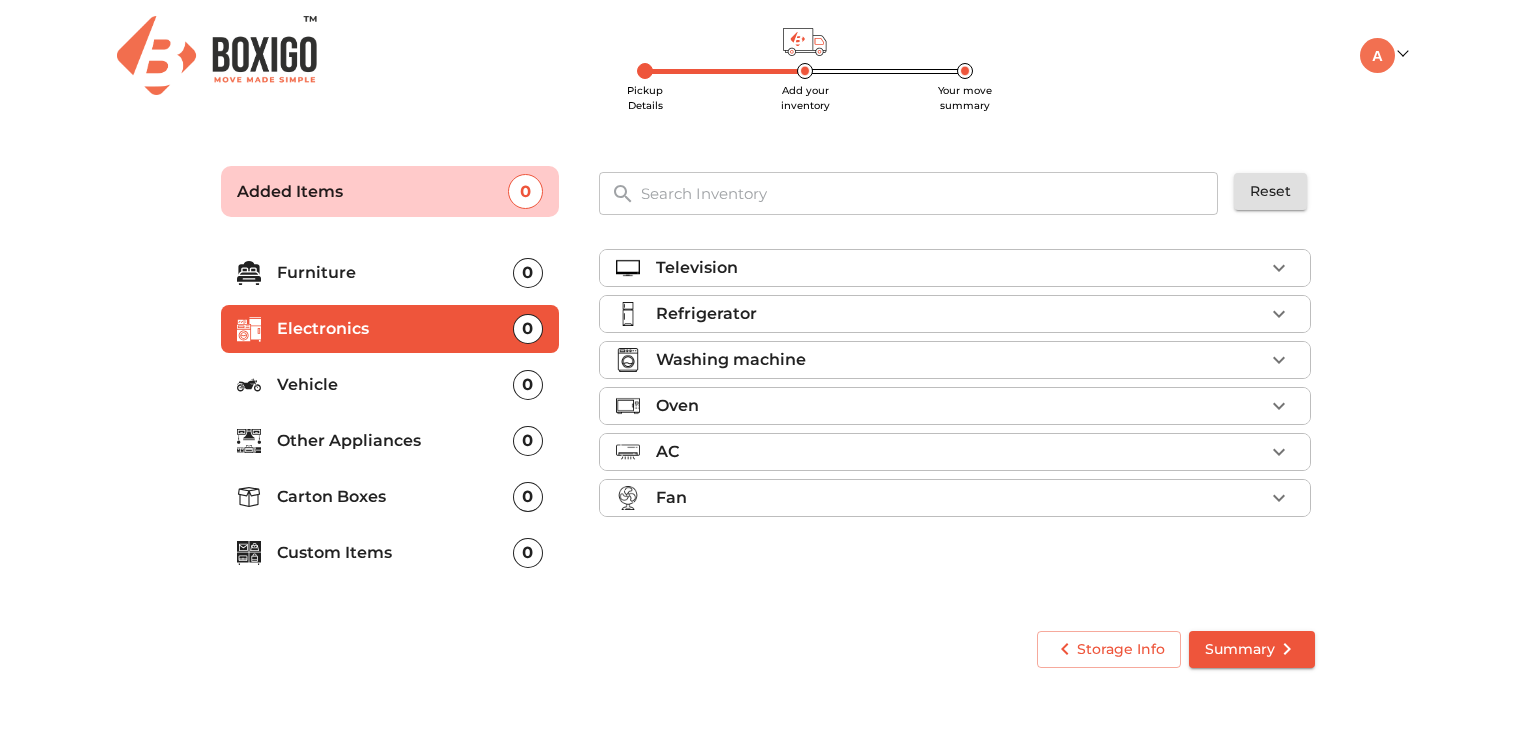 click on "Vehicle" at bounding box center (395, 385) 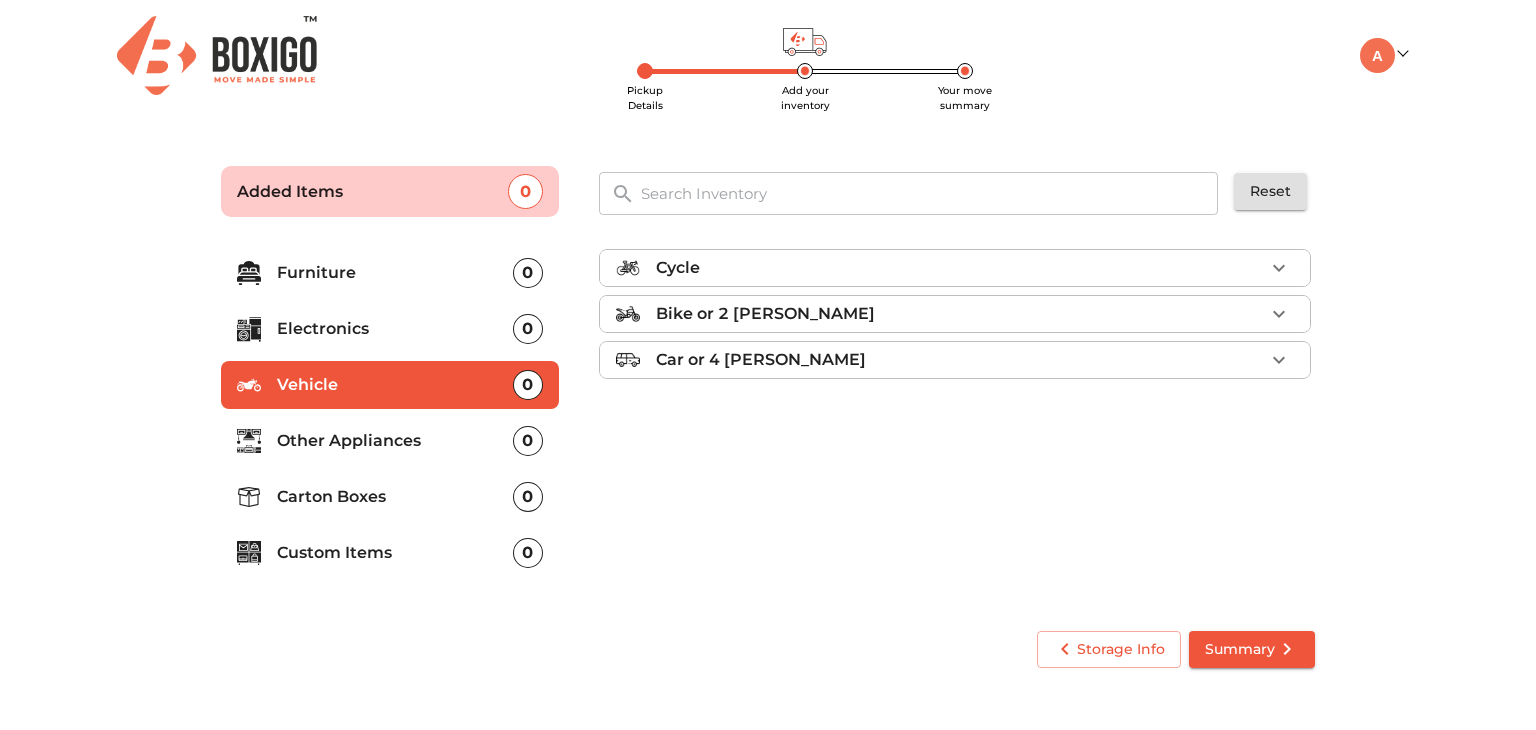 click on "Other Appliances" at bounding box center (395, 441) 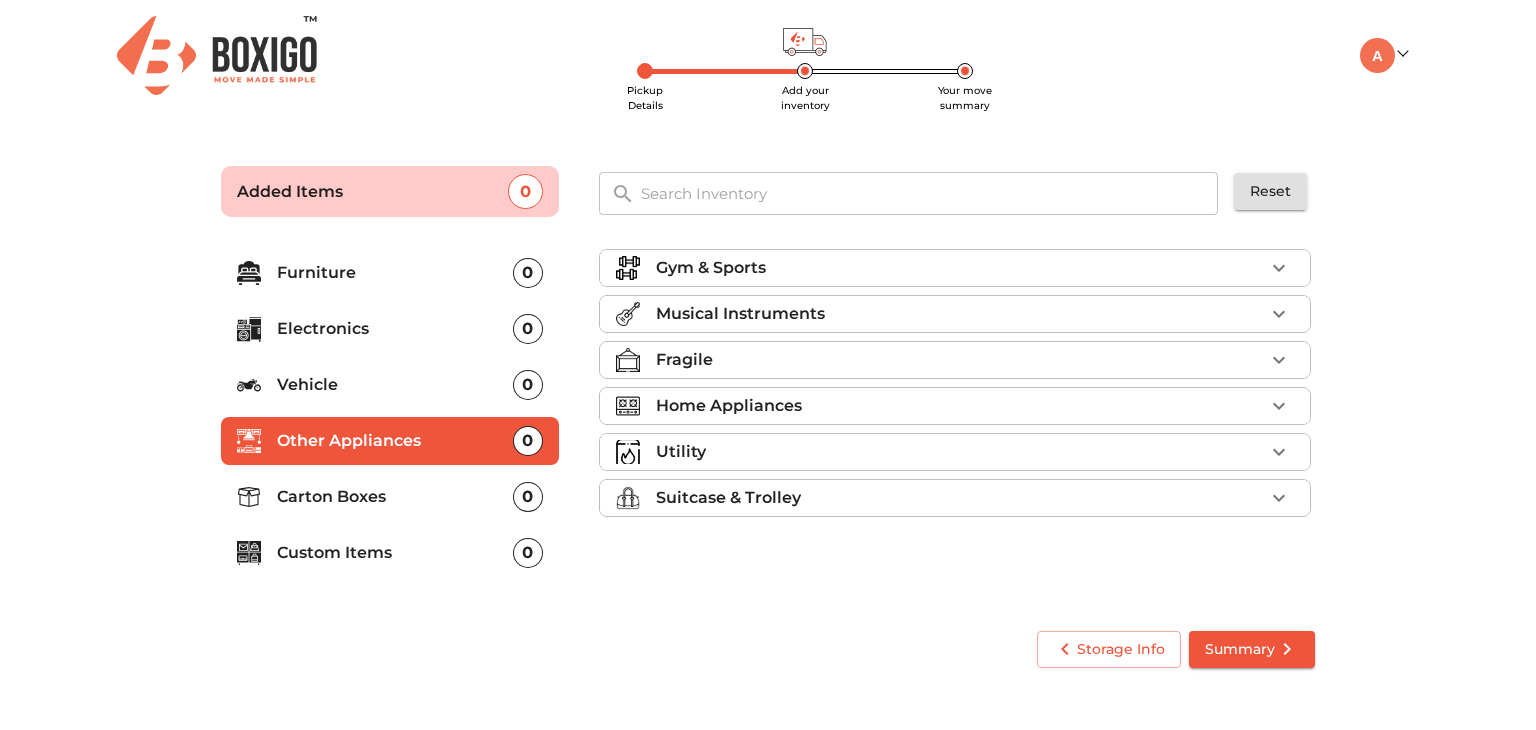 click on "Carton Boxes" at bounding box center (395, 497) 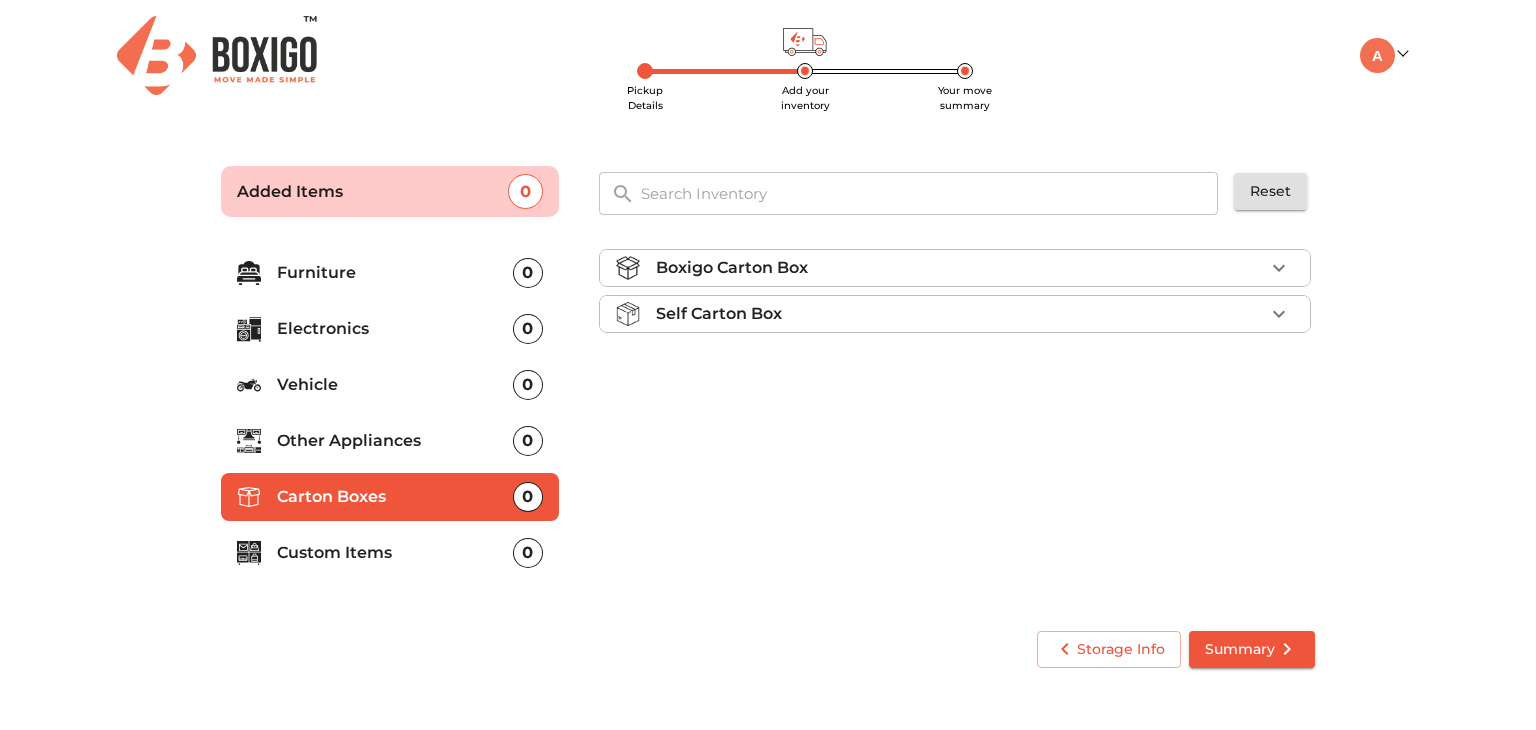 click on "Self Carton Box" at bounding box center (719, 314) 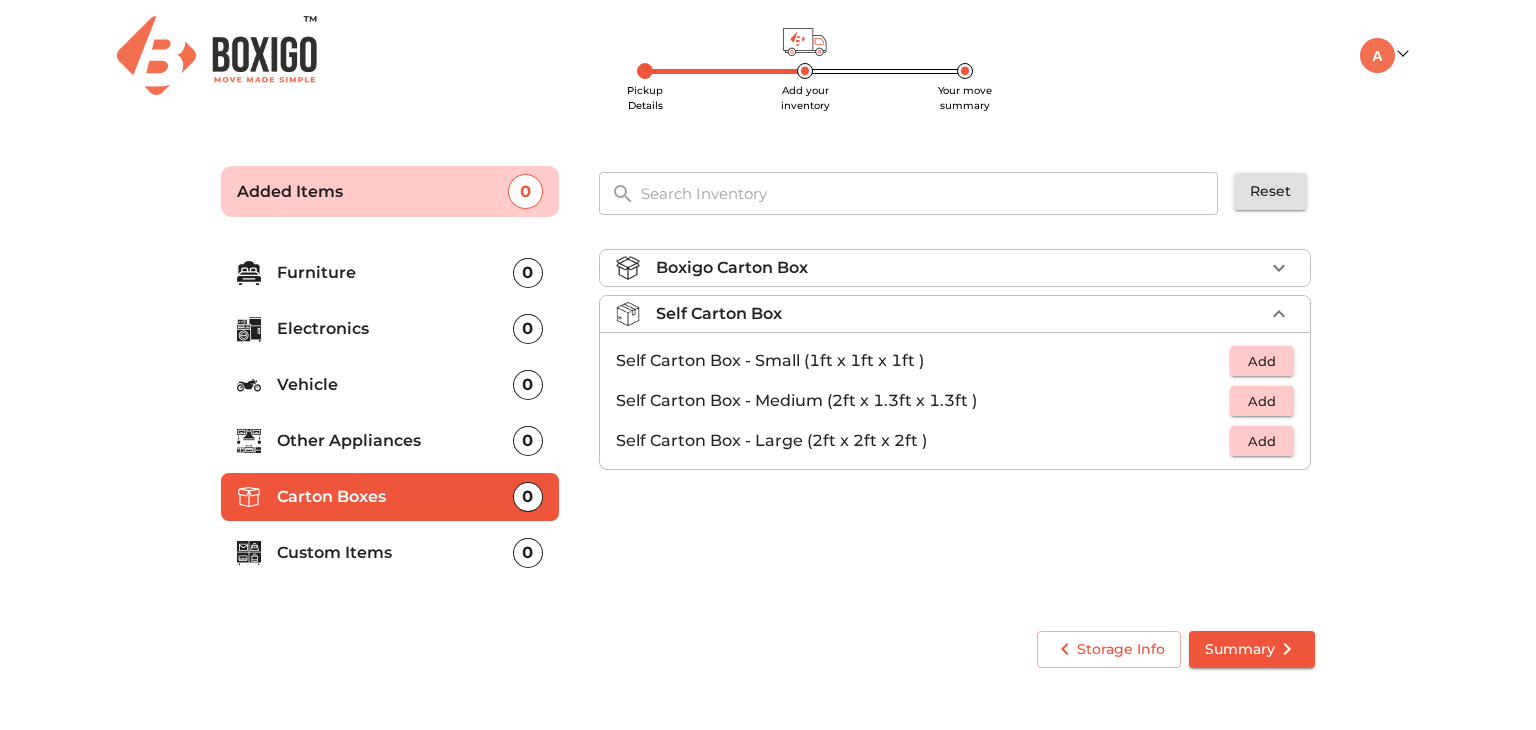 click on "Self Carton Box" at bounding box center (719, 314) 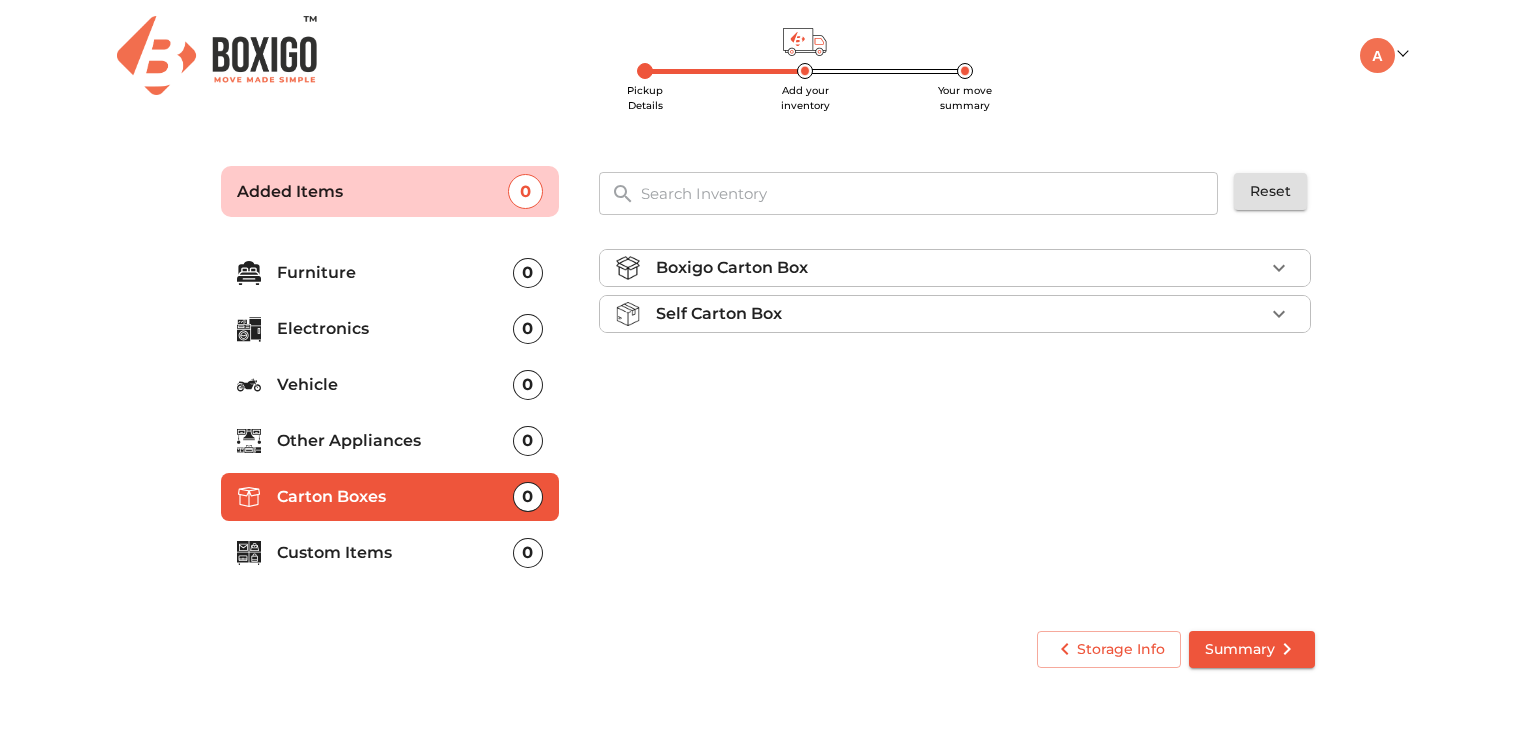 click on "Boxigo Carton Box" at bounding box center [732, 268] 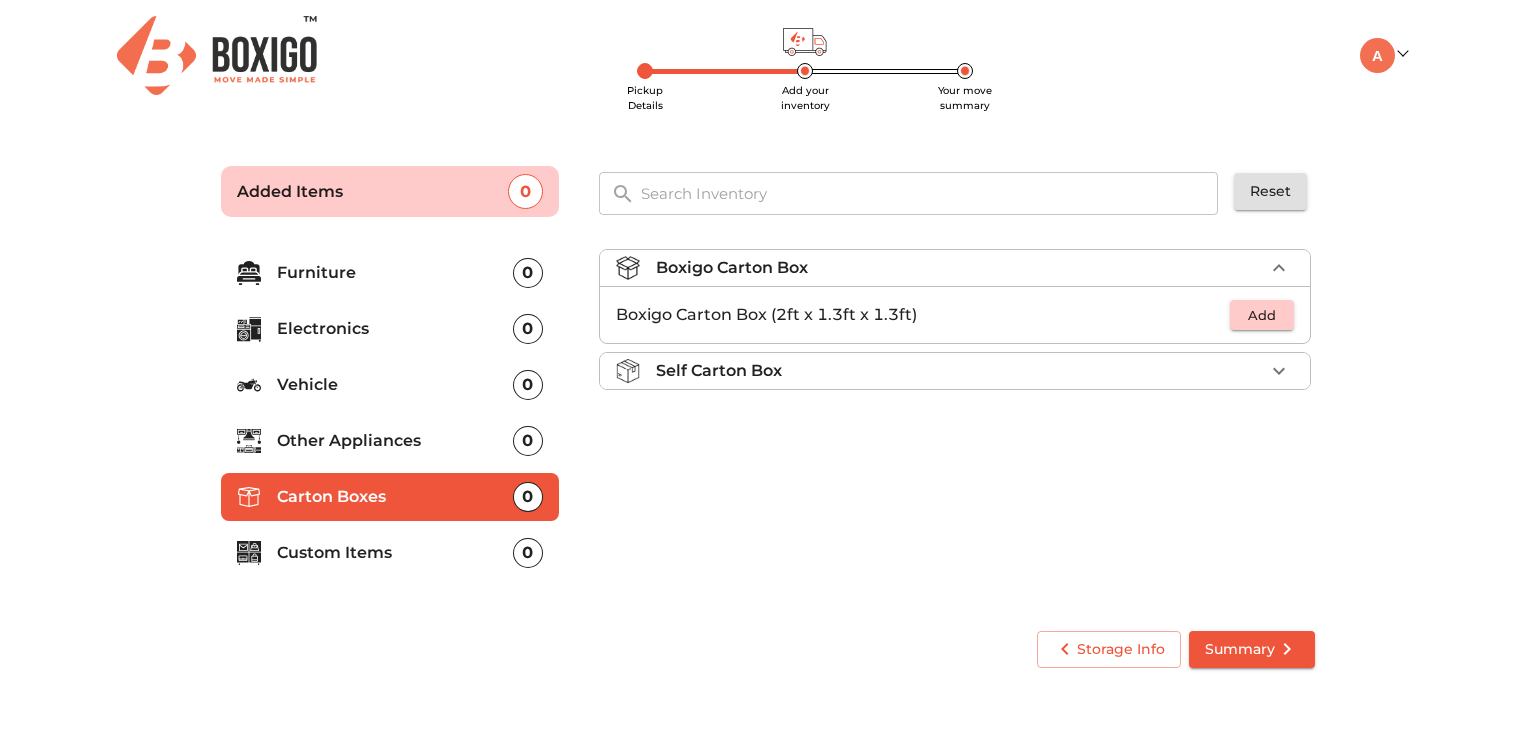click on "Custom Items" at bounding box center (395, 553) 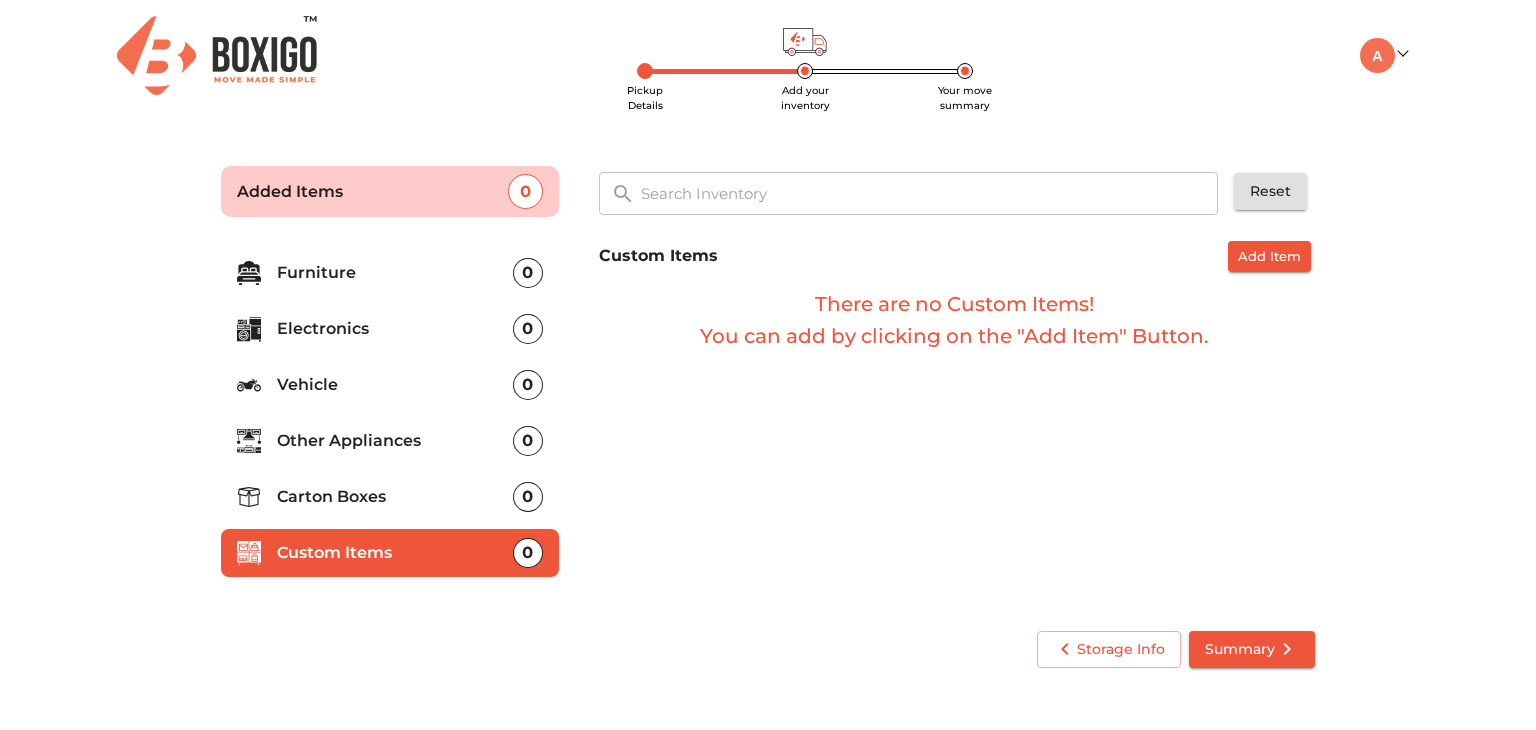 click on "Furniture 0" at bounding box center (390, 273) 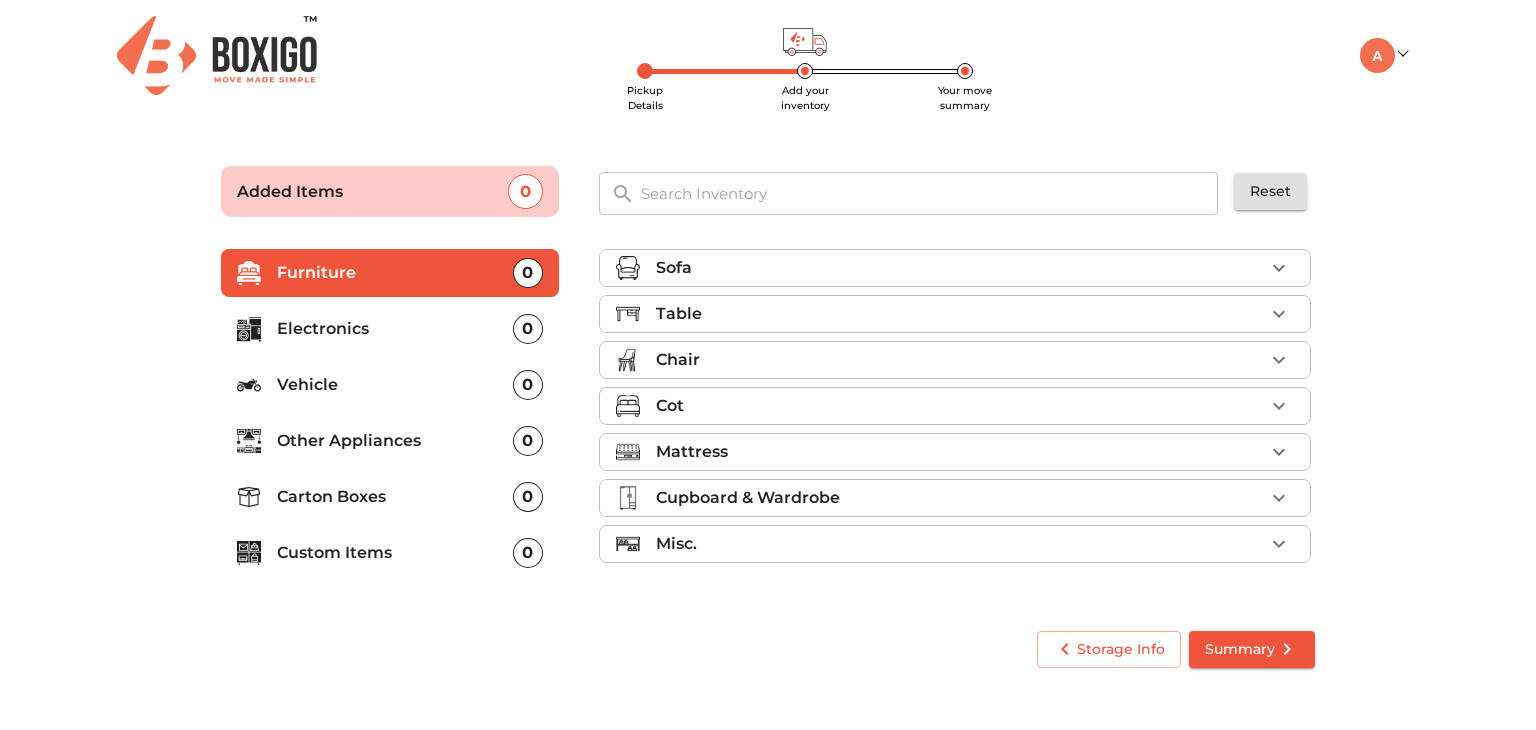 click on "Electronics" at bounding box center (395, 329) 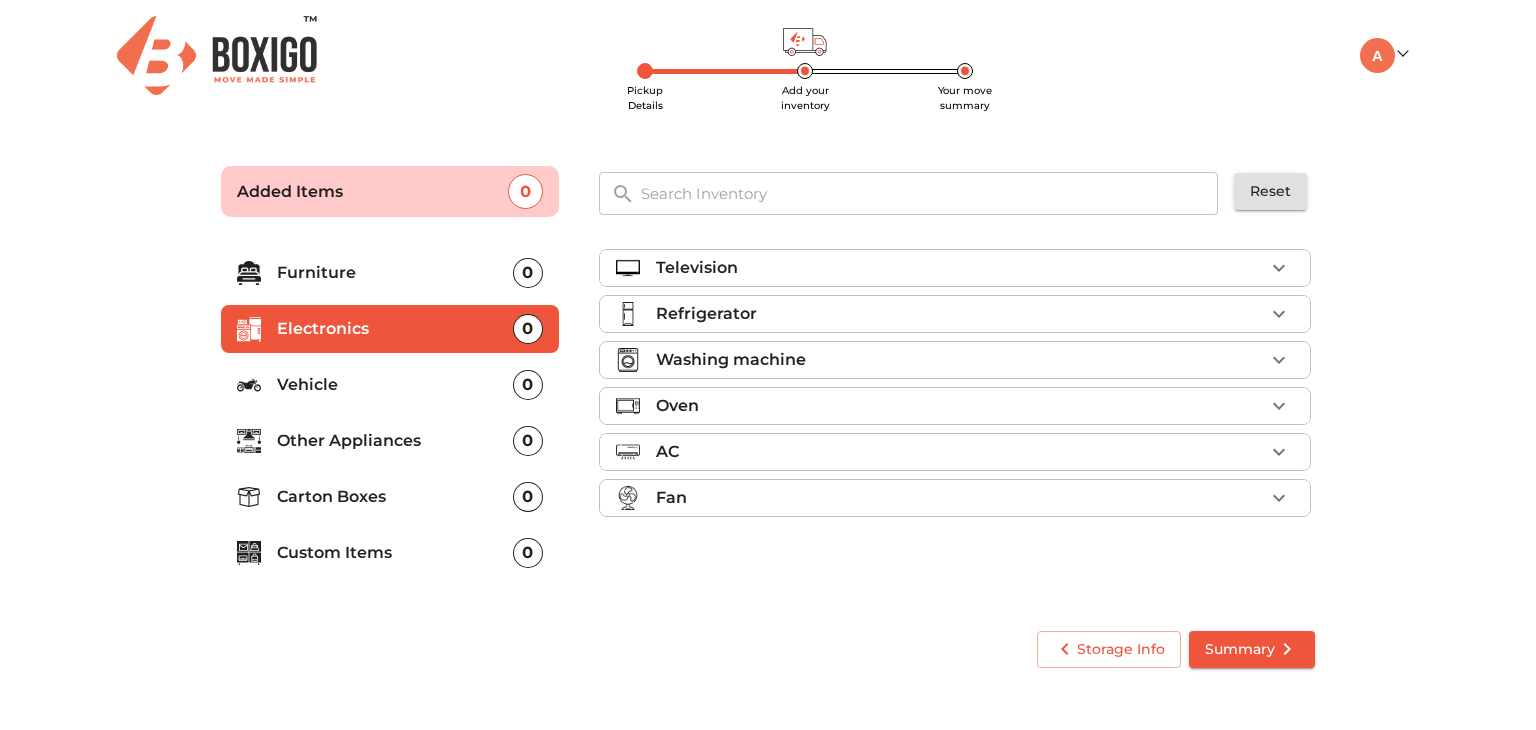 click on "Vehicle" at bounding box center [395, 385] 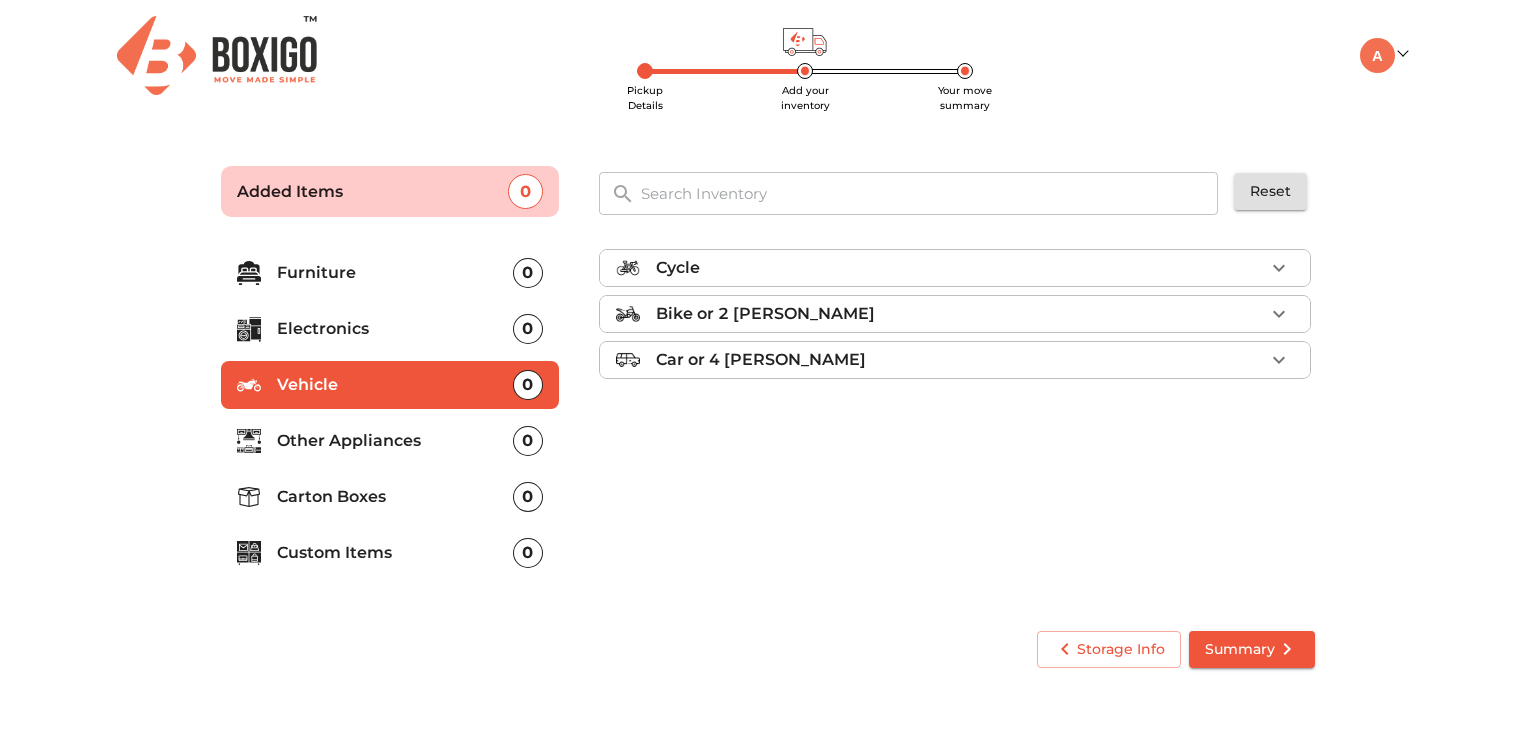 click on "Other Appliances 0" at bounding box center [390, 441] 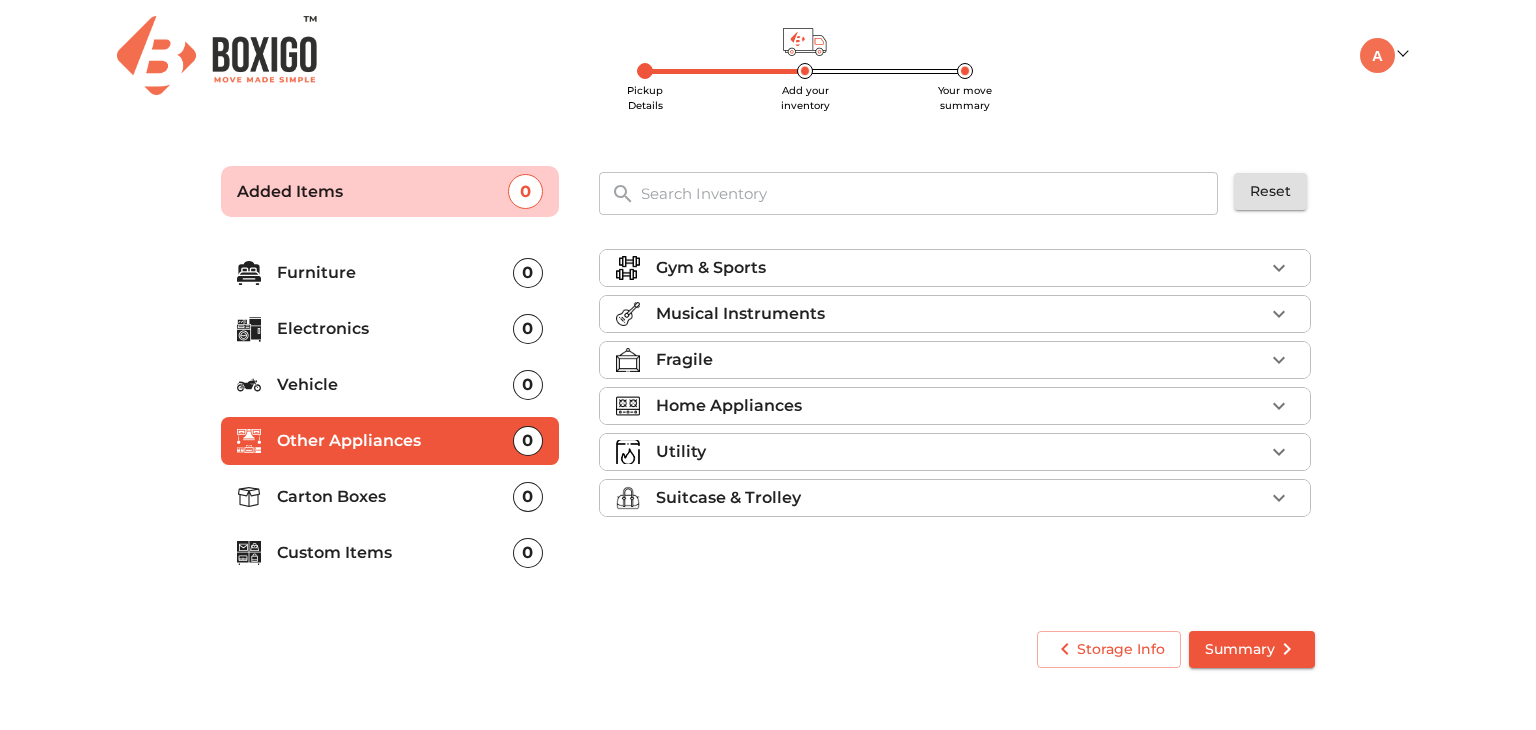 click on "Fragile" at bounding box center (960, 360) 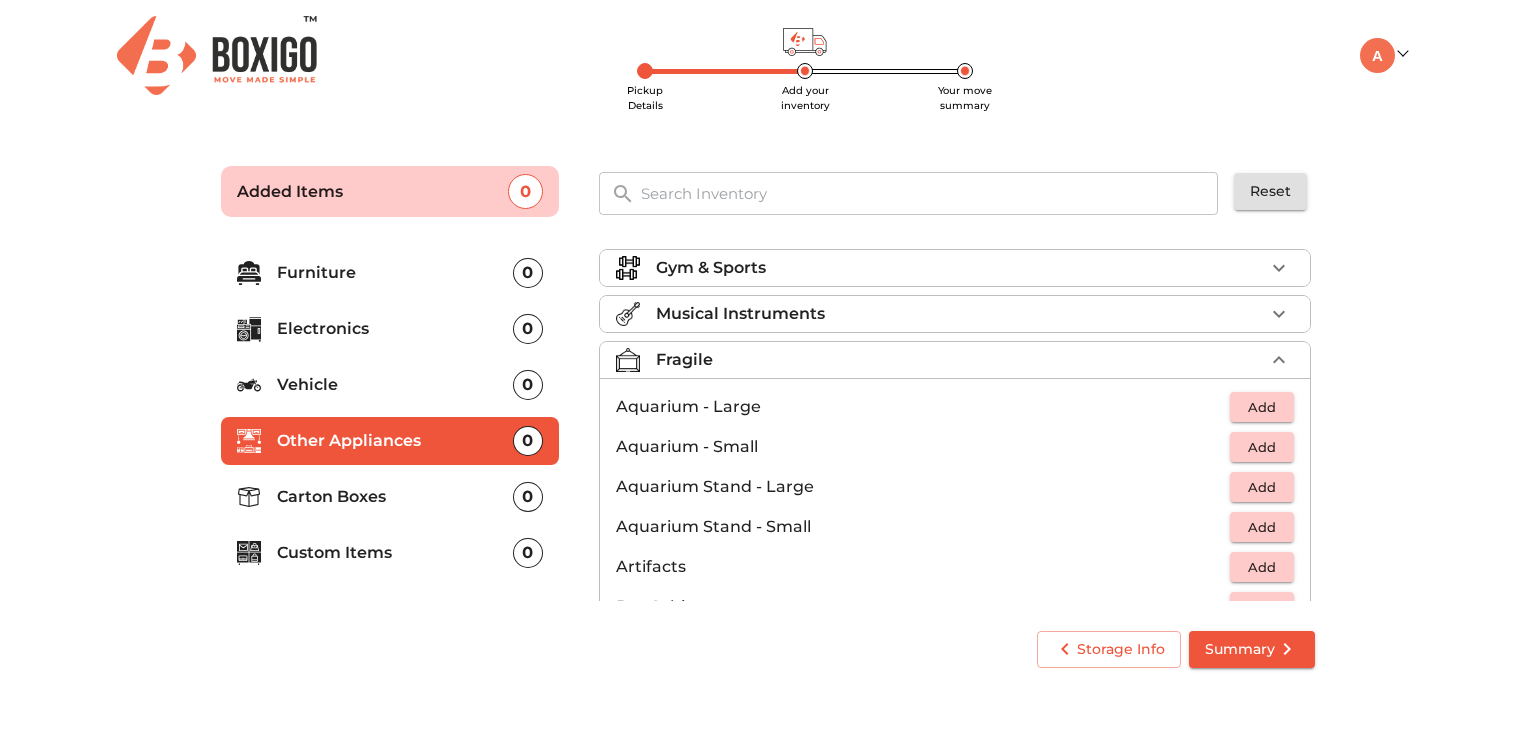 click on "Fragile" at bounding box center [960, 360] 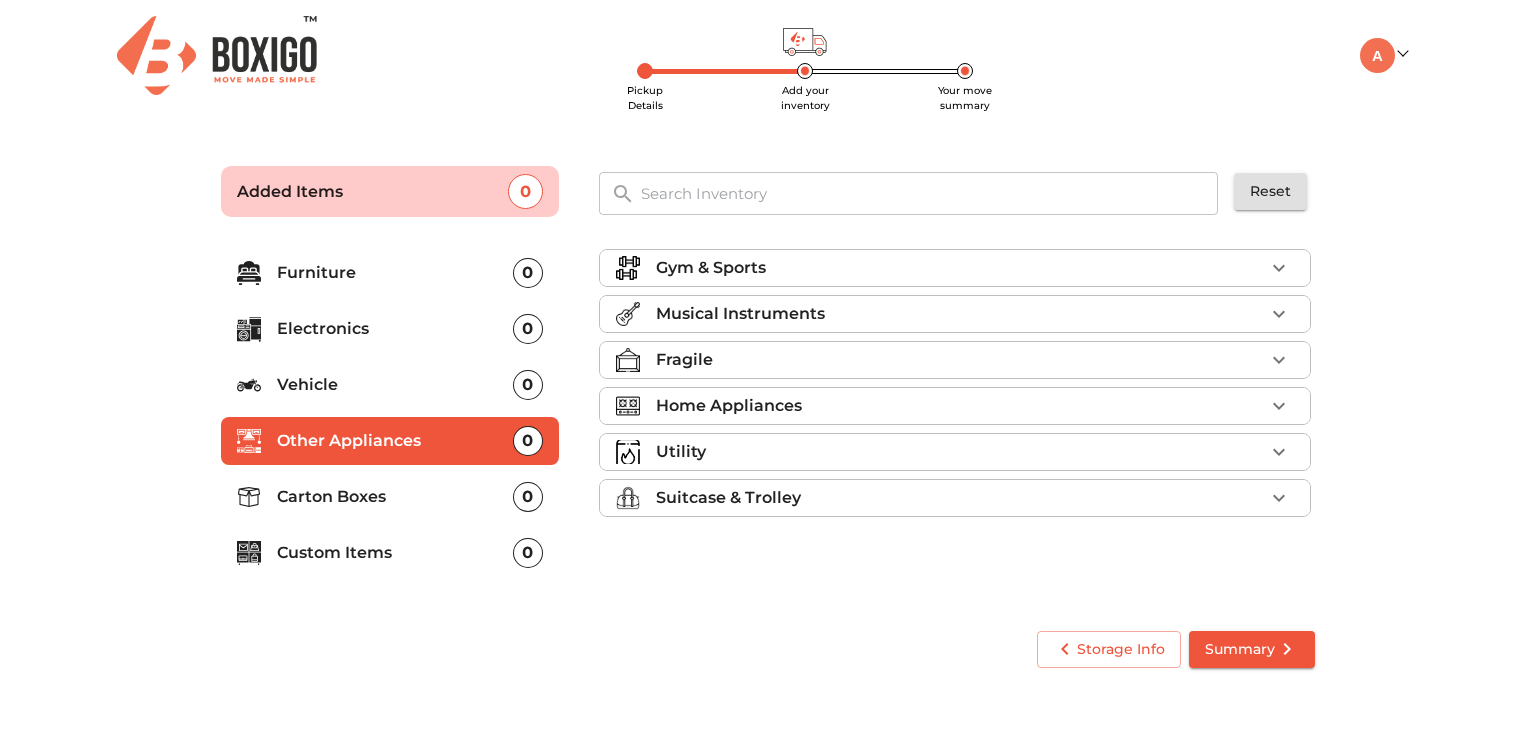 click on "Home Appliances" at bounding box center (955, 406) 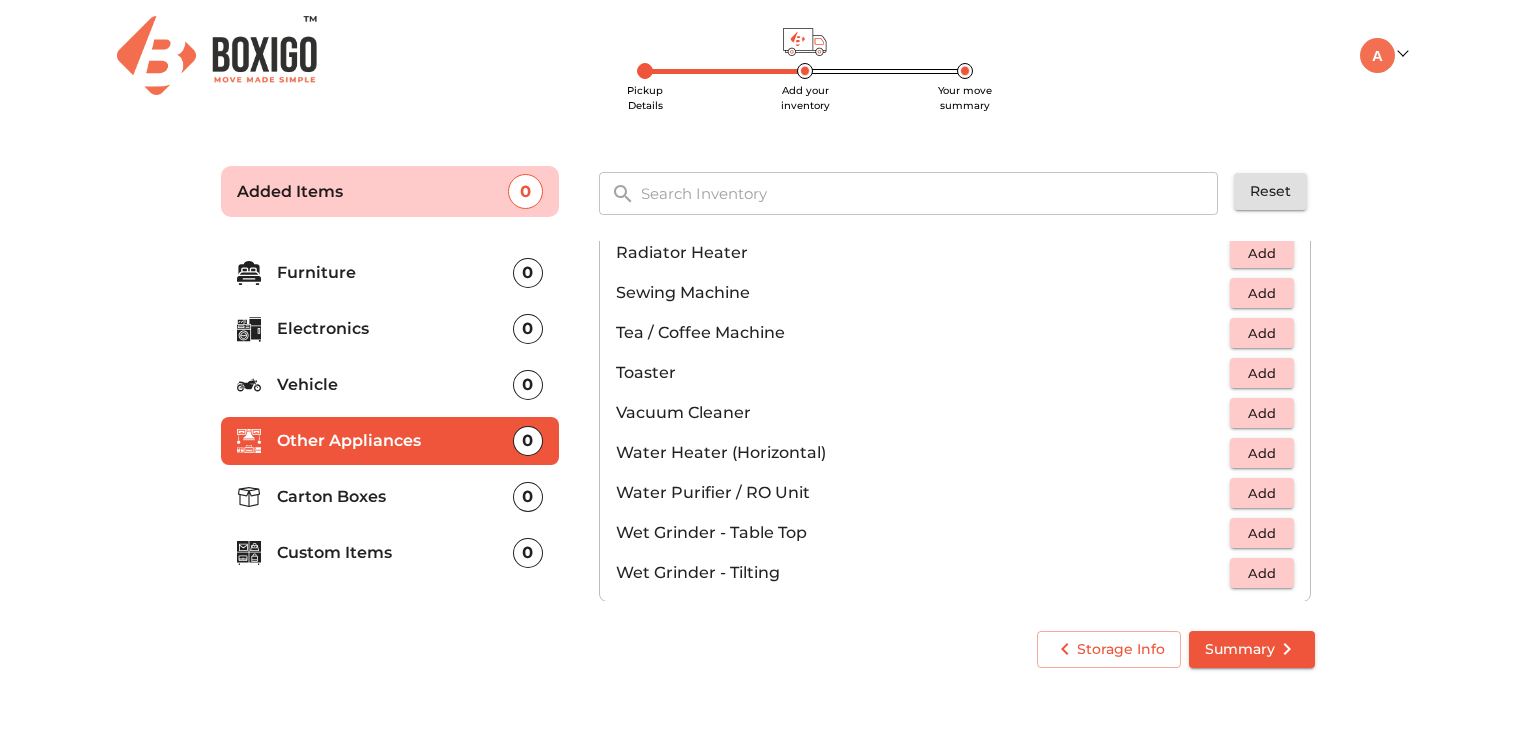 scroll, scrollTop: 1386, scrollLeft: 0, axis: vertical 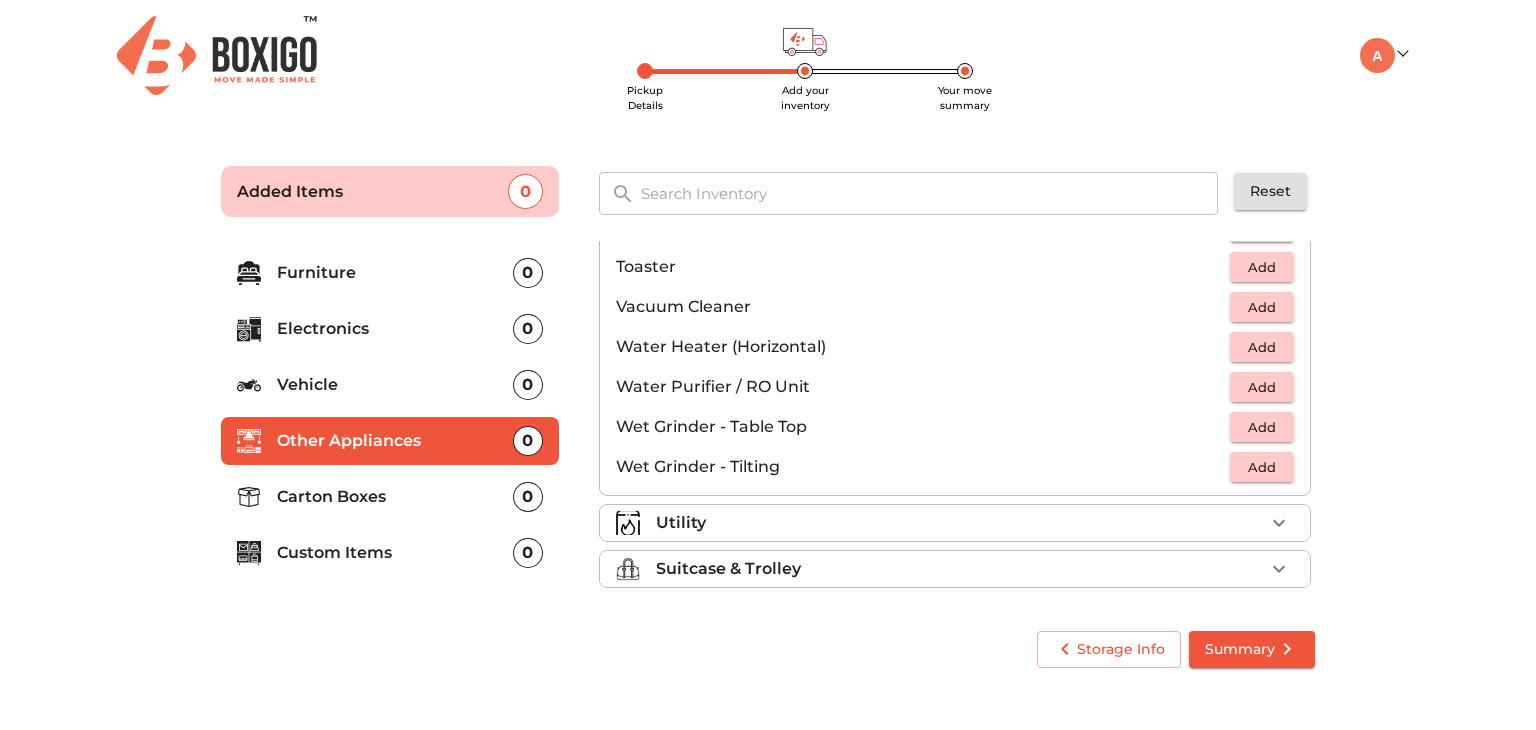 click on "Utility" at bounding box center [960, 523] 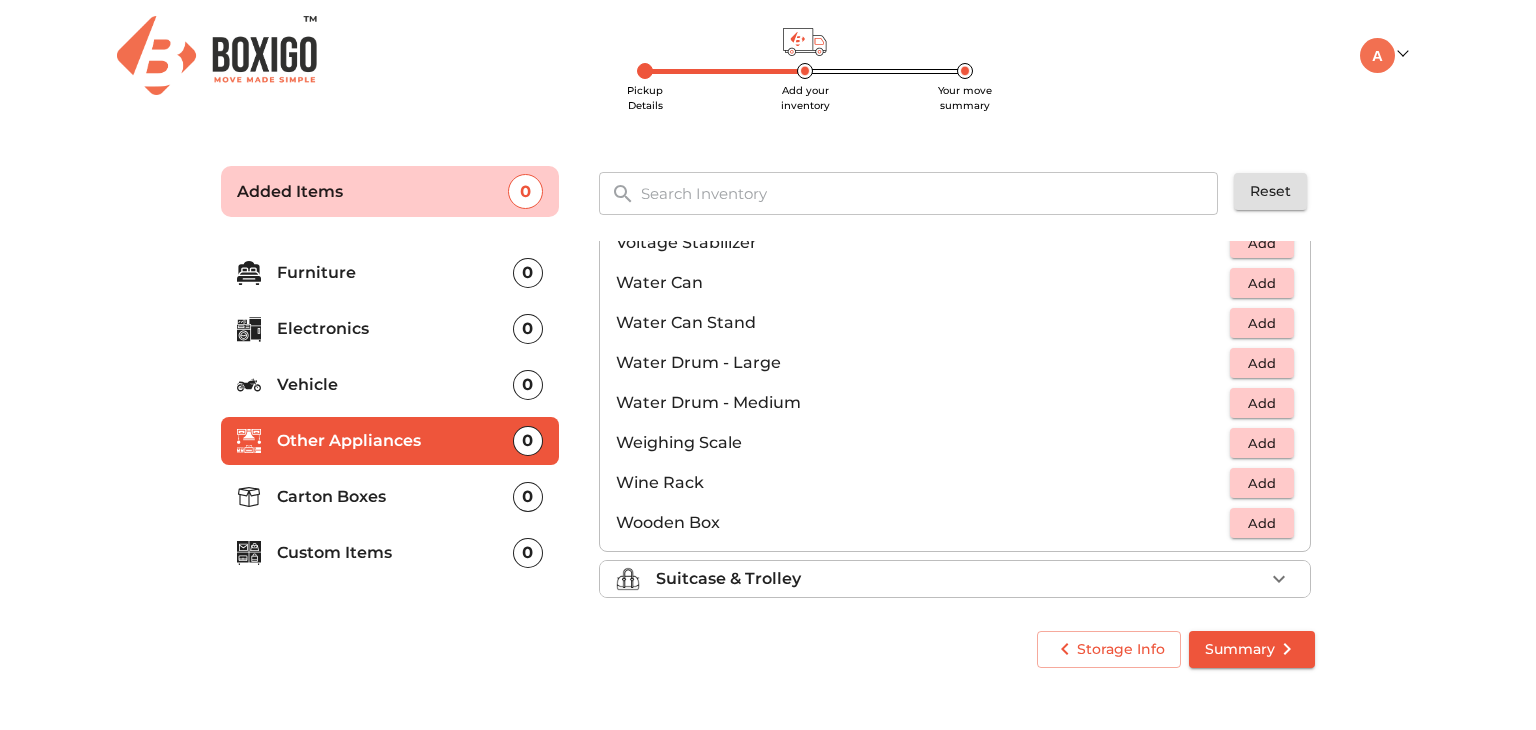 scroll, scrollTop: 1506, scrollLeft: 0, axis: vertical 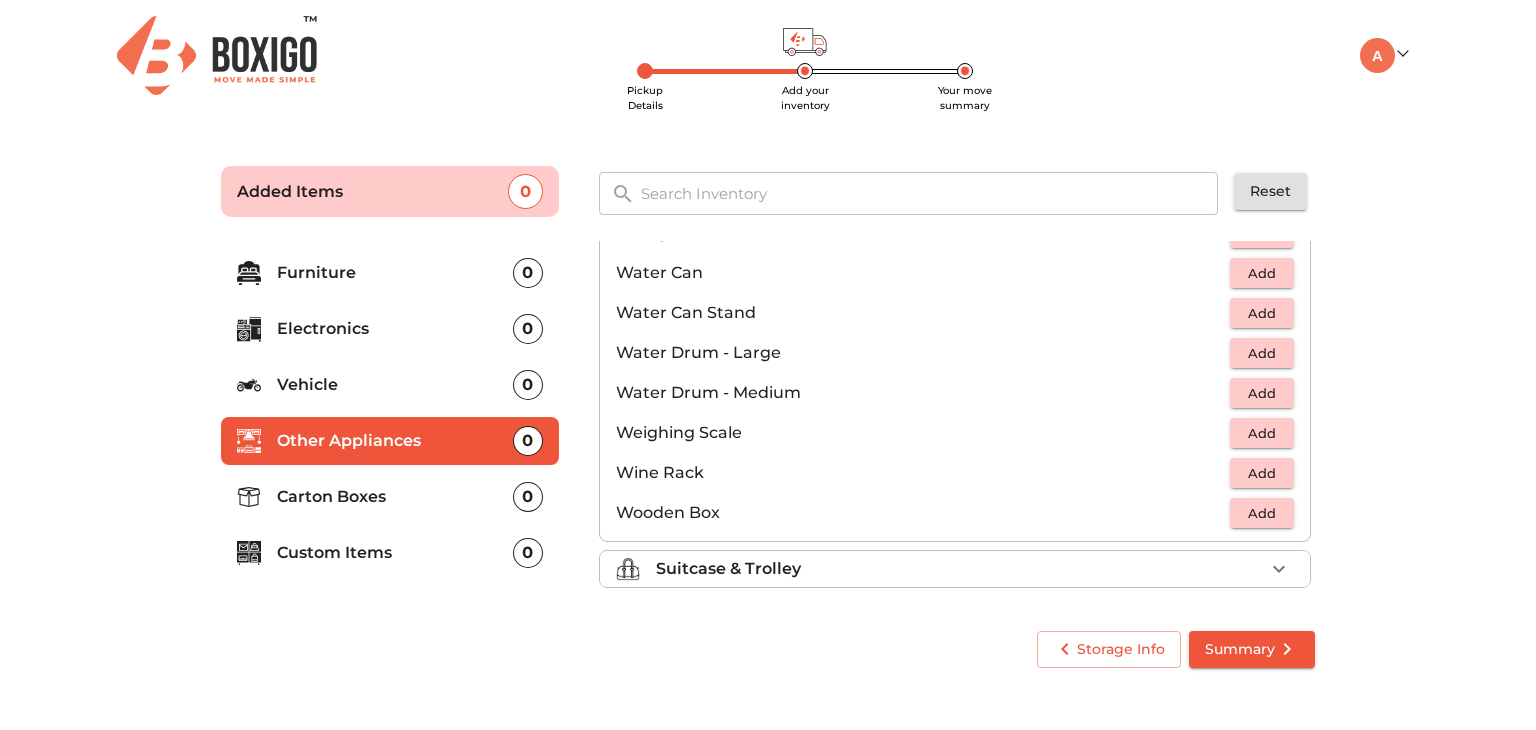 click on "Storage Info Summary" at bounding box center [768, 649] 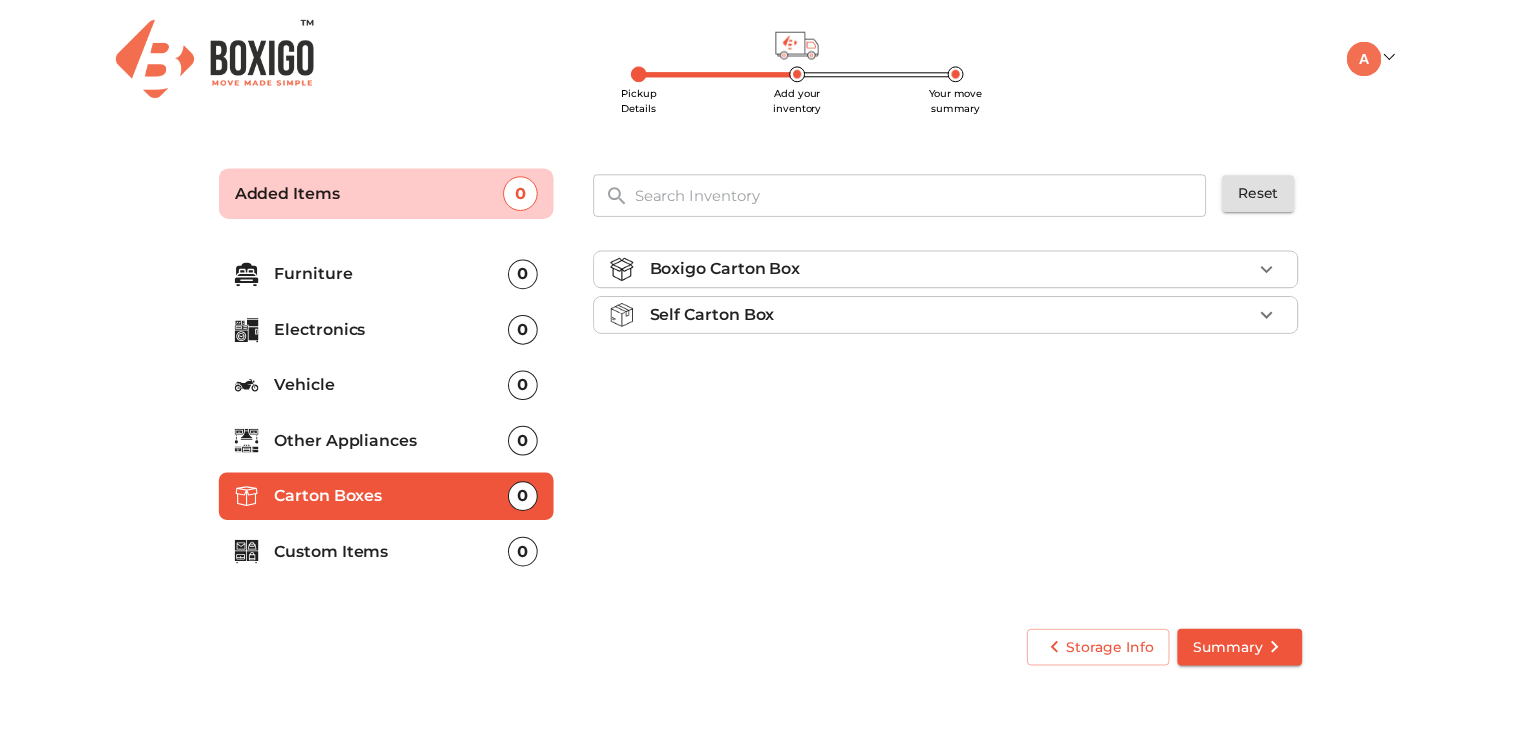 scroll, scrollTop: 0, scrollLeft: 0, axis: both 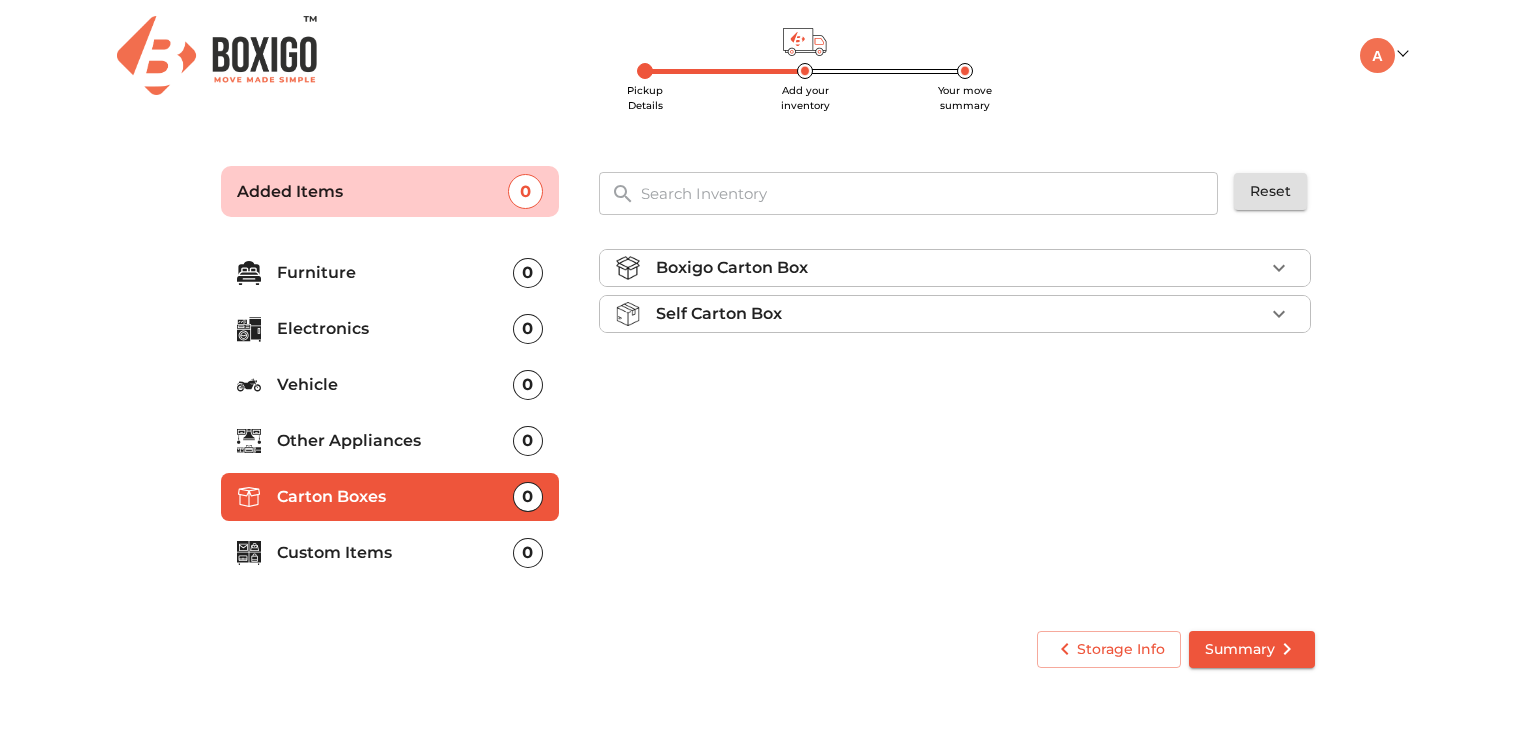 click on "Self Carton Box" at bounding box center [955, 314] 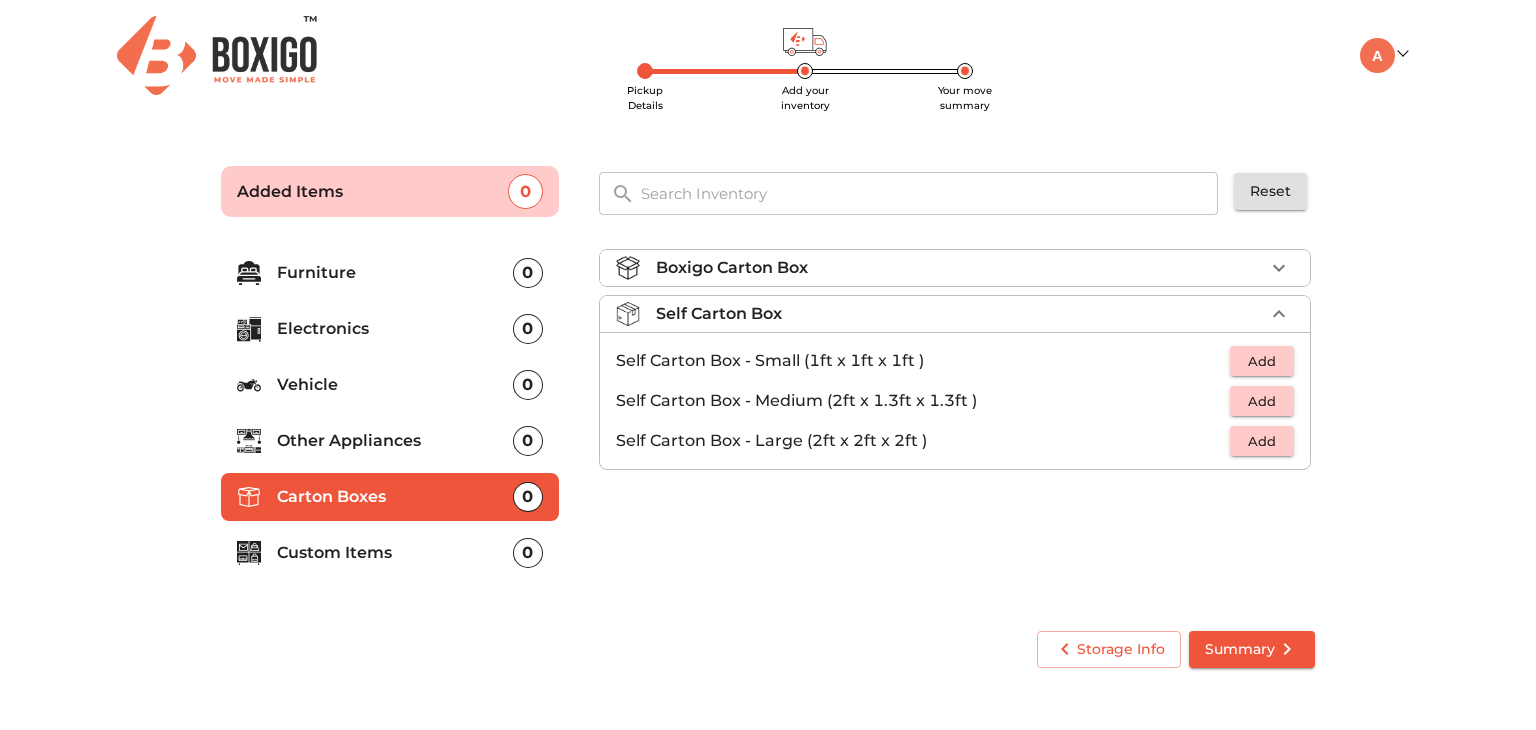 click on "Boxigo Carton Box" at bounding box center (960, 268) 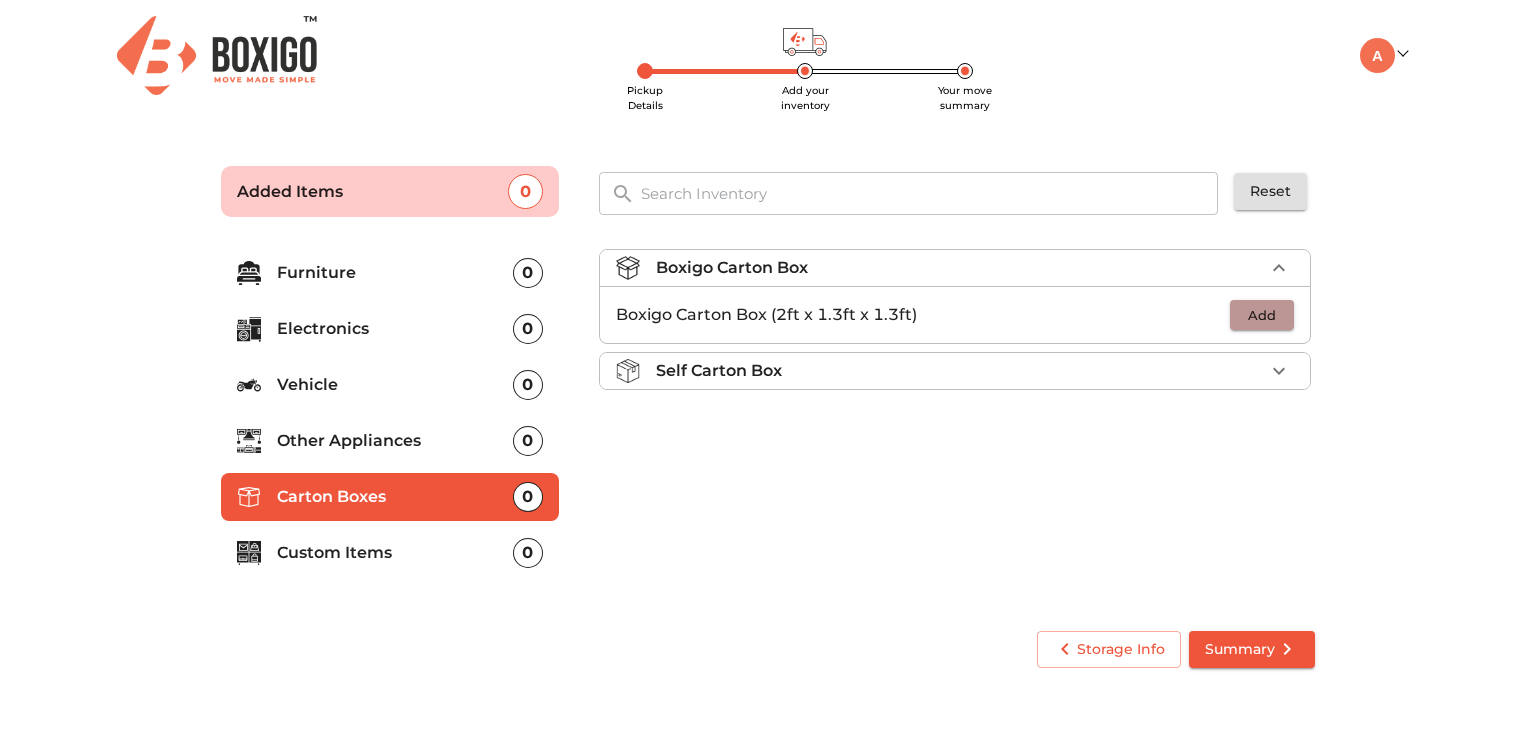 click on "Add" at bounding box center [1262, 315] 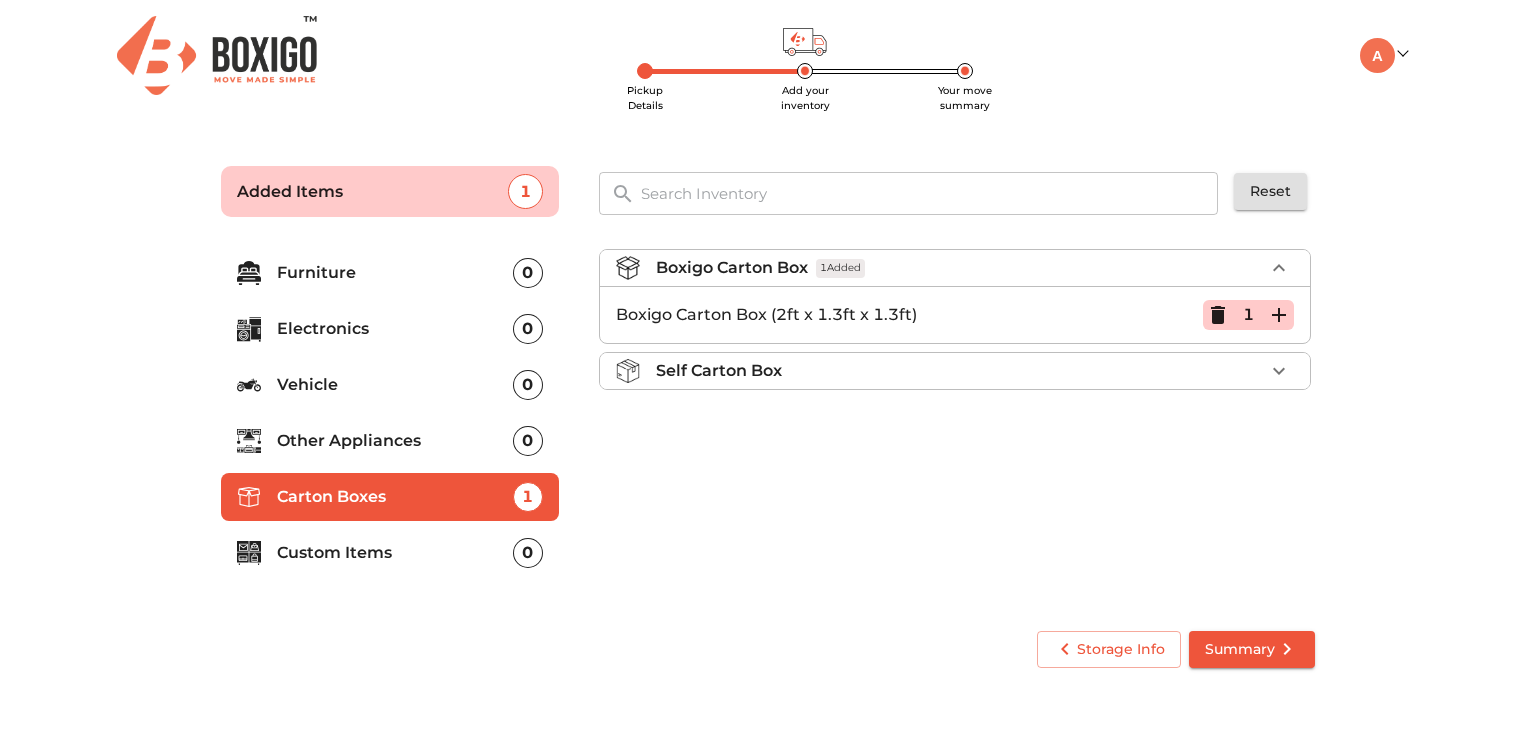 click on "Boxigo Carton Box (2ft x 1.3ft x 1.3ft) 1" at bounding box center (955, 315) 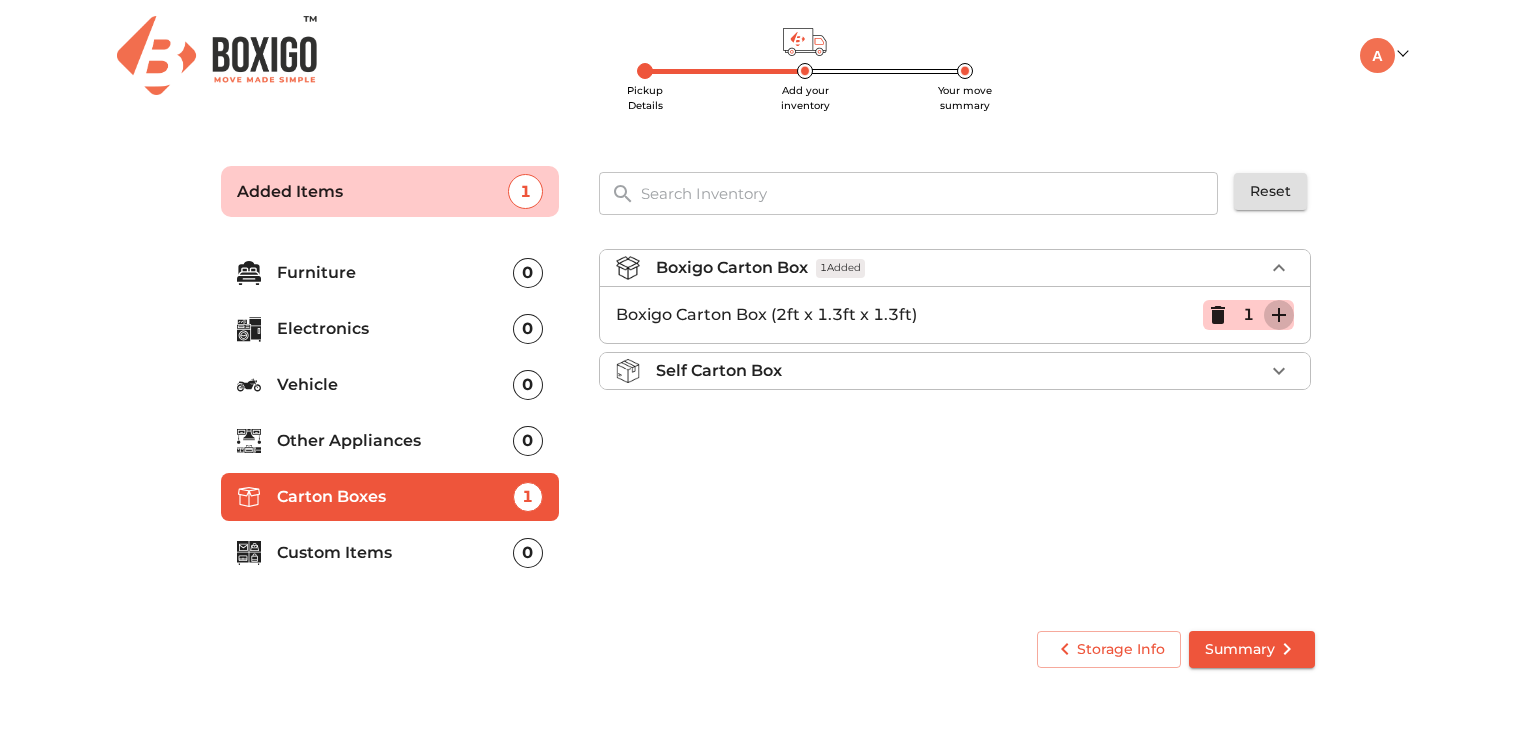 click 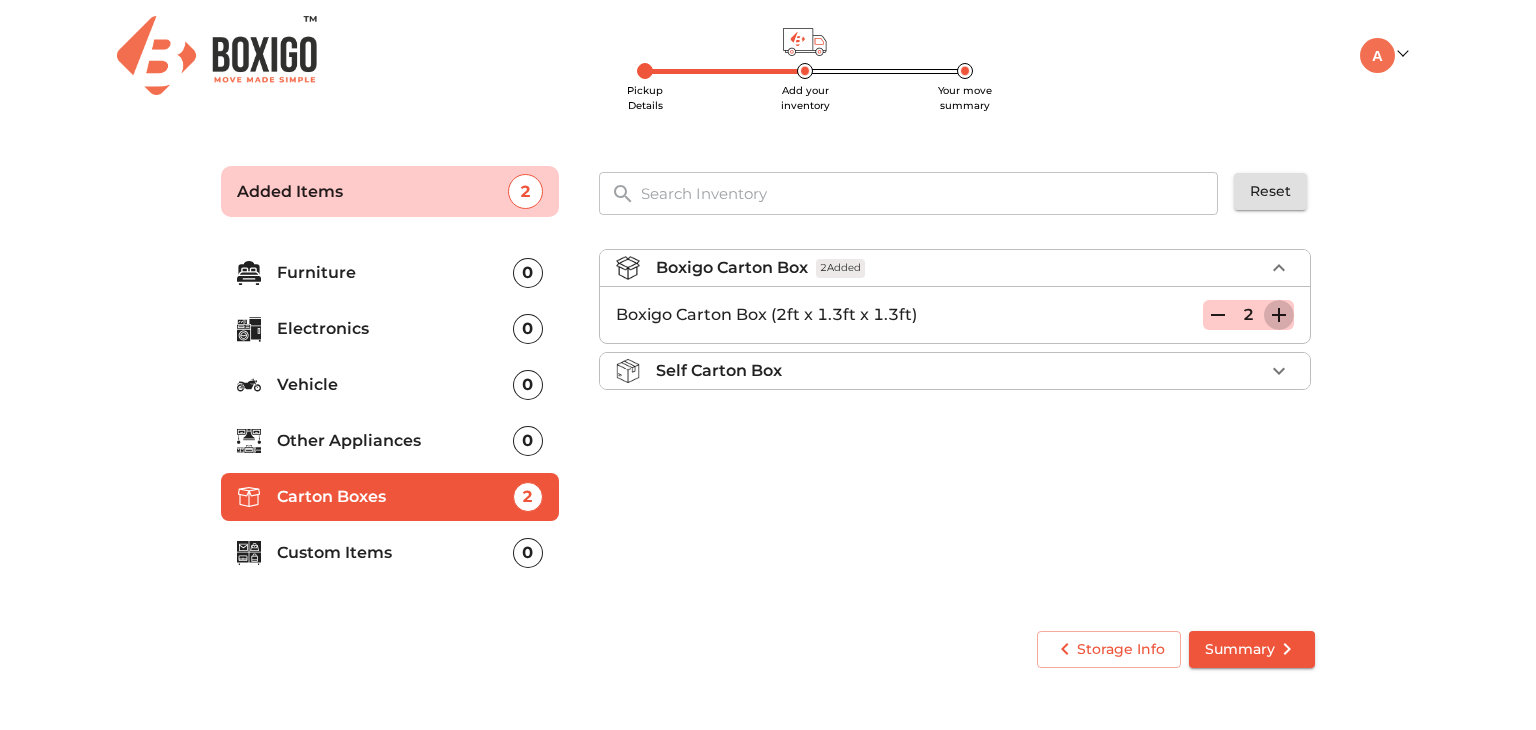 click 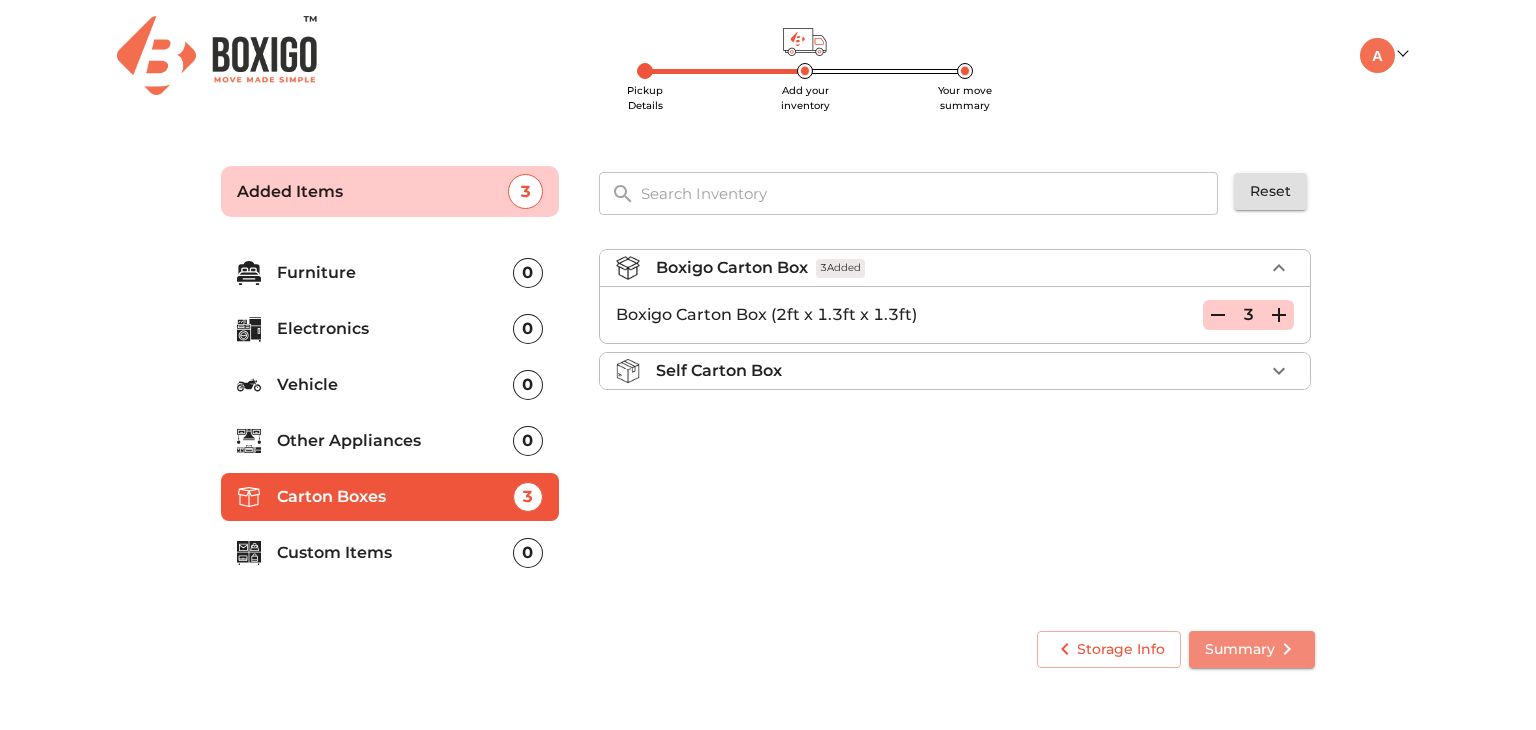 click on "Summary" at bounding box center (1252, 649) 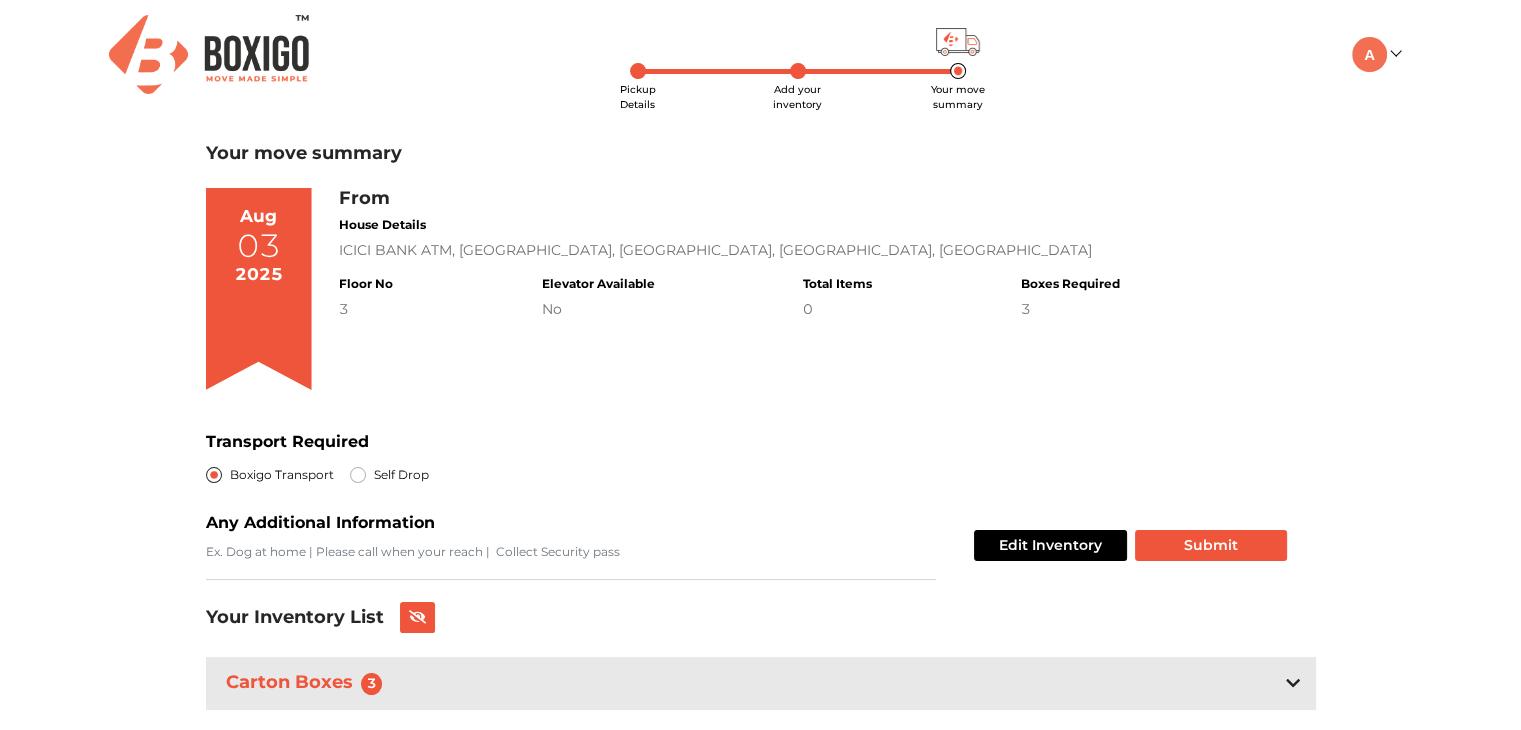 scroll, scrollTop: 52, scrollLeft: 0, axis: vertical 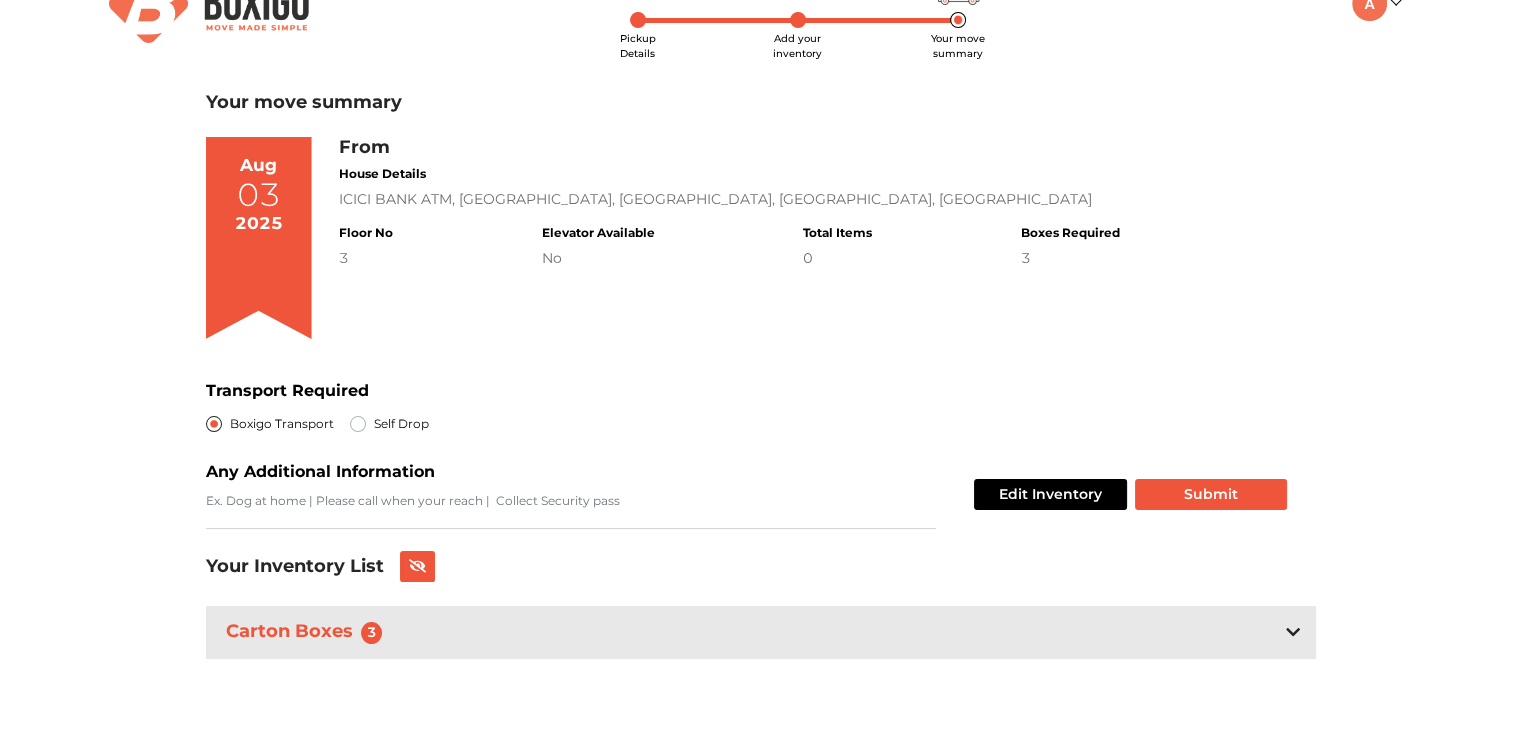 click on "Carton Boxes 3" at bounding box center [761, 632] 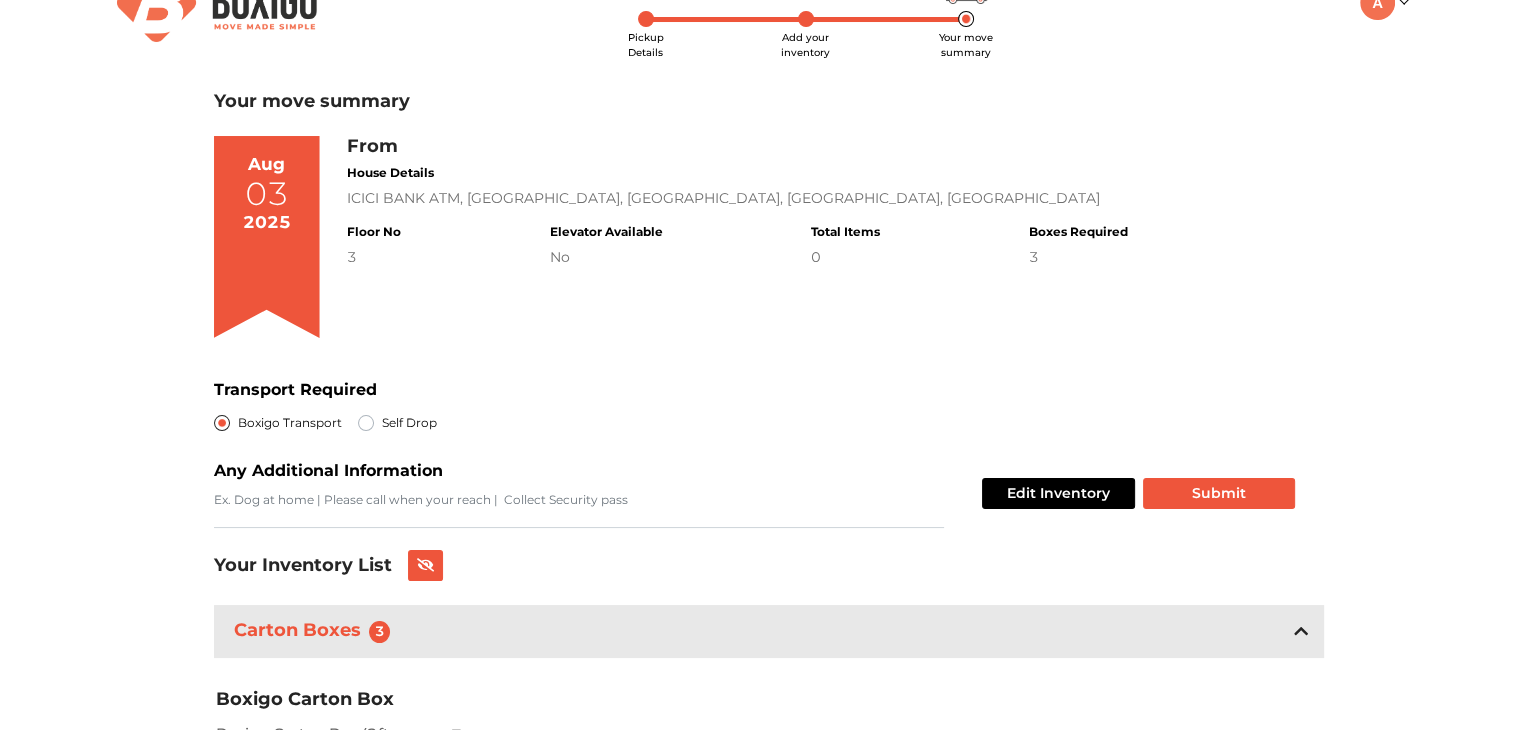 scroll, scrollTop: 184, scrollLeft: 0, axis: vertical 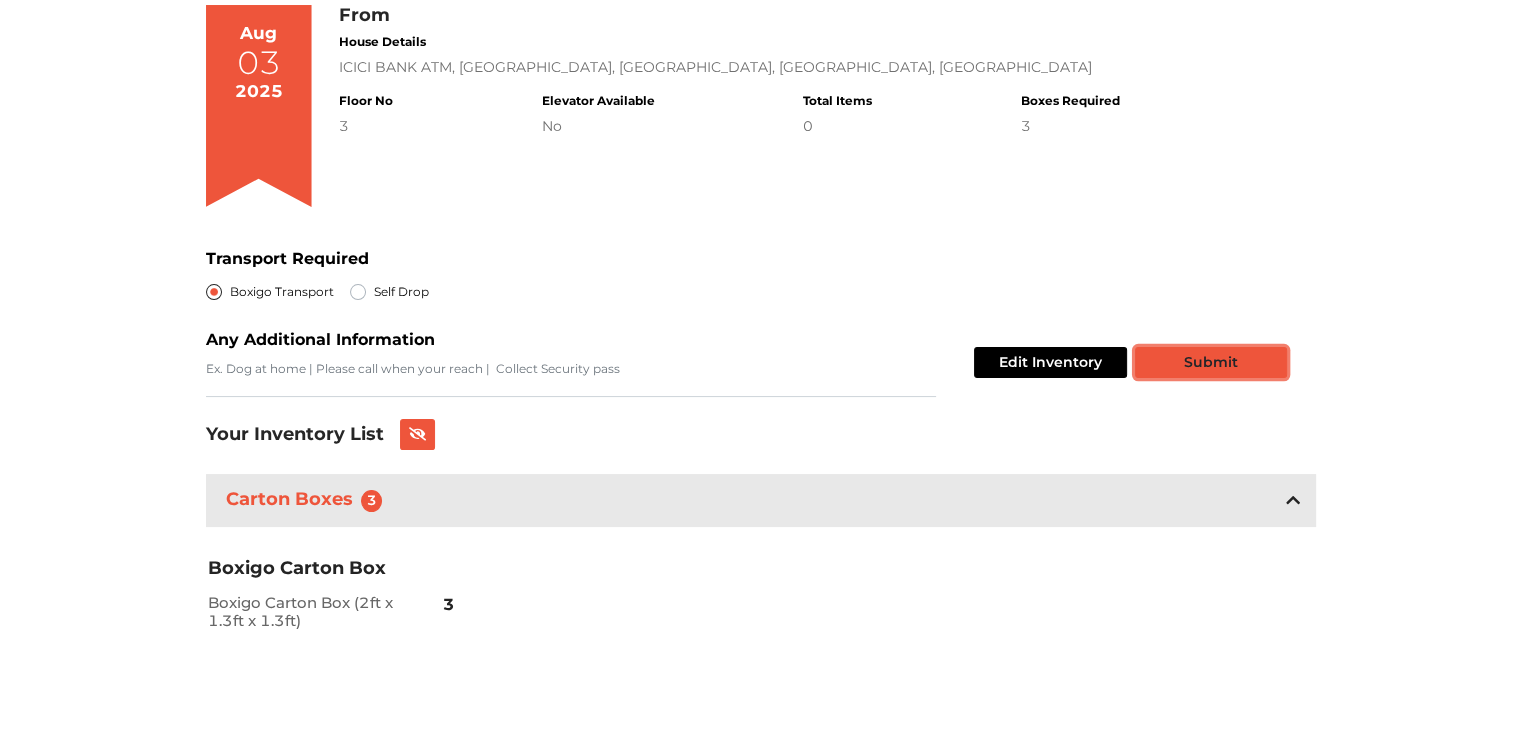 click on "Submit" at bounding box center [1211, 362] 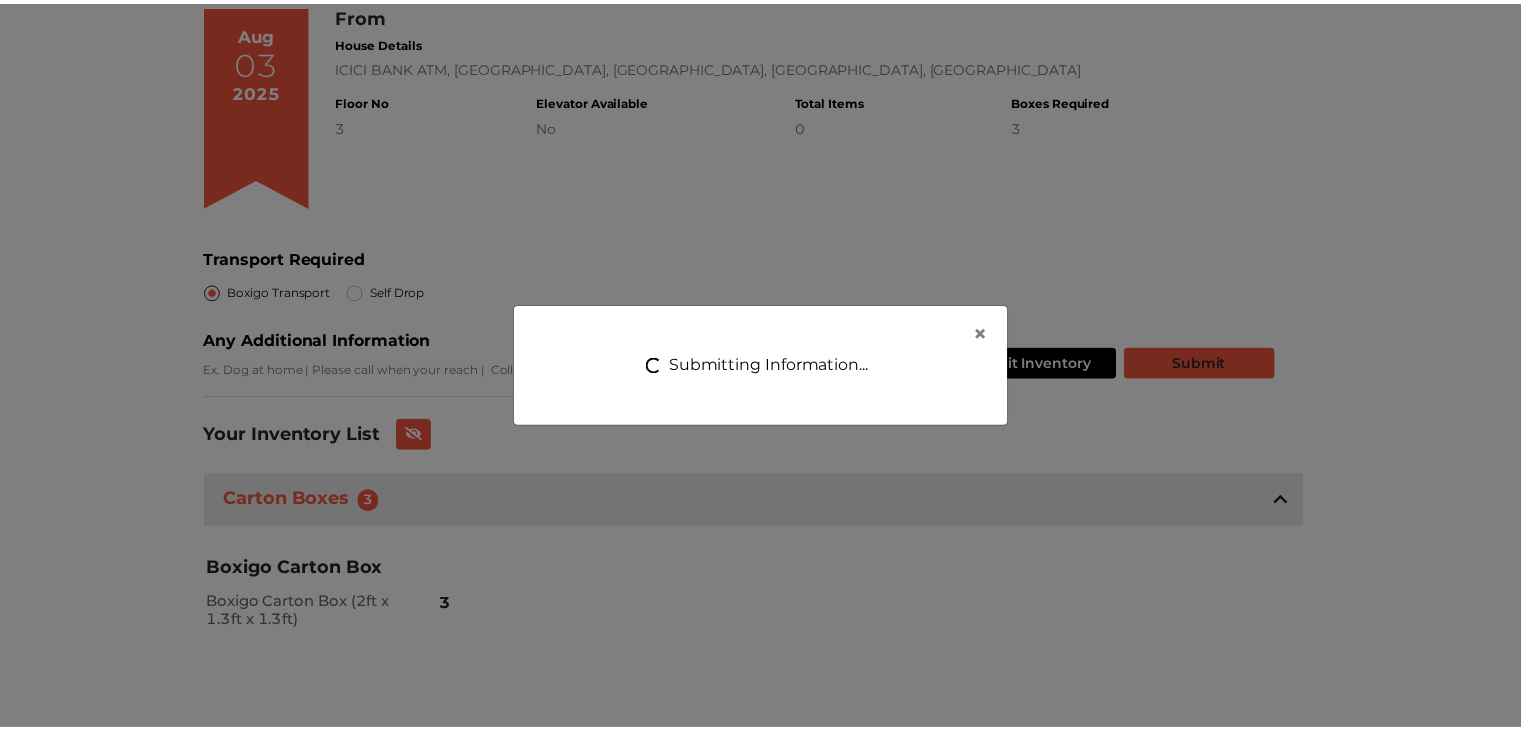 scroll, scrollTop: 0, scrollLeft: 0, axis: both 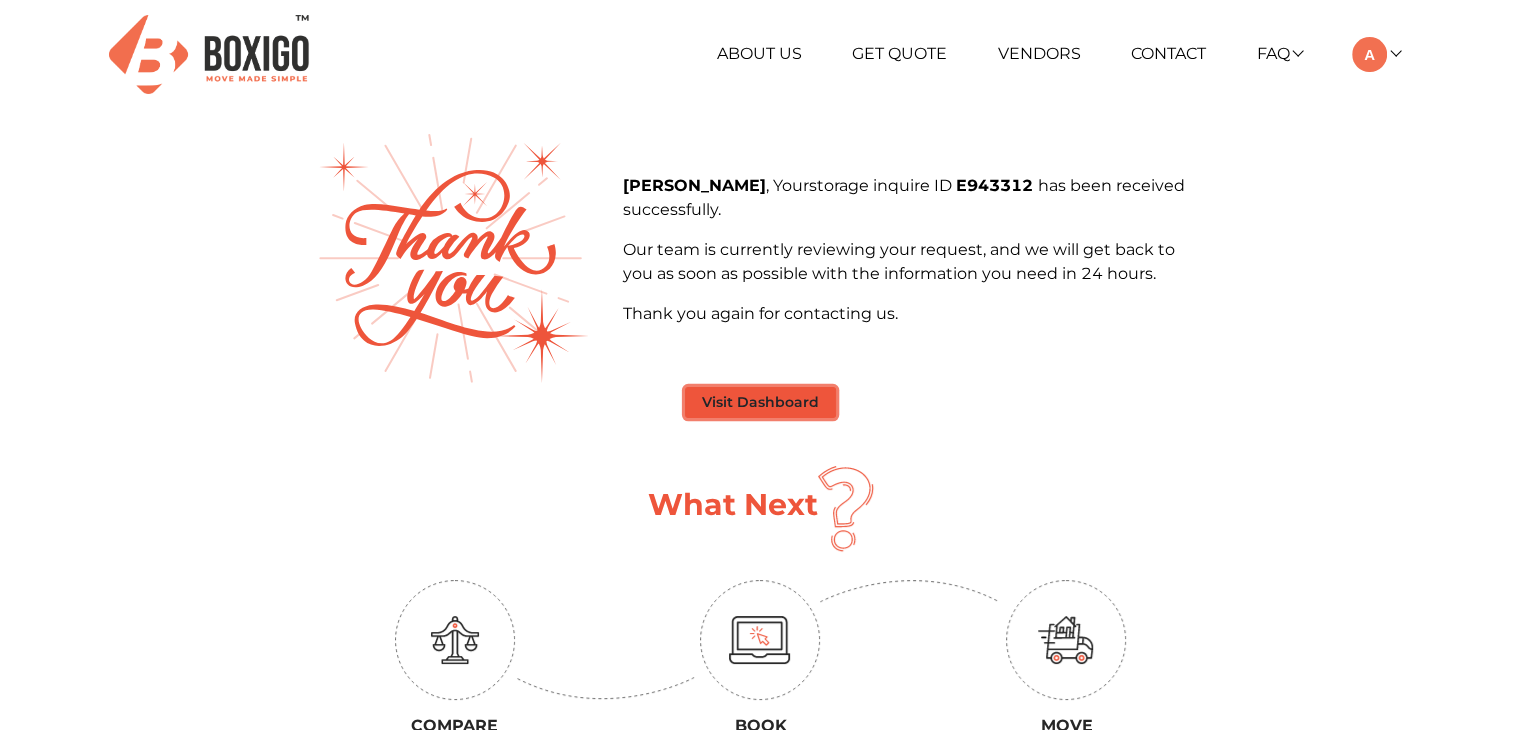 click on "Visit Dashboard" at bounding box center (760, 402) 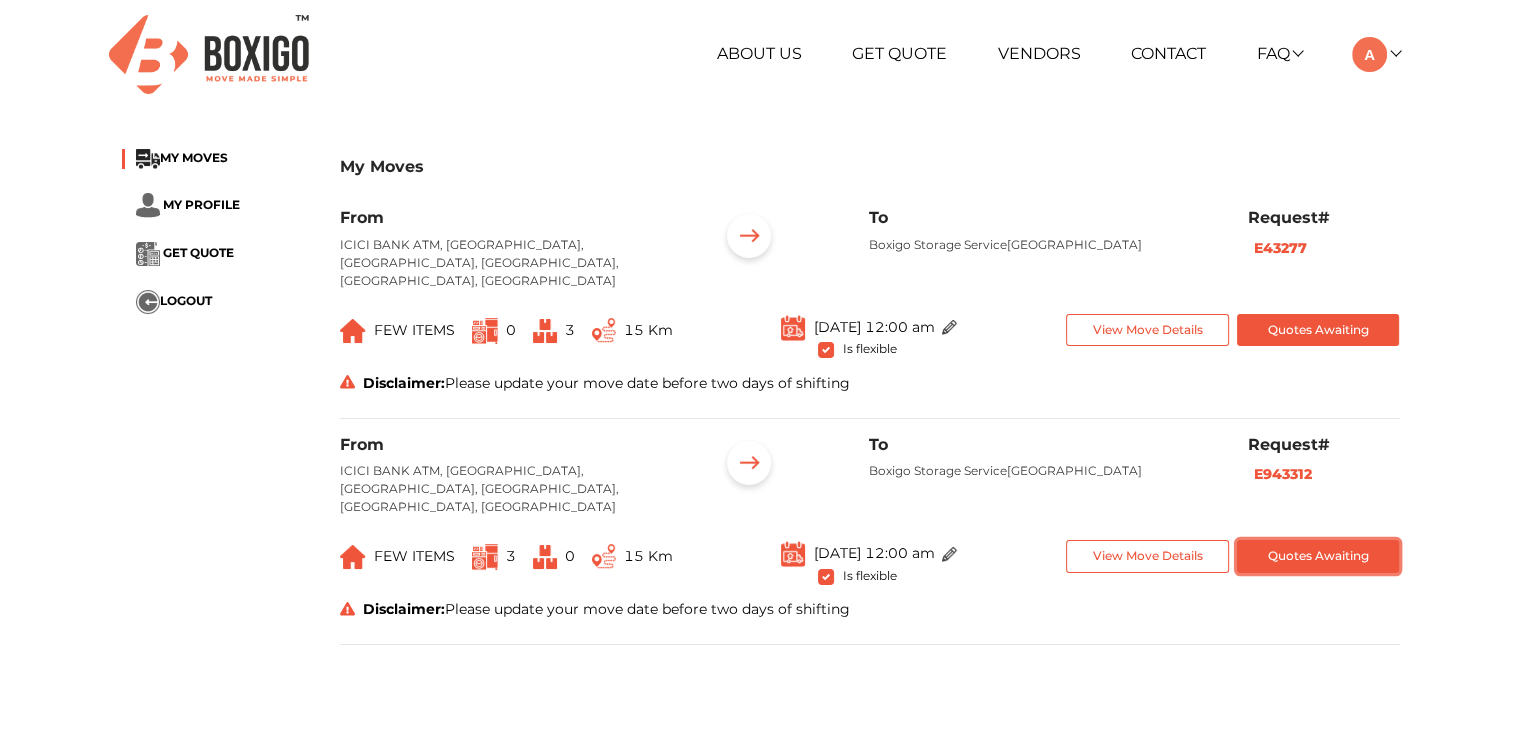 click on "Quotes Awaiting" at bounding box center (1318, 556) 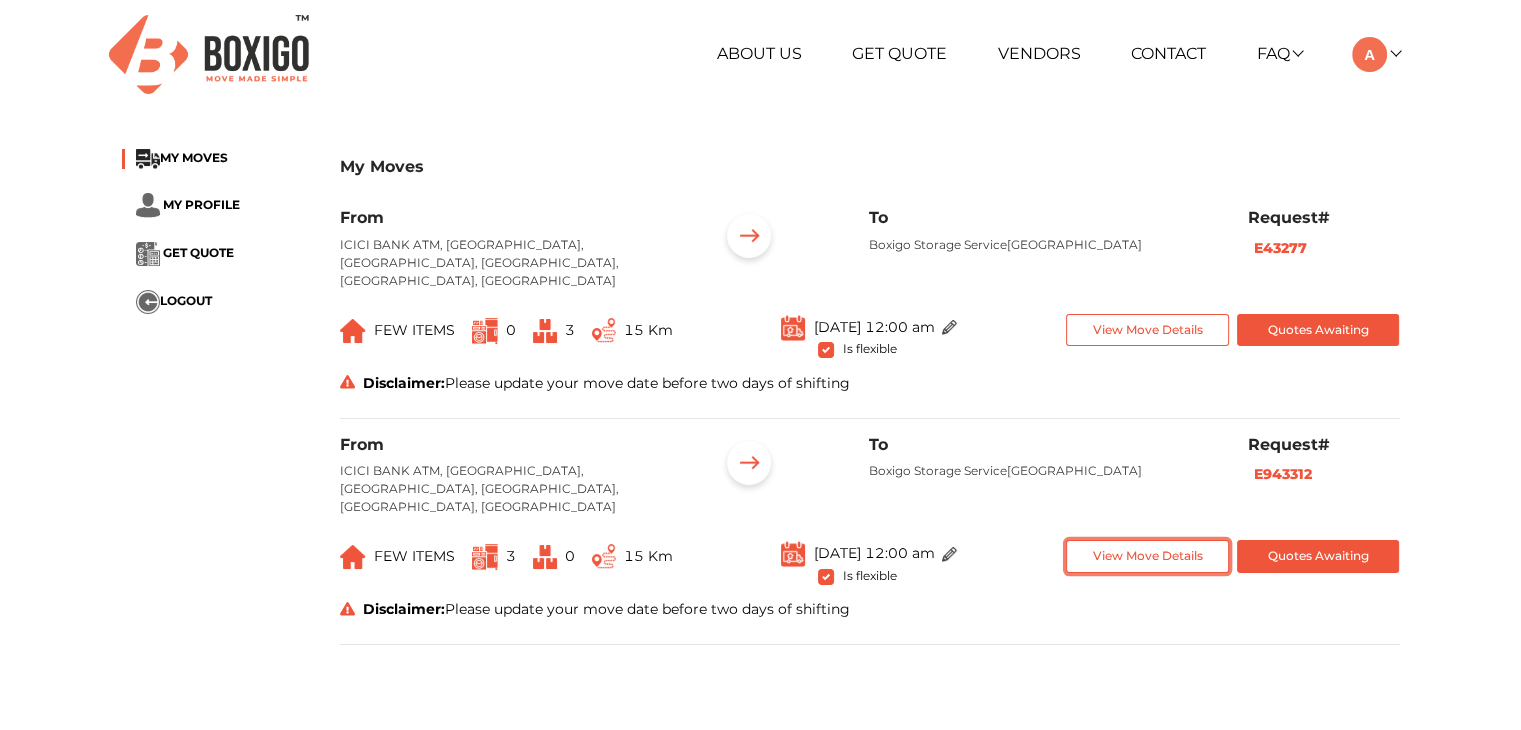 click on "View Move Details" at bounding box center [1147, 556] 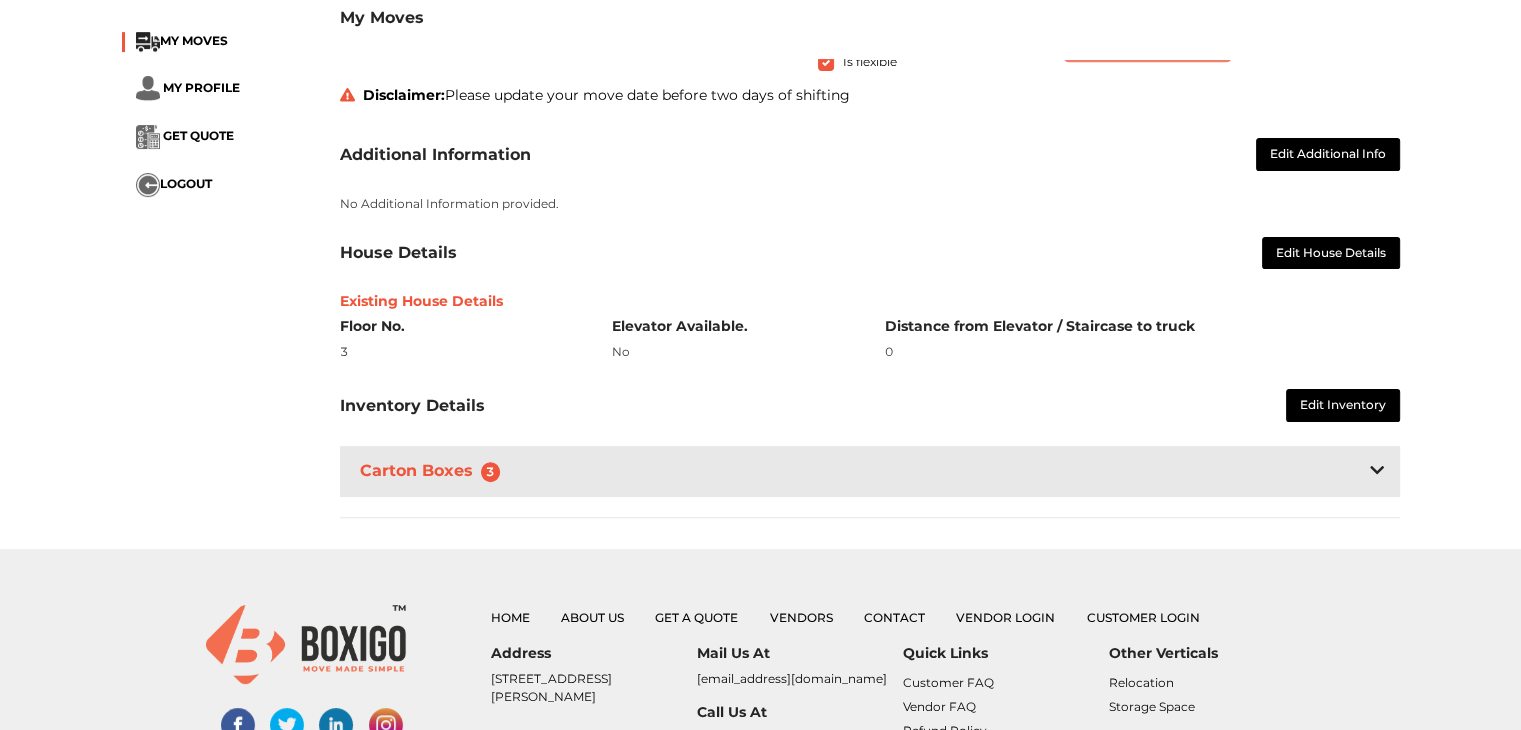scroll, scrollTop: 520, scrollLeft: 0, axis: vertical 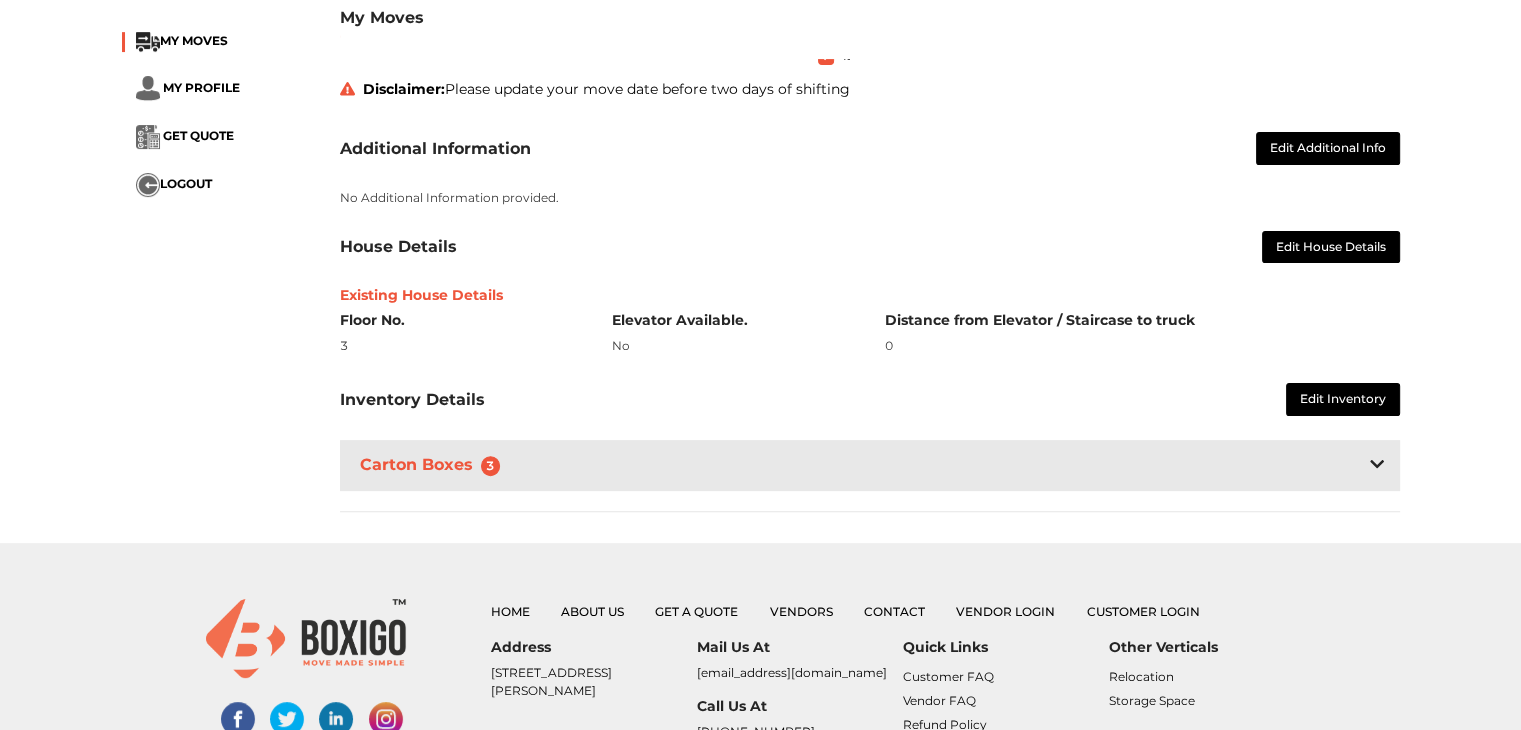 click on "Carton Boxes 3" at bounding box center [870, 465] 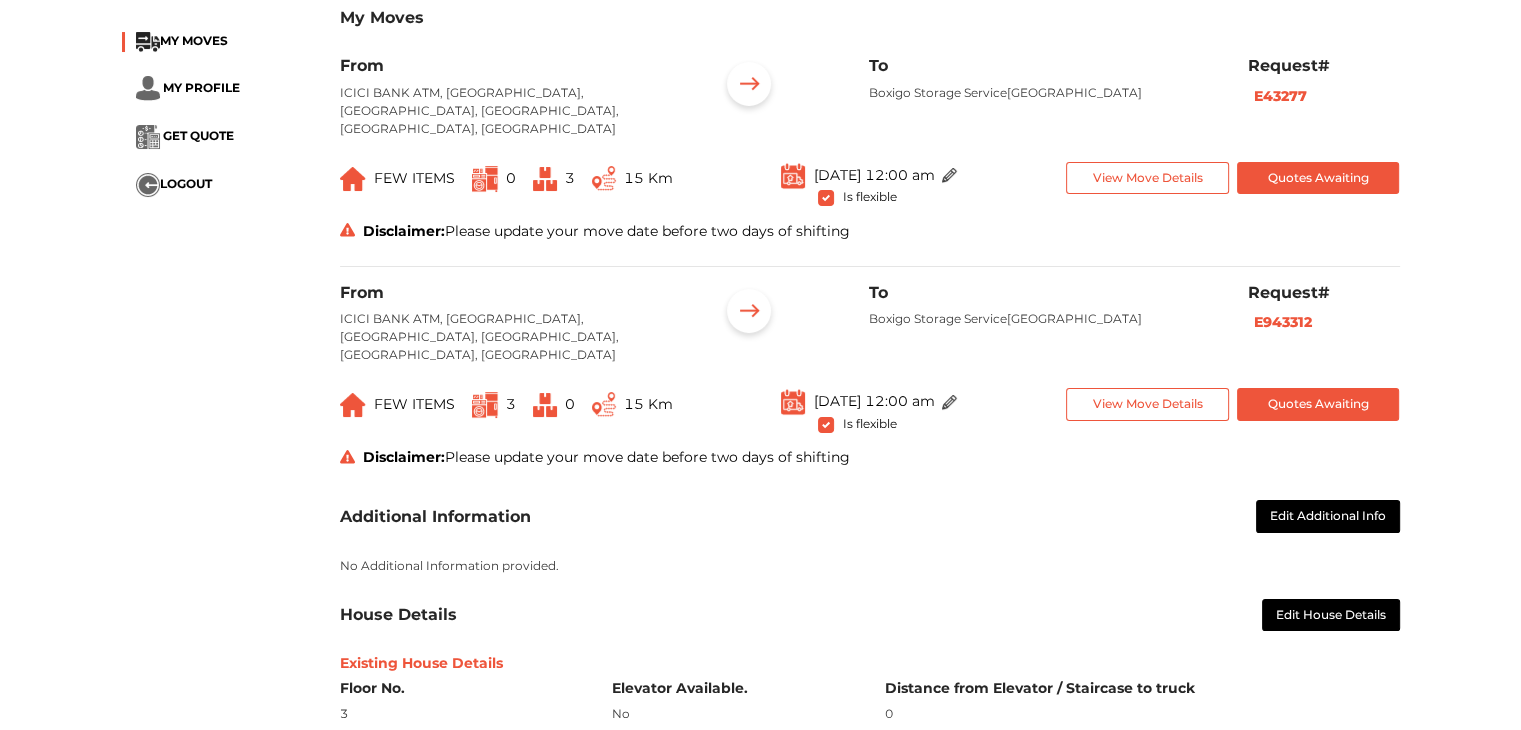 scroll, scrollTop: 0, scrollLeft: 0, axis: both 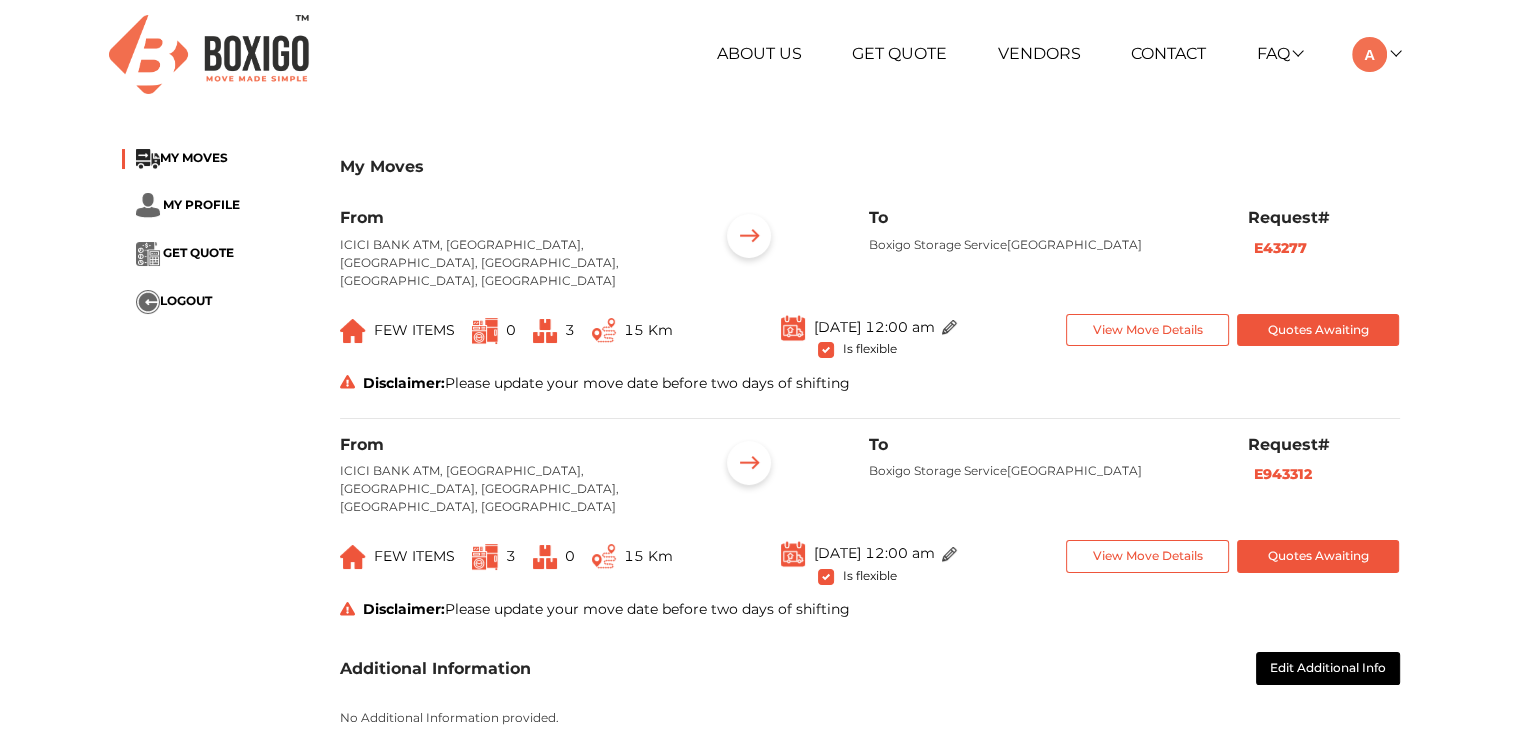 click on "Disclaimer:  Please update your move date before two days of shifting" at bounding box center (870, 387) 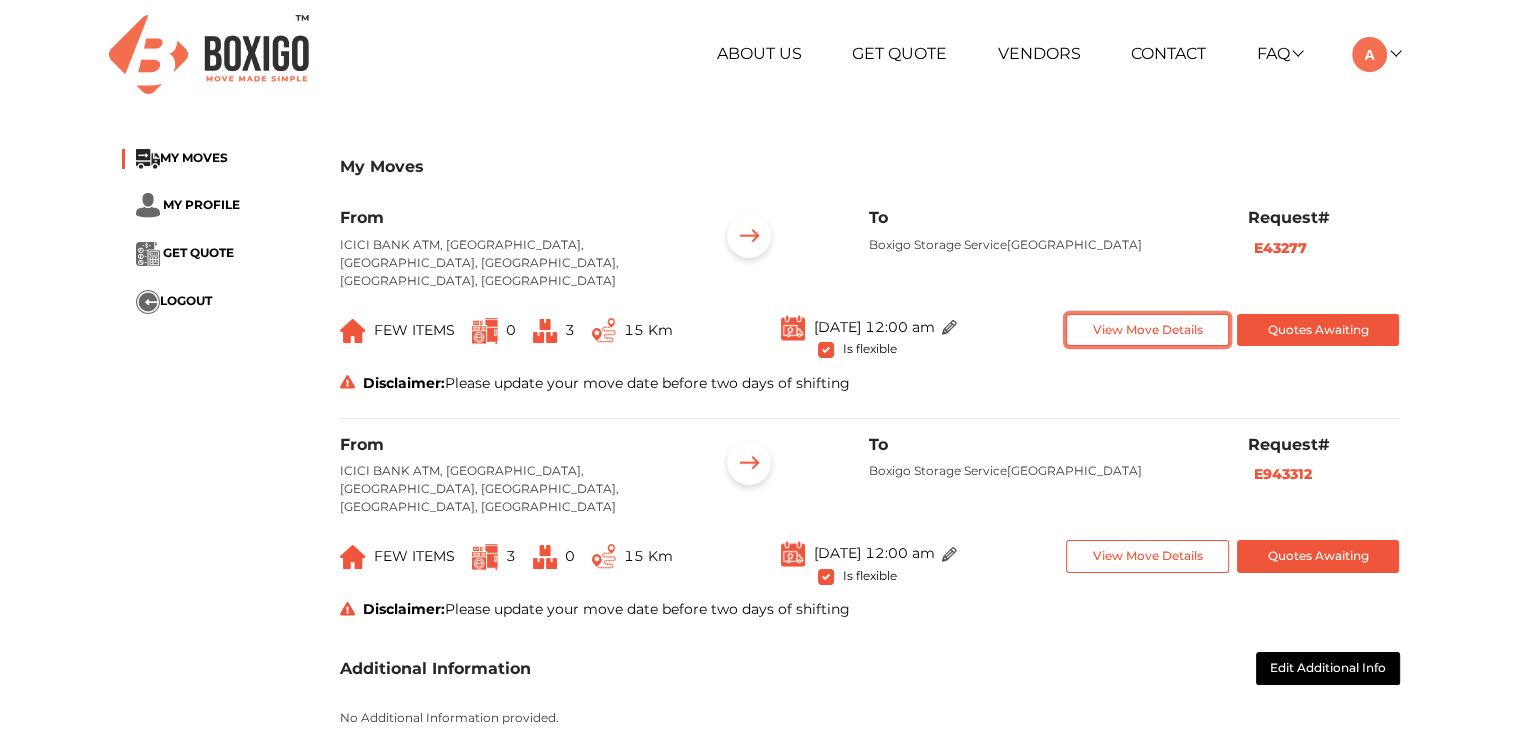 click on "View Move Details" at bounding box center [1147, 330] 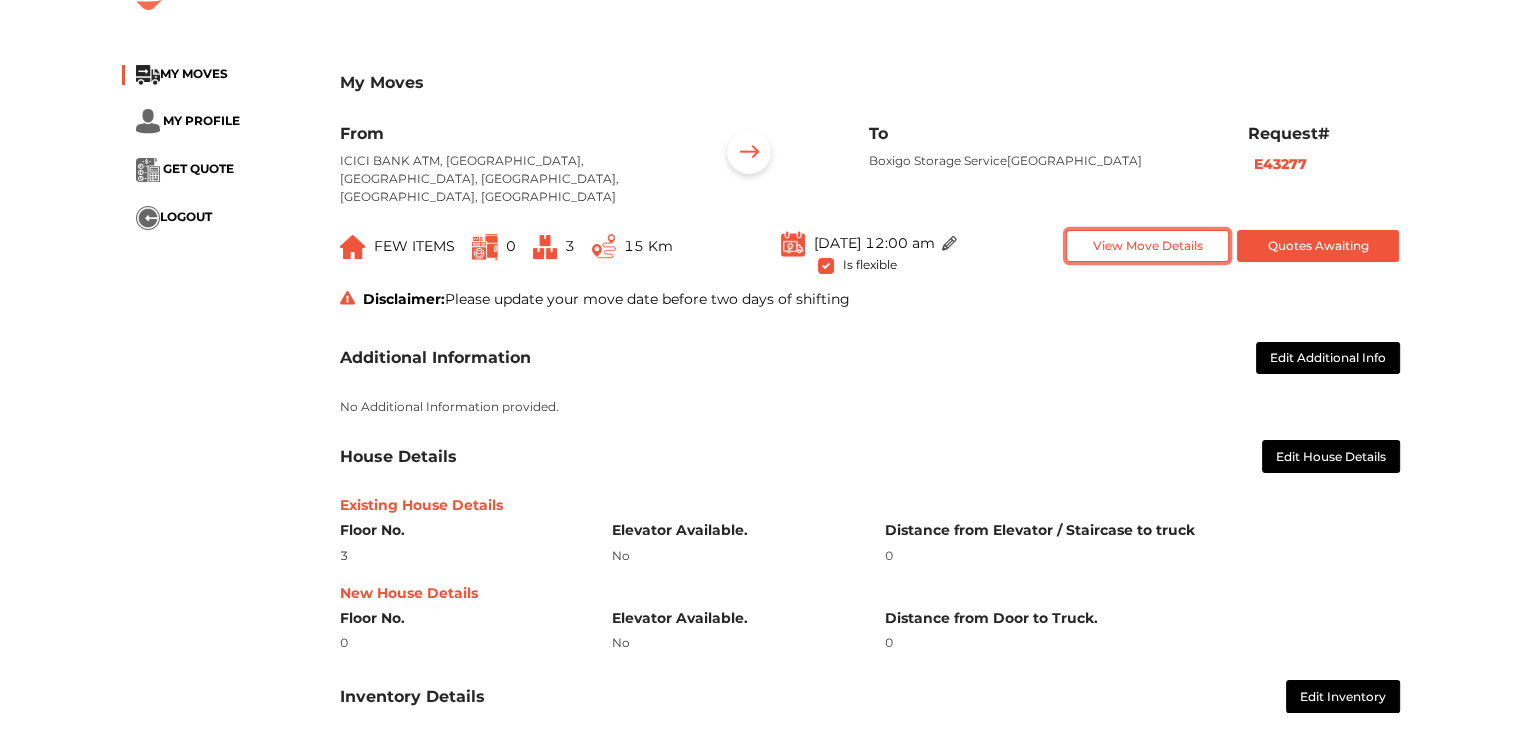 scroll, scrollTop: 0, scrollLeft: 0, axis: both 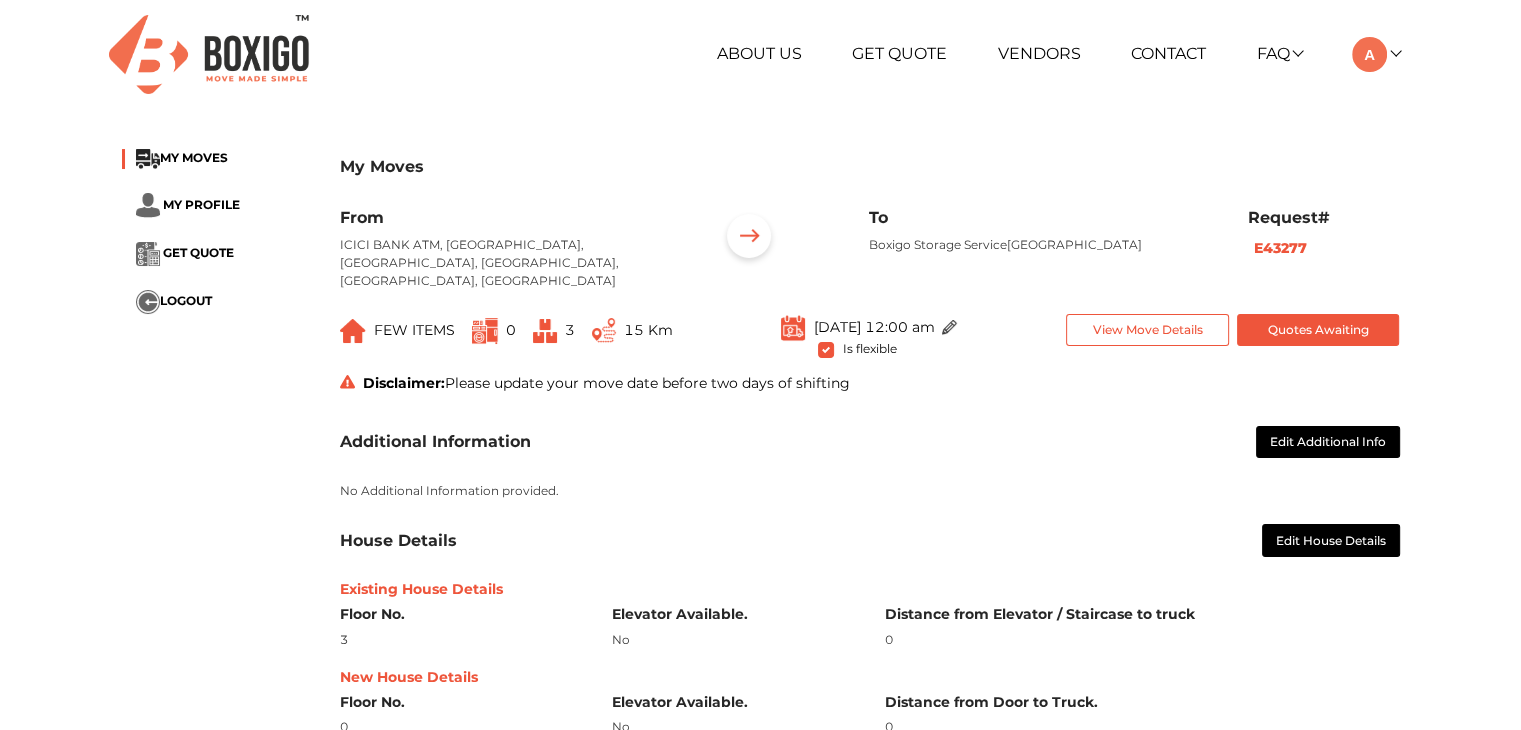 click at bounding box center [209, 54] 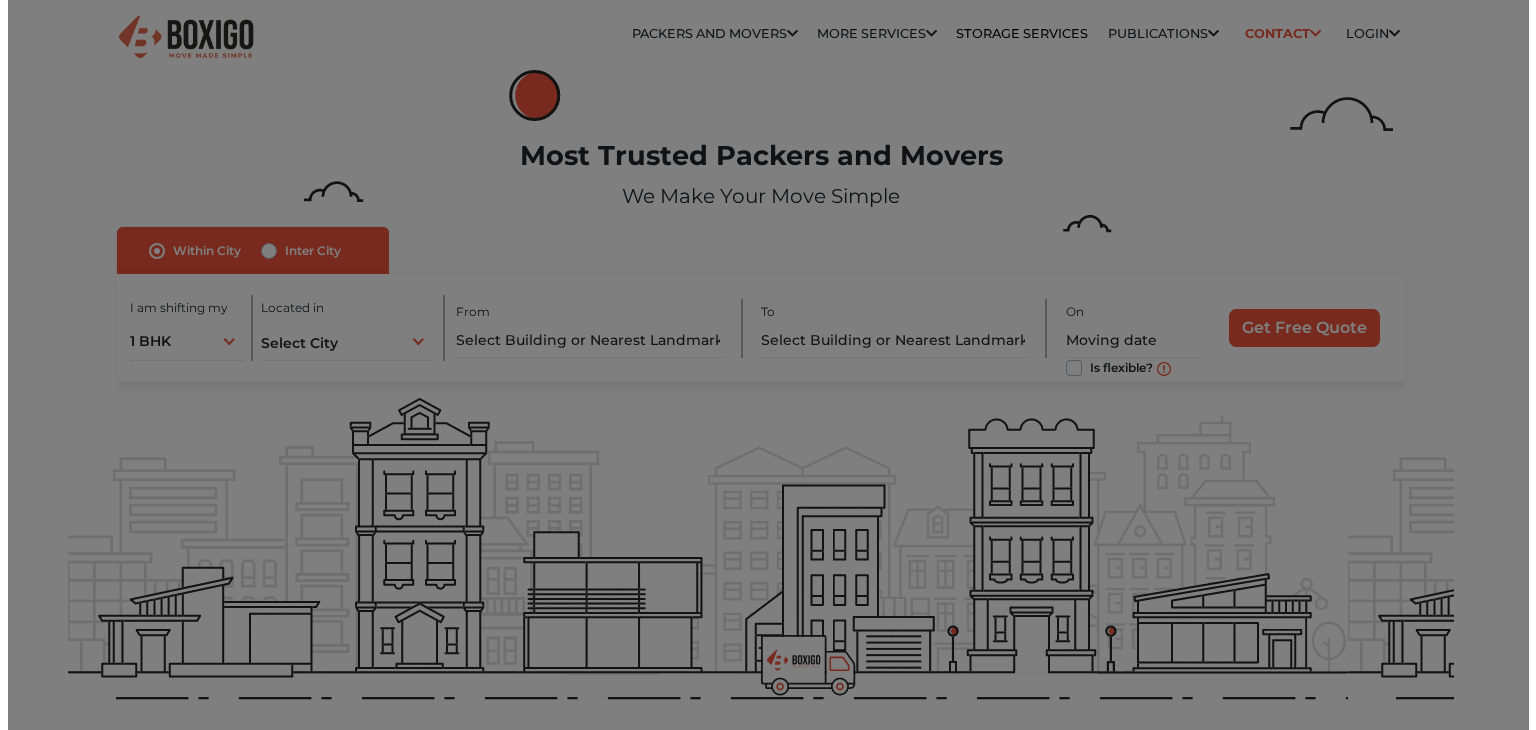 scroll, scrollTop: 0, scrollLeft: 0, axis: both 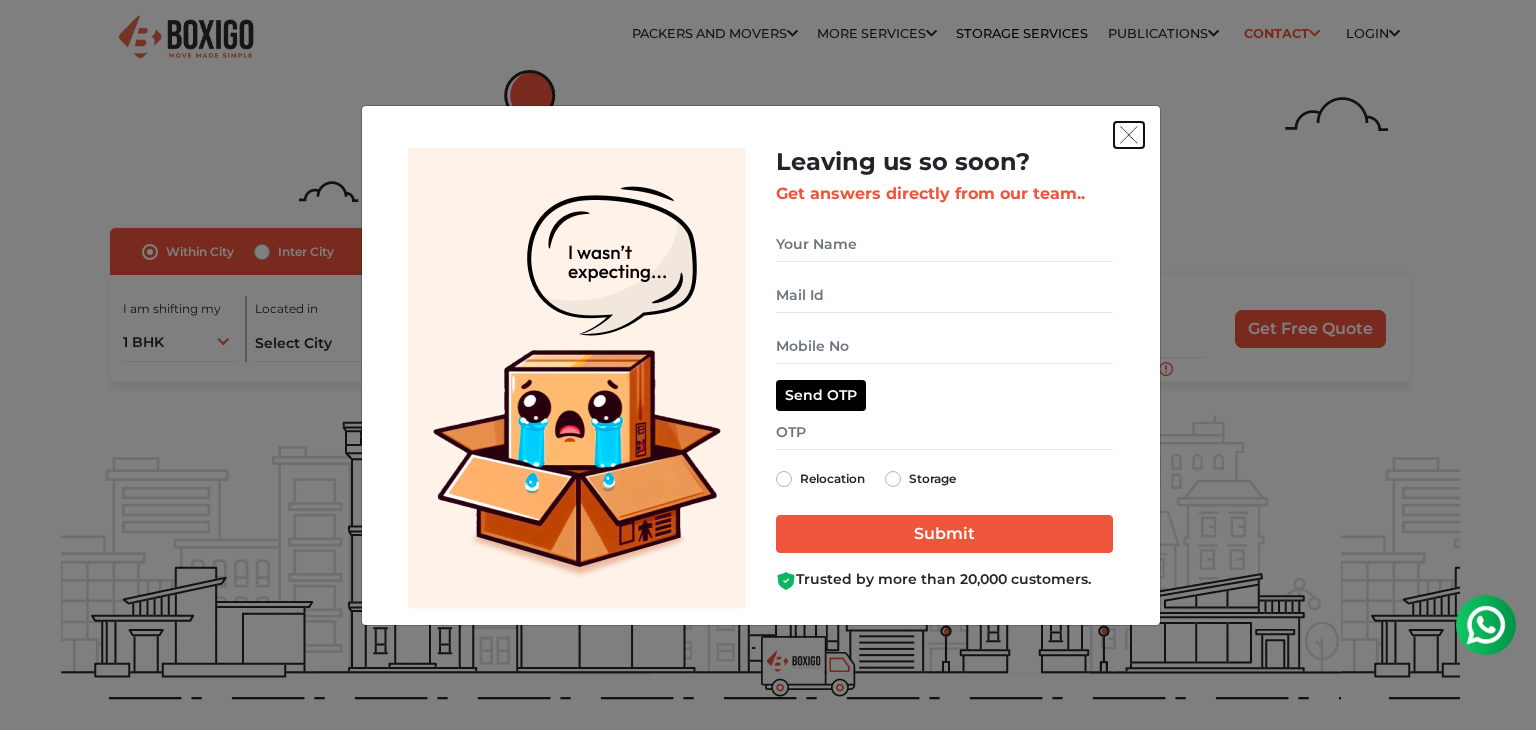 click at bounding box center [1129, 135] 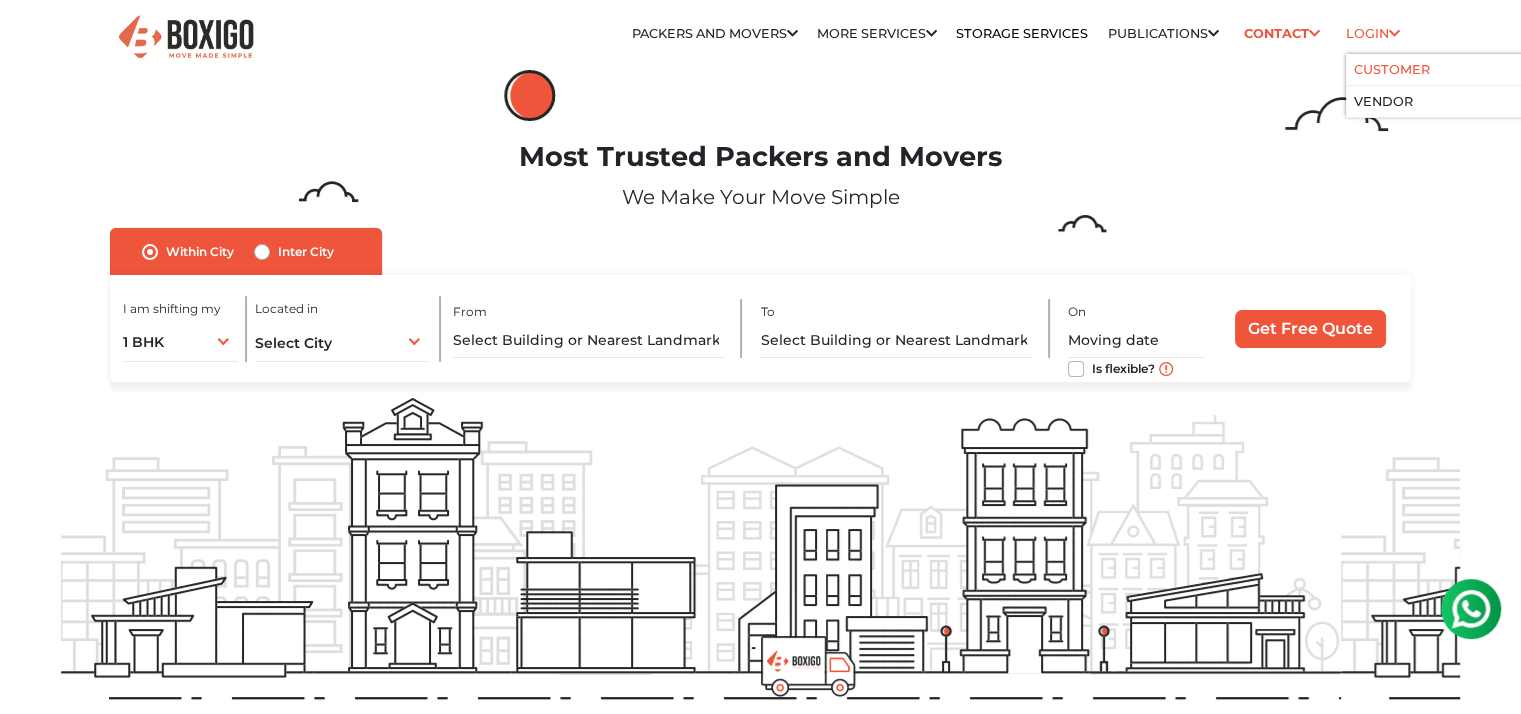 click on "Customer" at bounding box center (1392, 69) 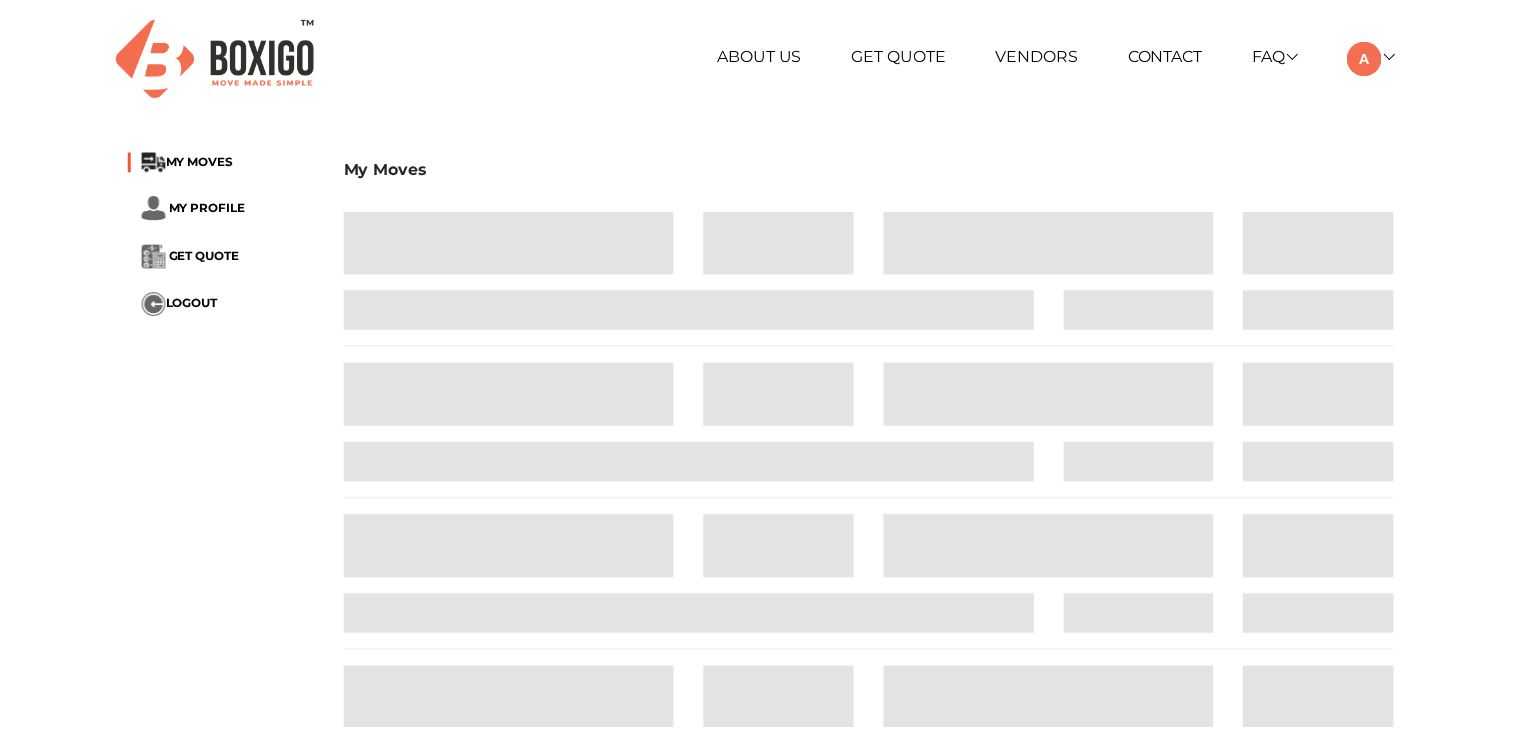 scroll, scrollTop: 0, scrollLeft: 0, axis: both 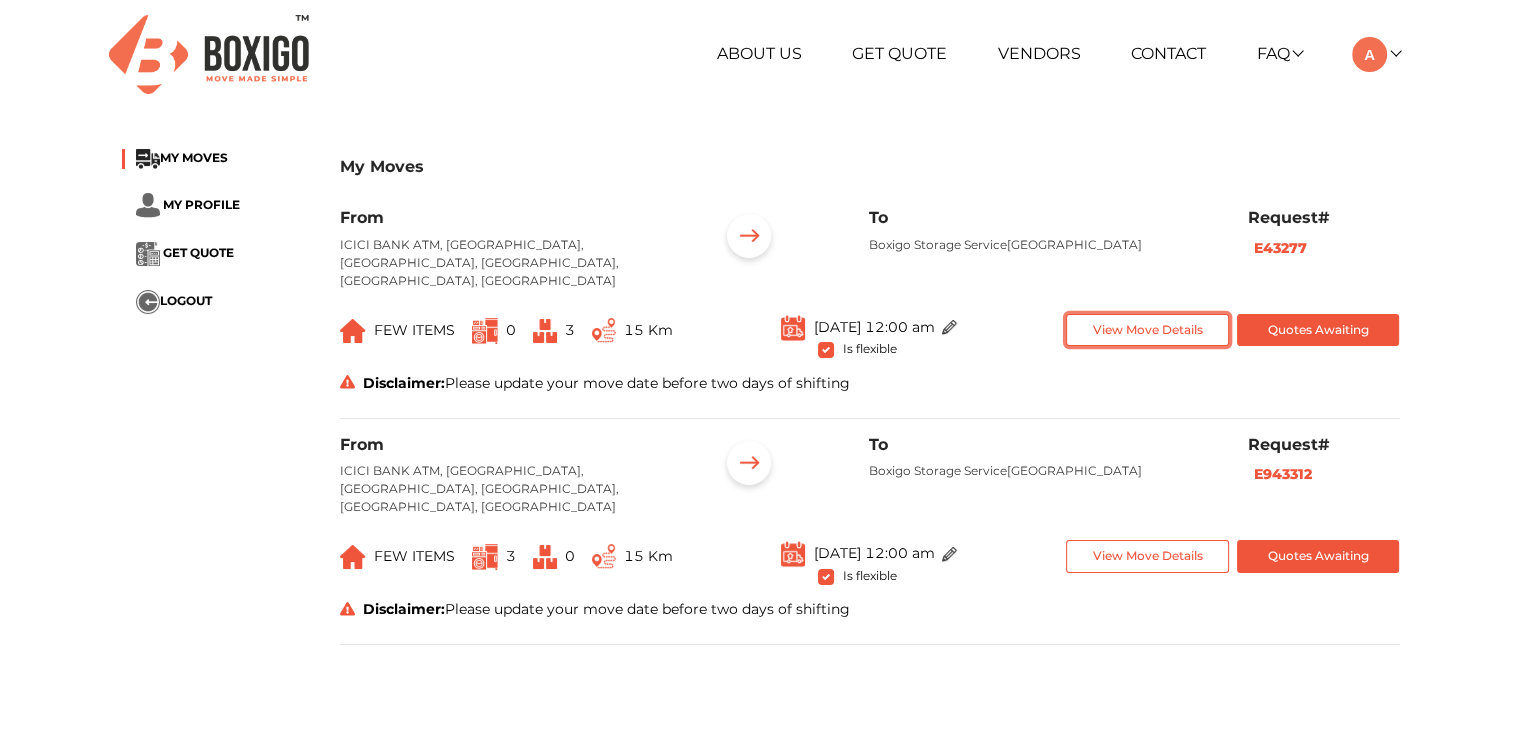 click on "View Move Details" at bounding box center [1147, 330] 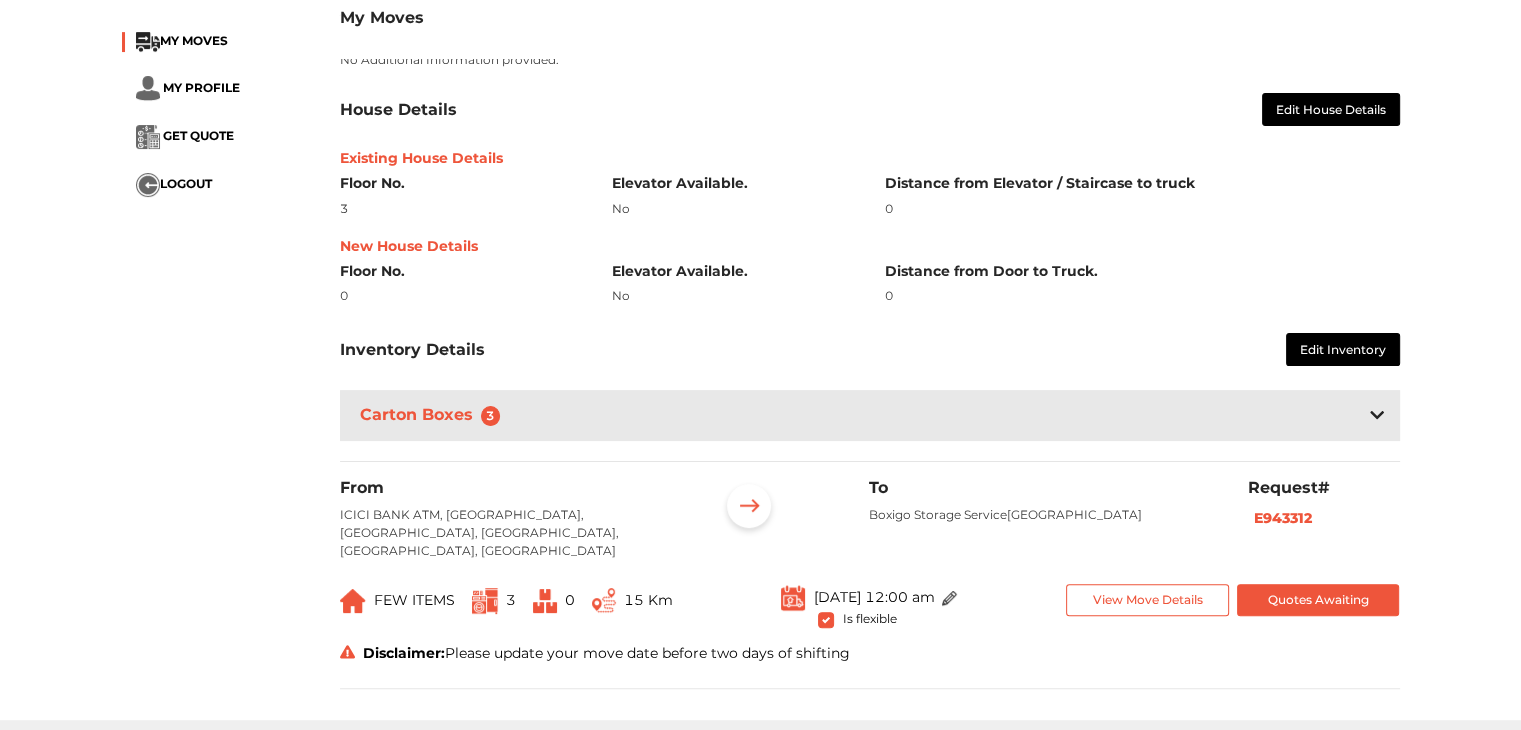 scroll, scrollTop: 432, scrollLeft: 0, axis: vertical 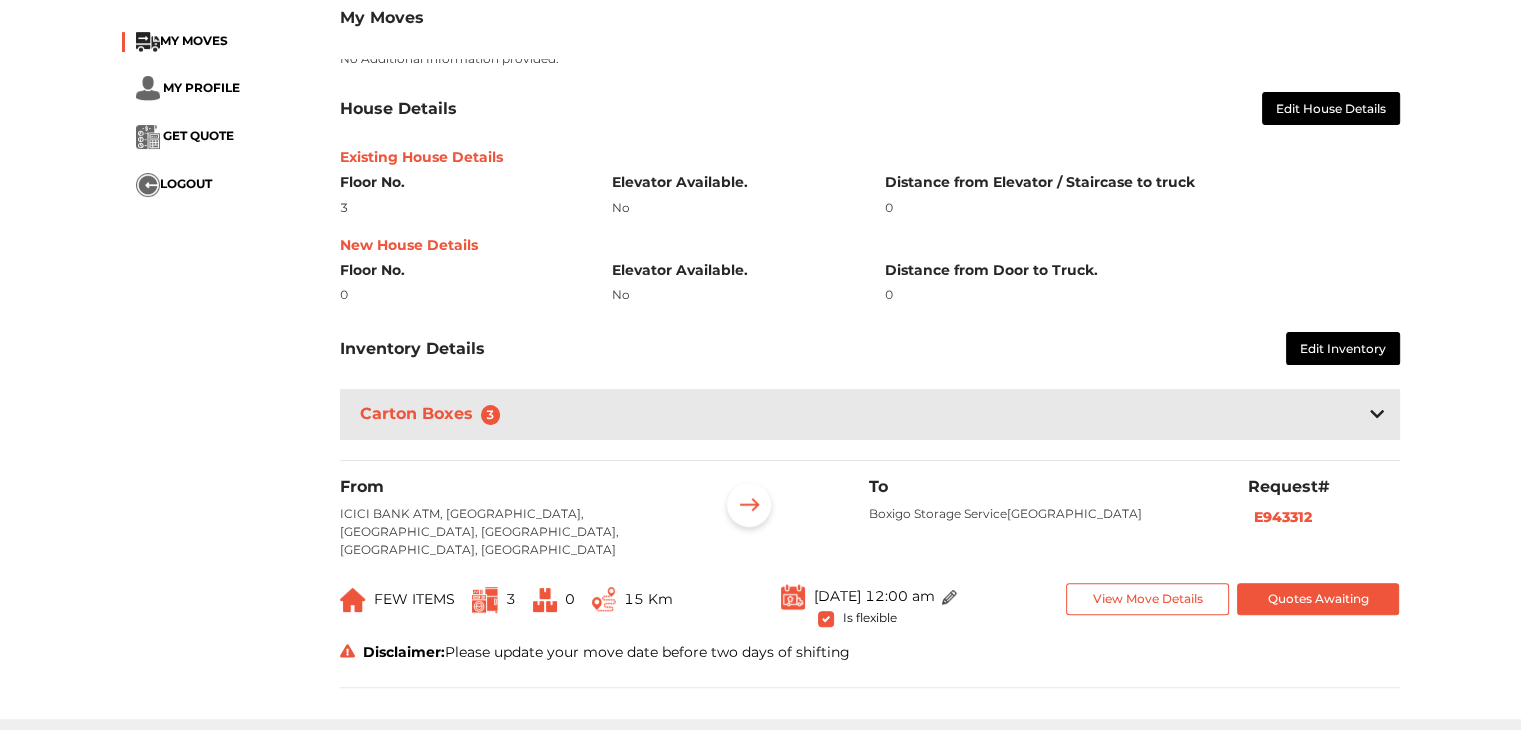 click on "[DATE] 12:00 am Is flexible" at bounding box center [869, 608] 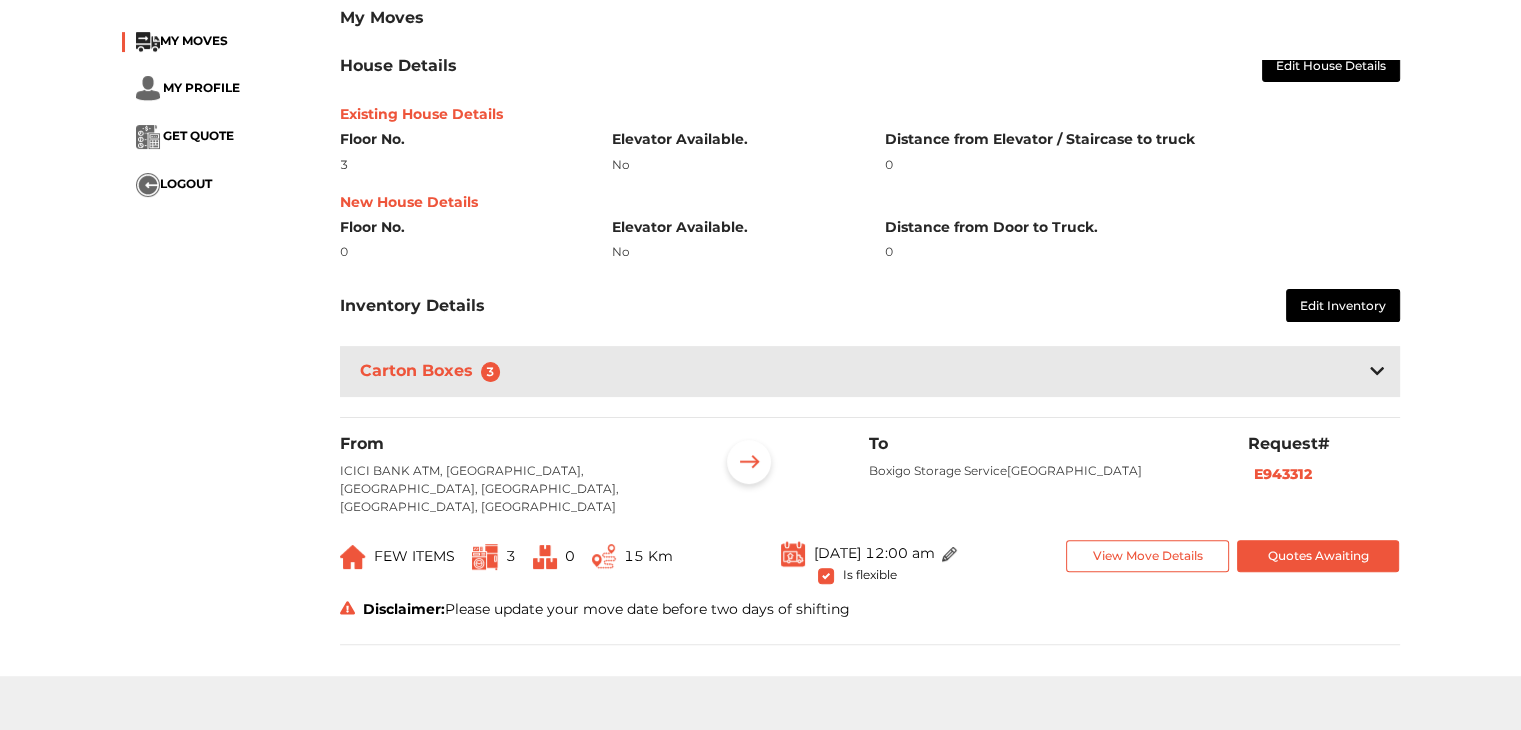scroll, scrollTop: 480, scrollLeft: 0, axis: vertical 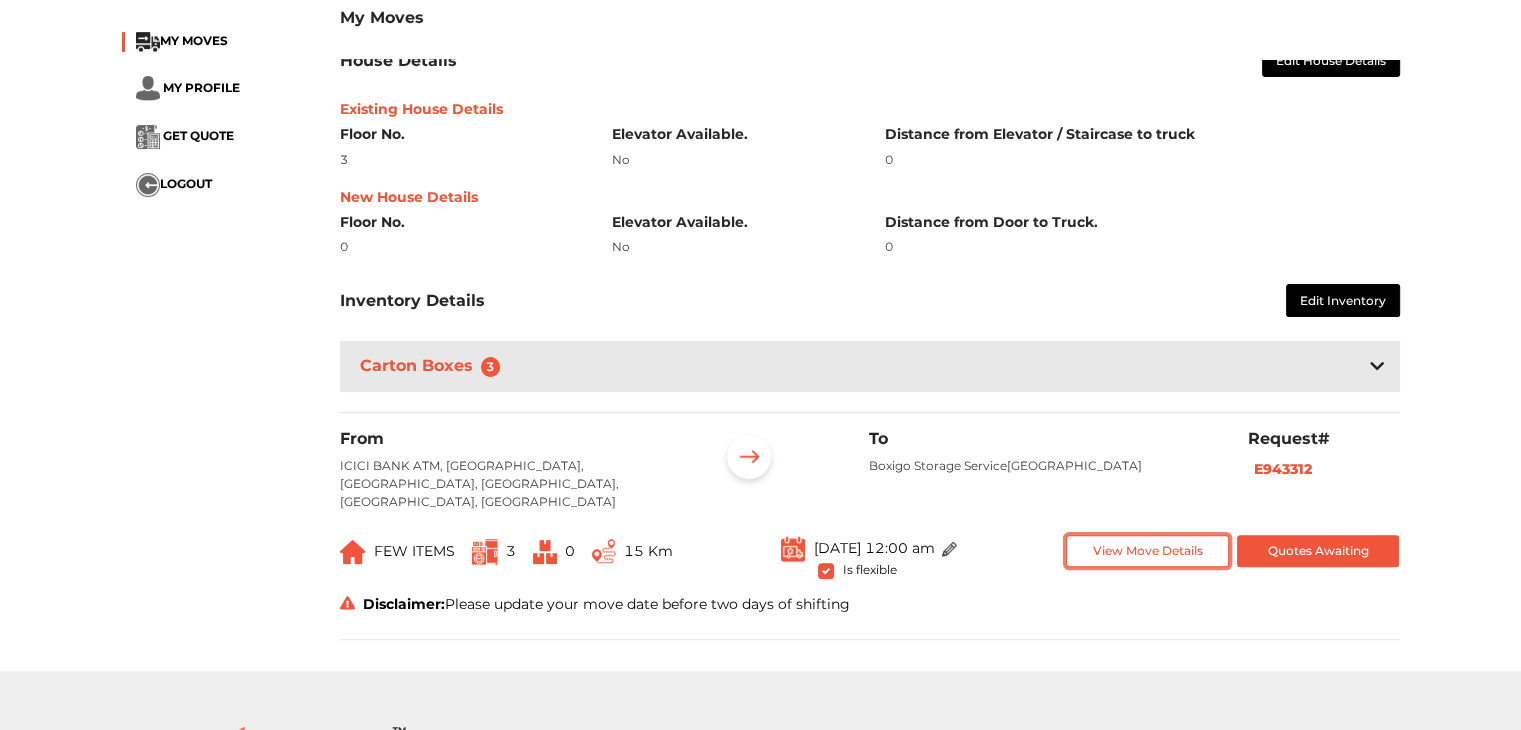 click on "View Move Details" at bounding box center [1147, 551] 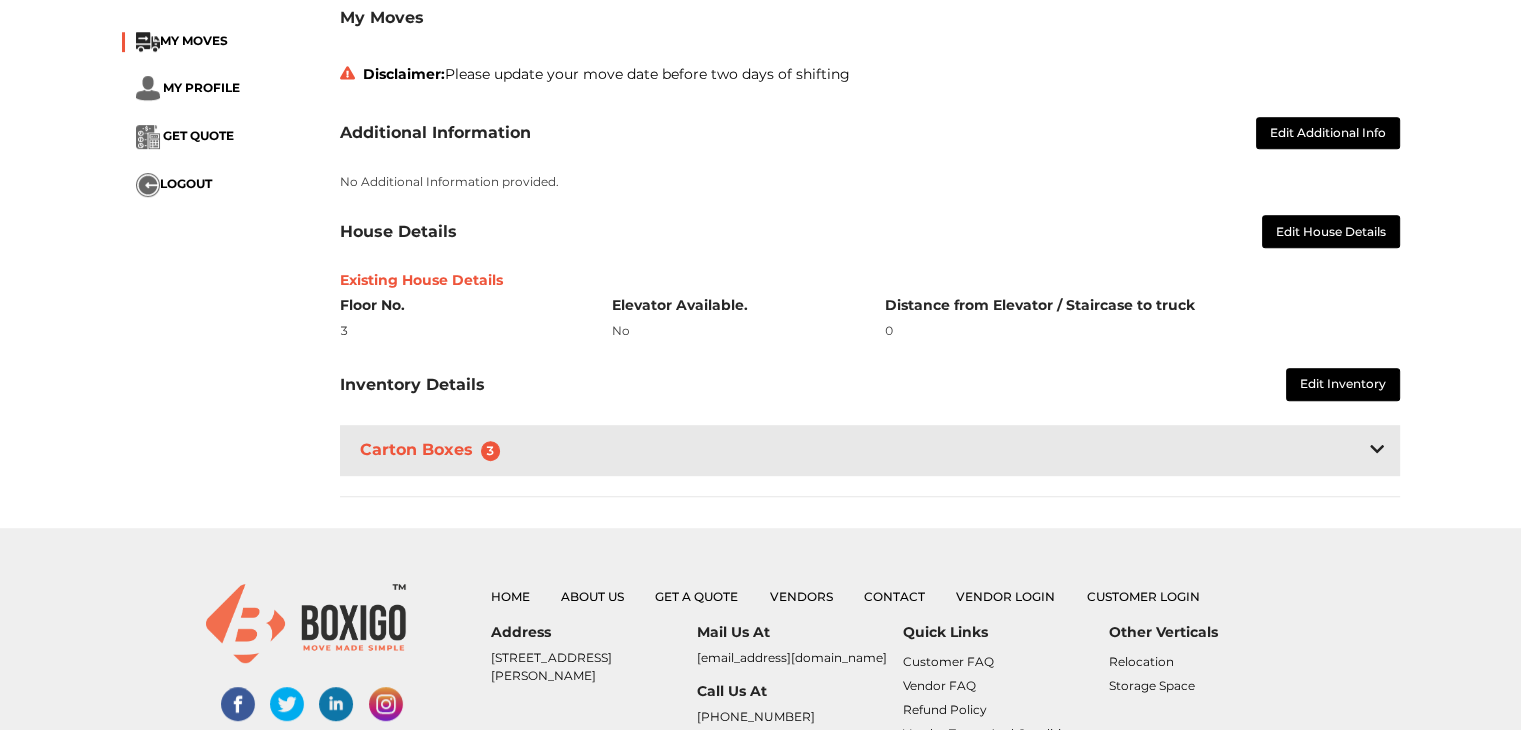 scroll, scrollTop: 1011, scrollLeft: 0, axis: vertical 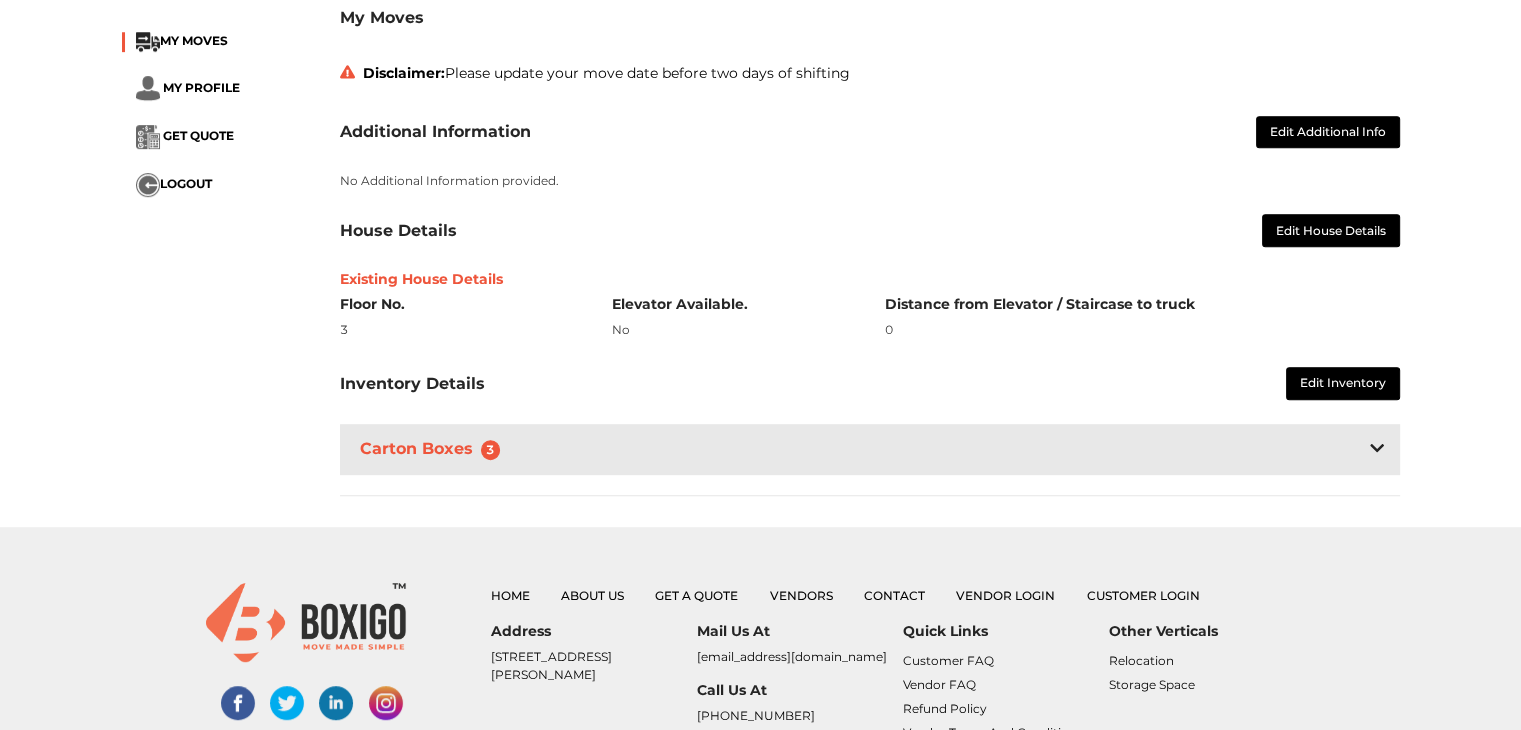 click on "Carton Boxes 3" at bounding box center [870, 449] 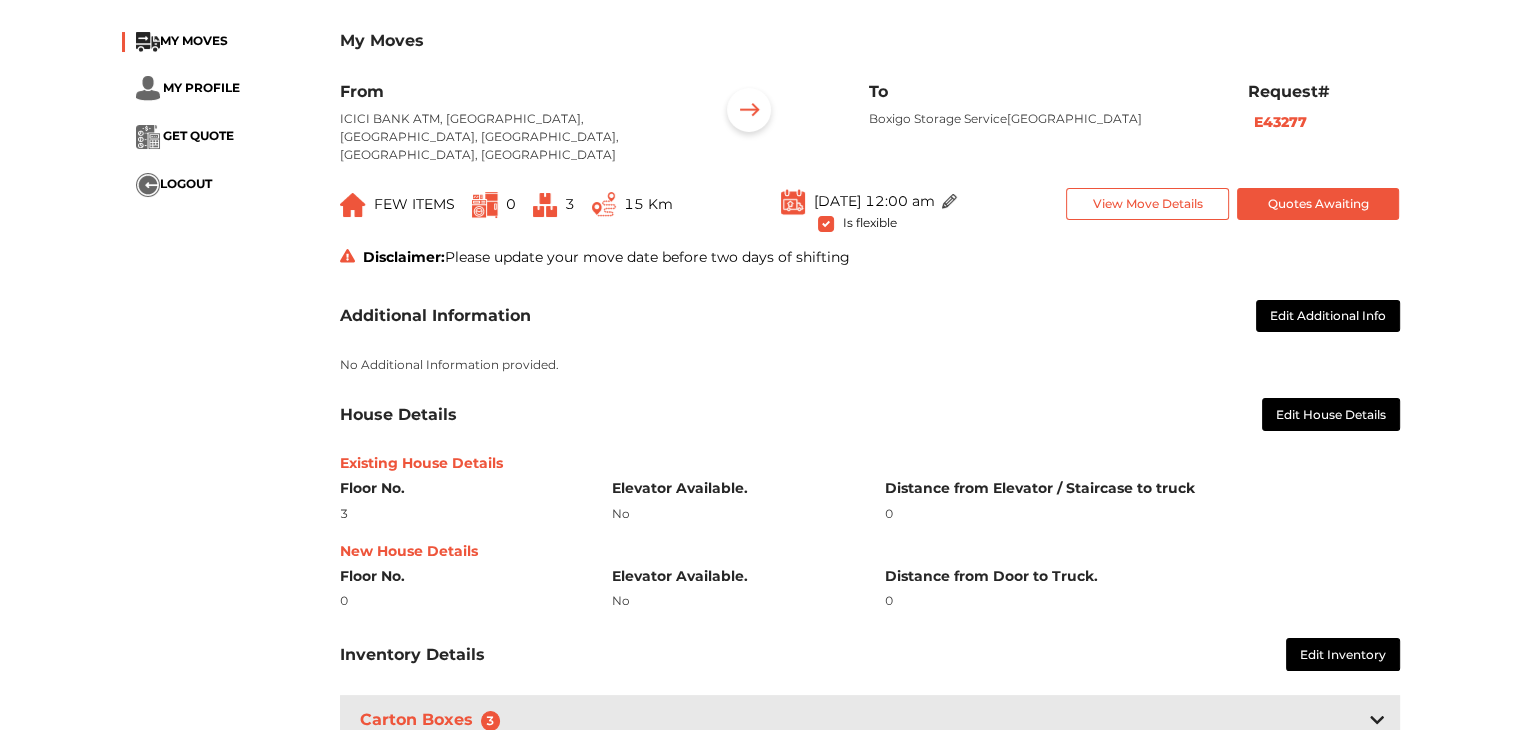 scroll, scrollTop: 0, scrollLeft: 0, axis: both 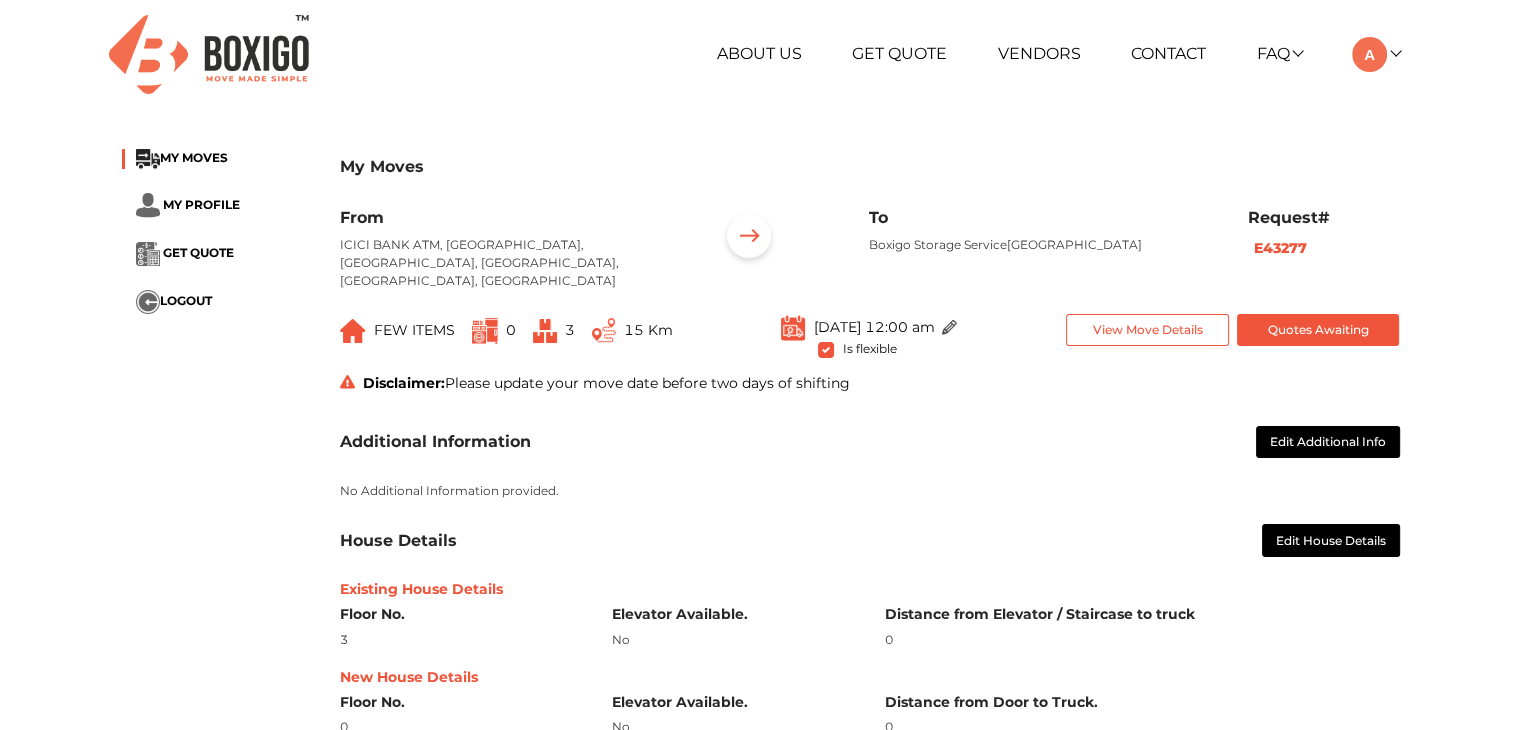 click at bounding box center (209, 54) 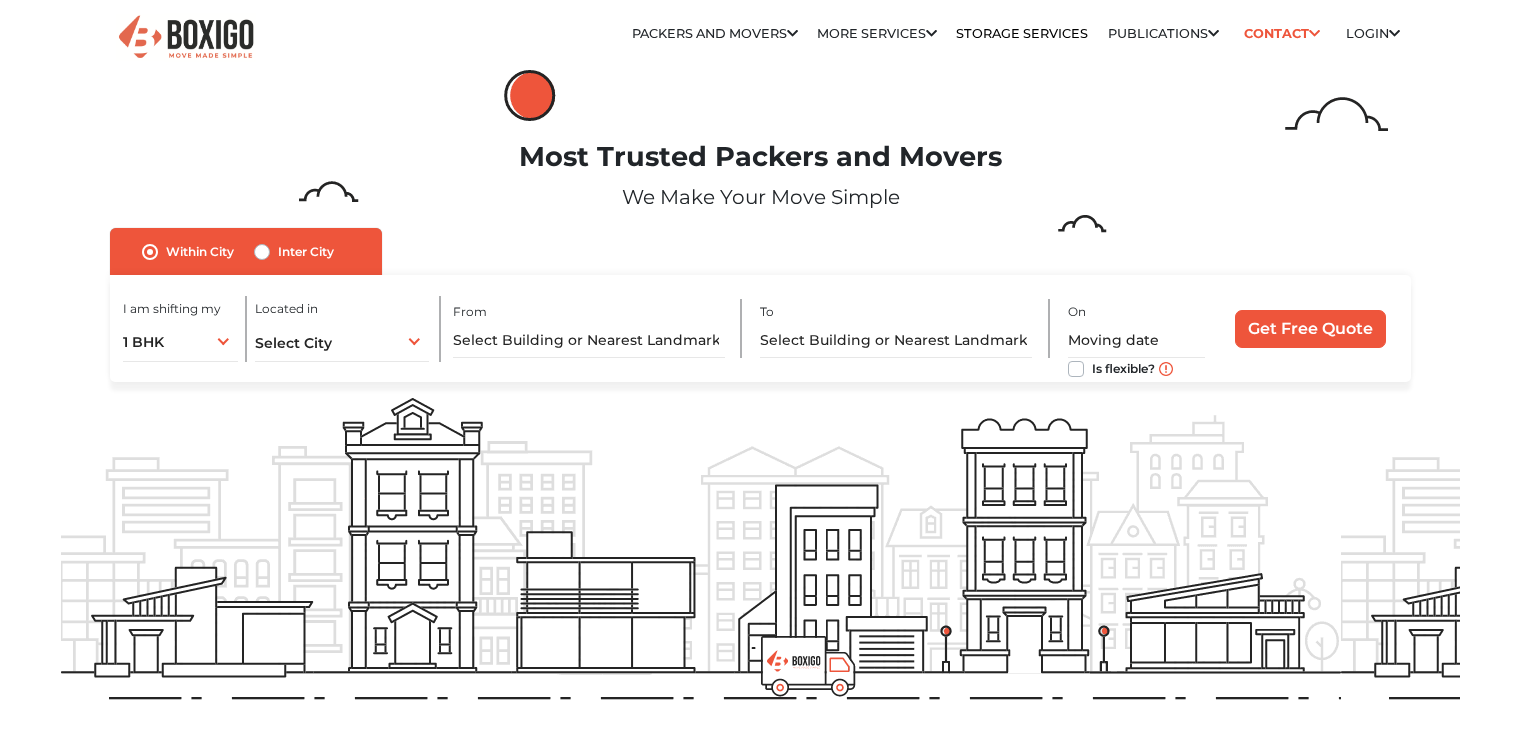 scroll, scrollTop: 0, scrollLeft: 0, axis: both 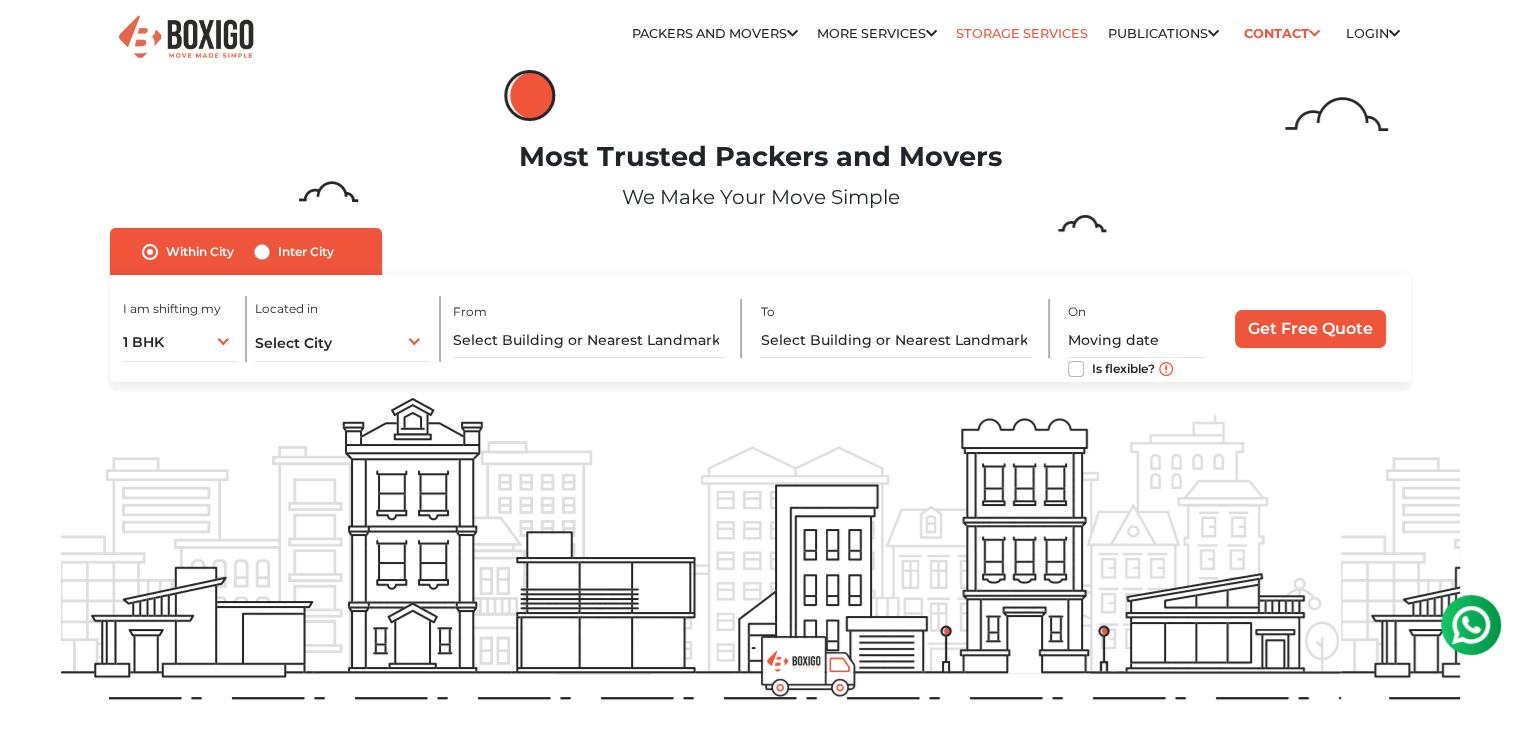 click on "Storage Services" at bounding box center [1022, 33] 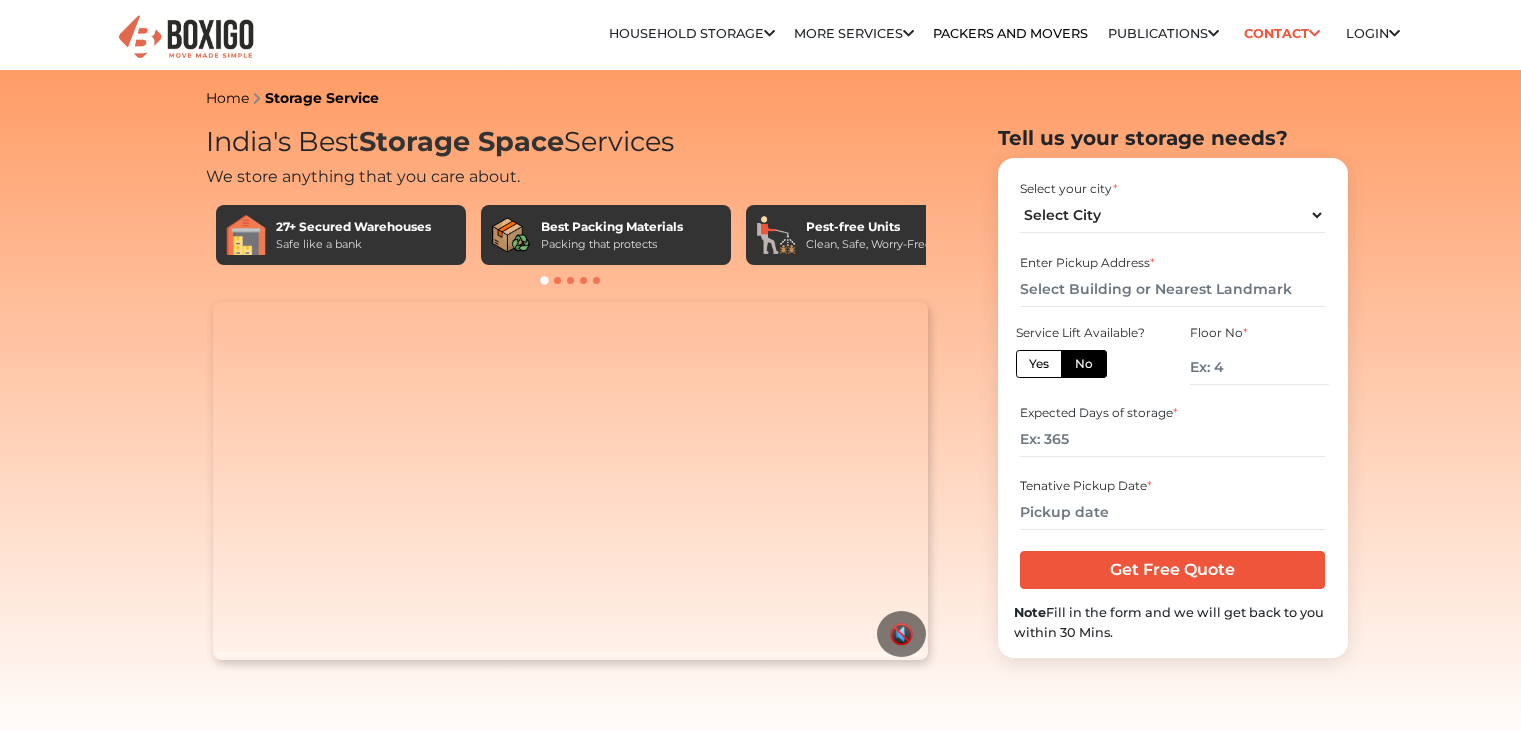 scroll, scrollTop: 0, scrollLeft: 0, axis: both 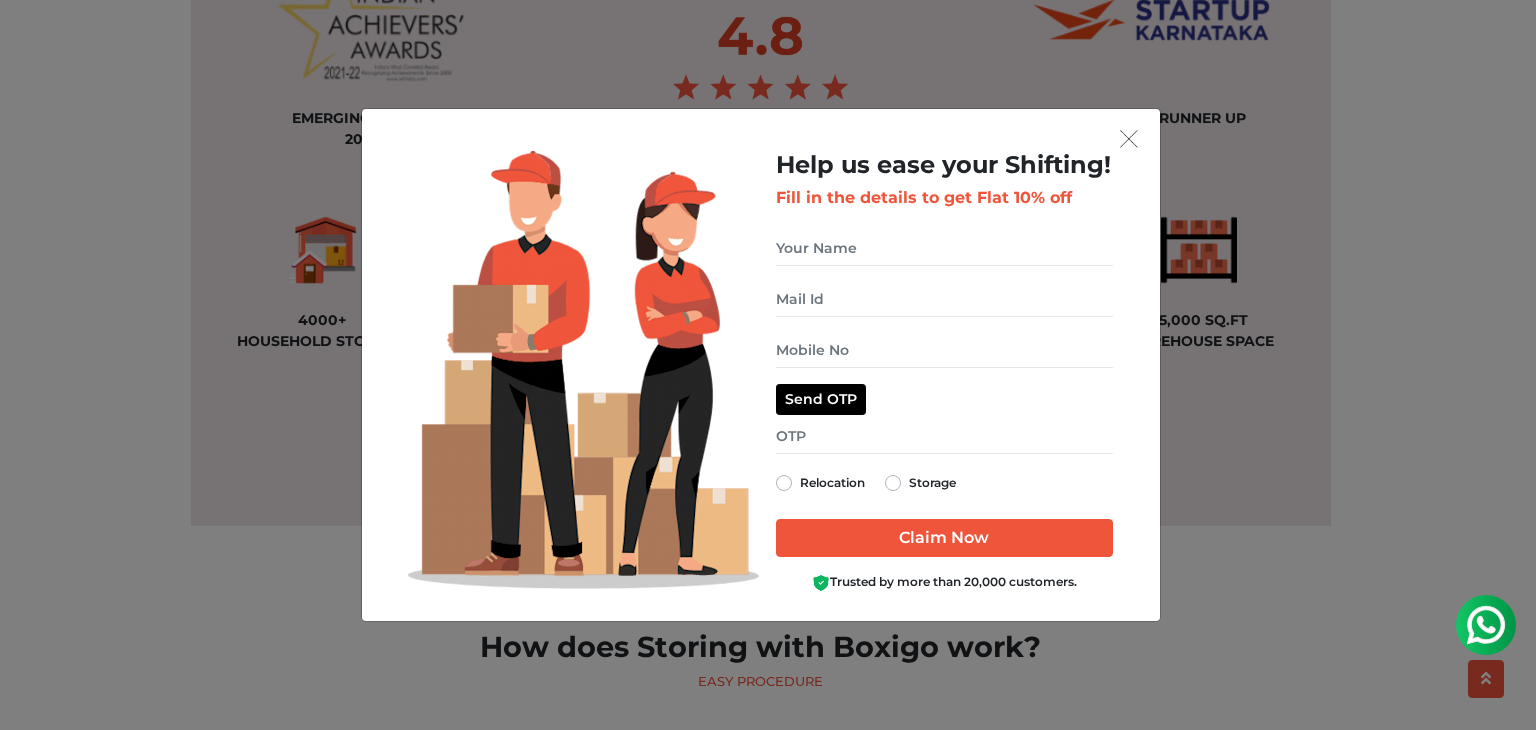 click at bounding box center (761, 138) 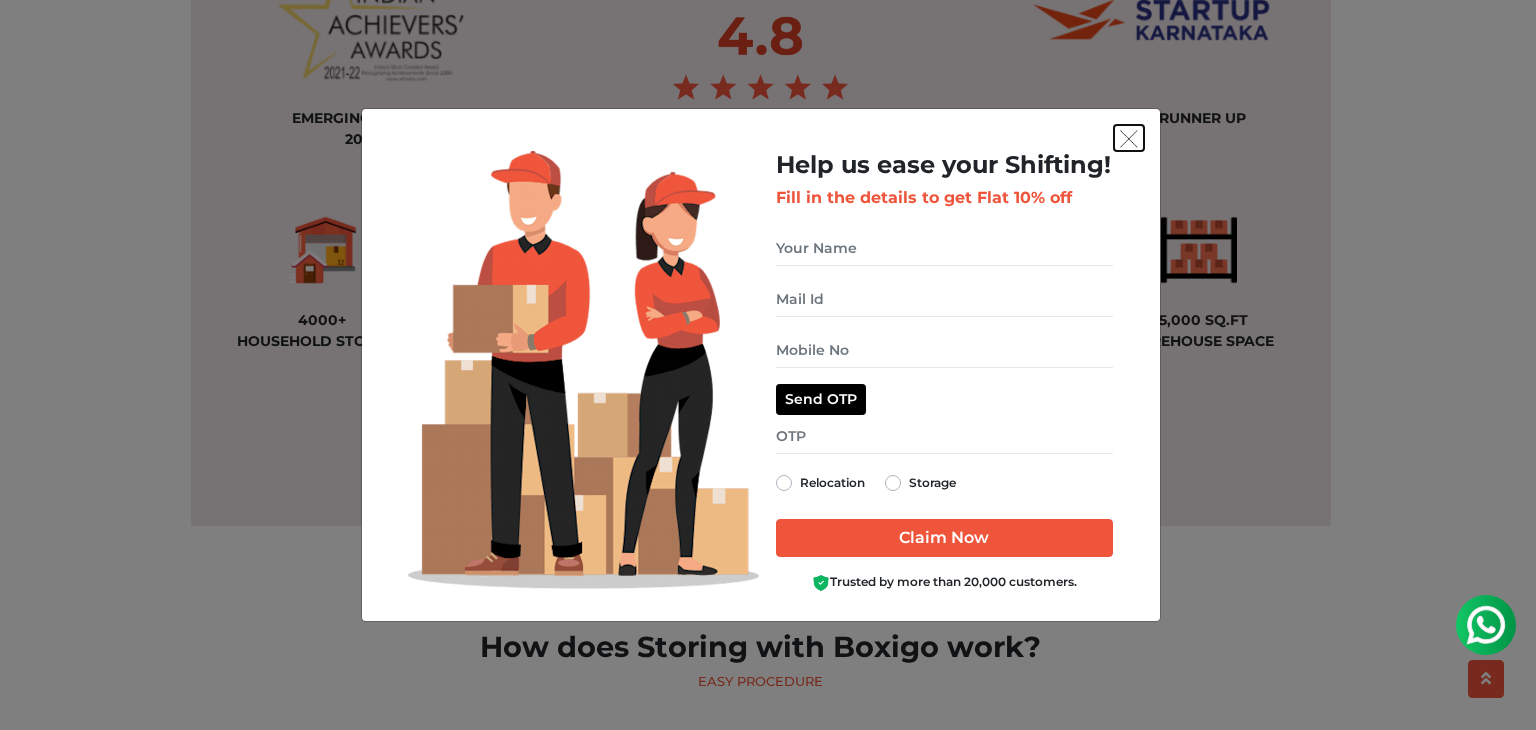click at bounding box center (1129, 139) 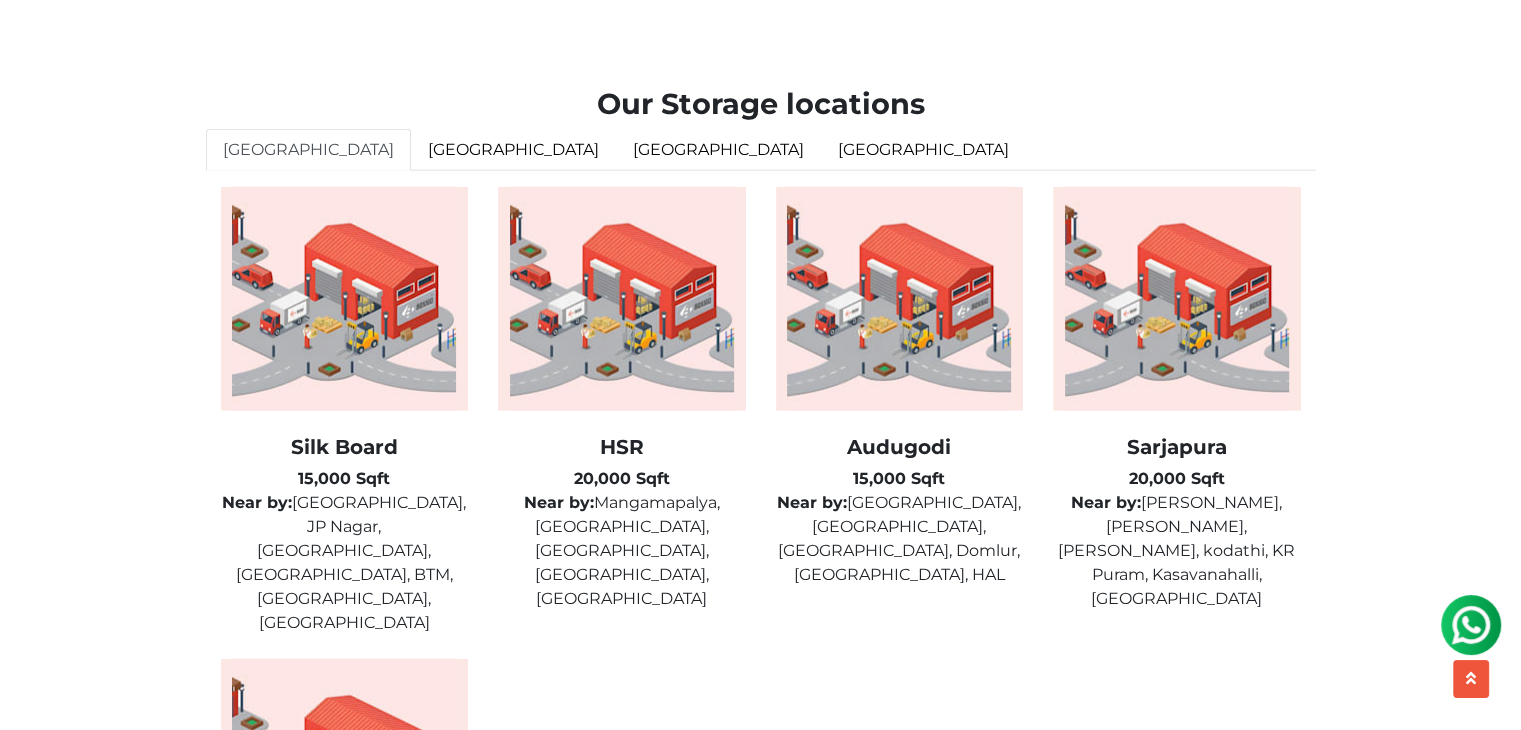 scroll, scrollTop: 4848, scrollLeft: 0, axis: vertical 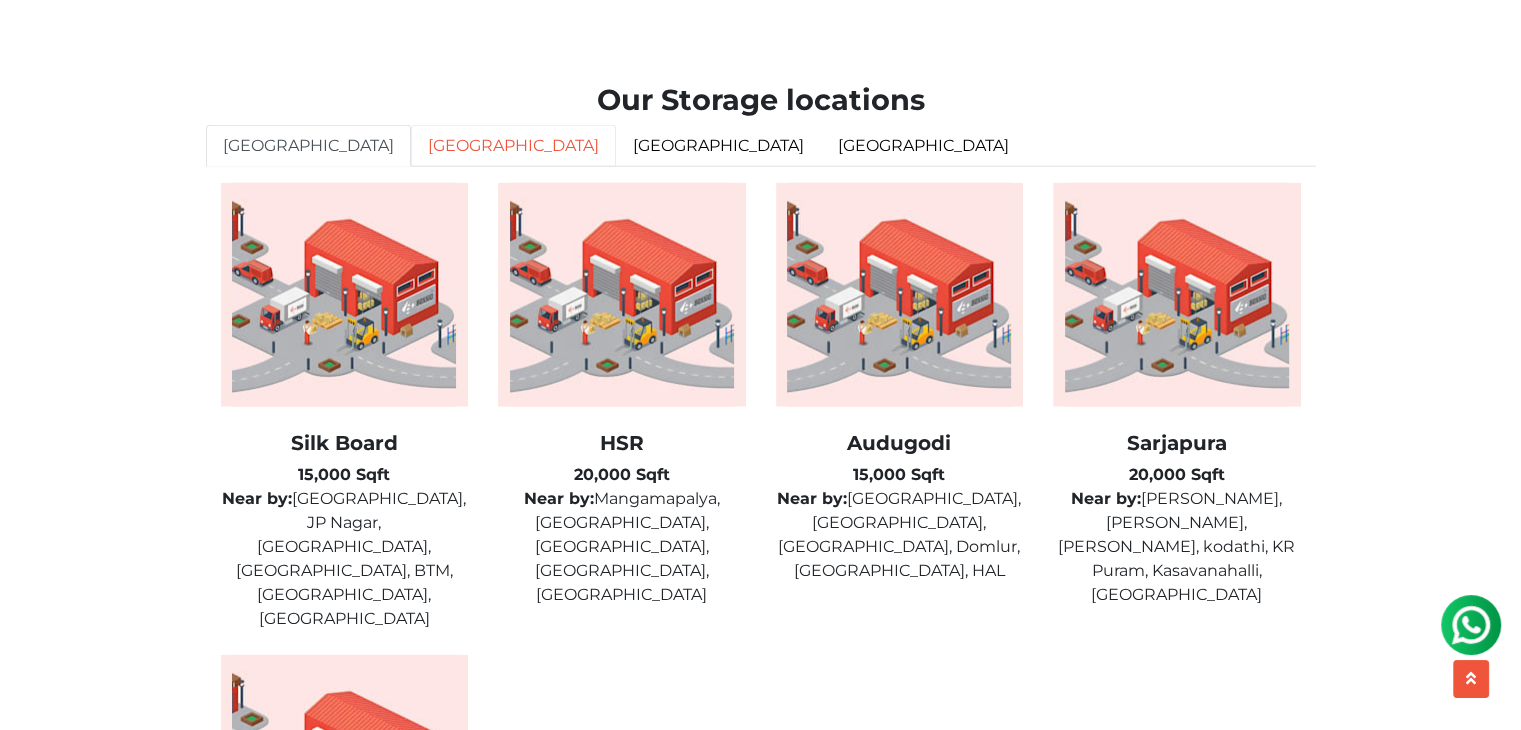 click on "[GEOGRAPHIC_DATA]" at bounding box center [513, 146] 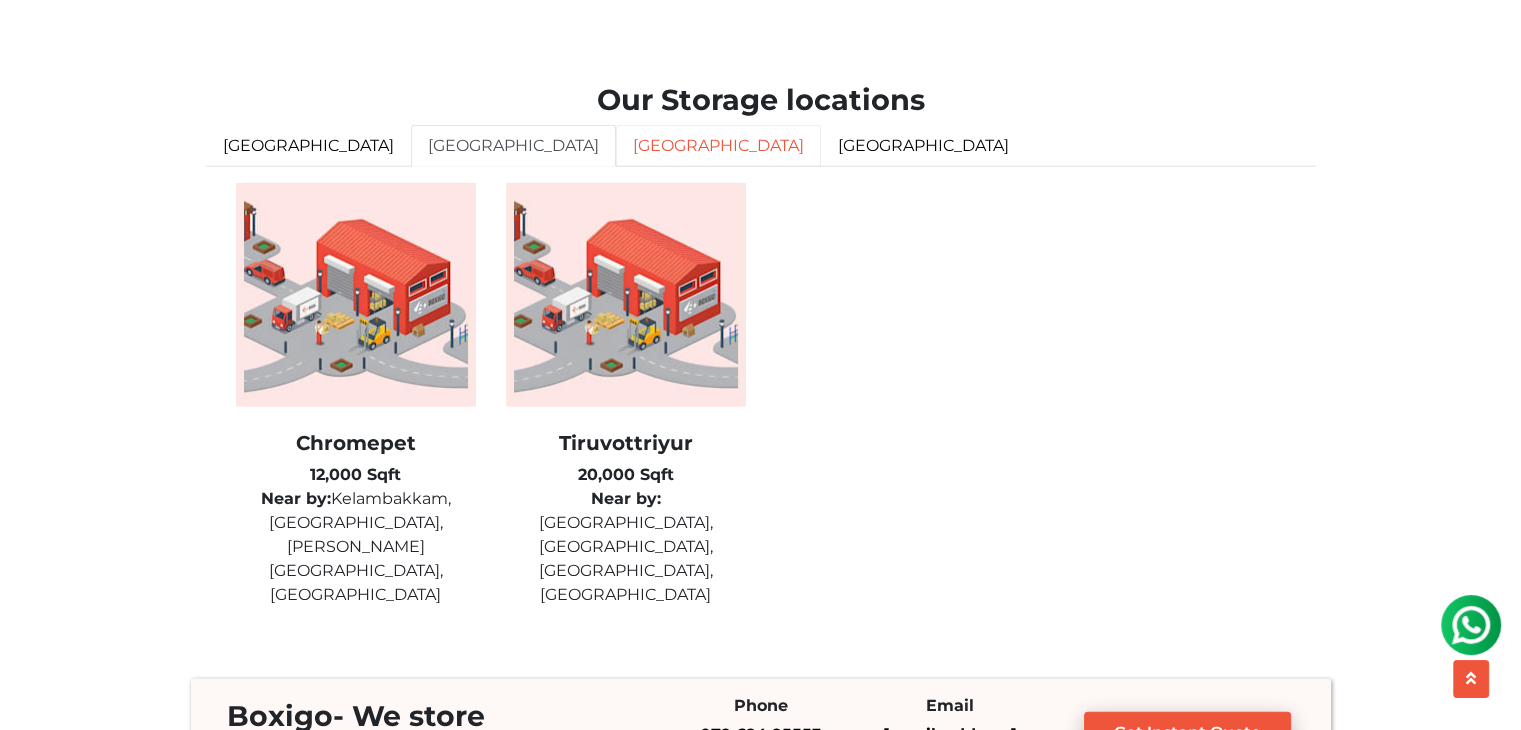 click on "[GEOGRAPHIC_DATA]" at bounding box center (718, 146) 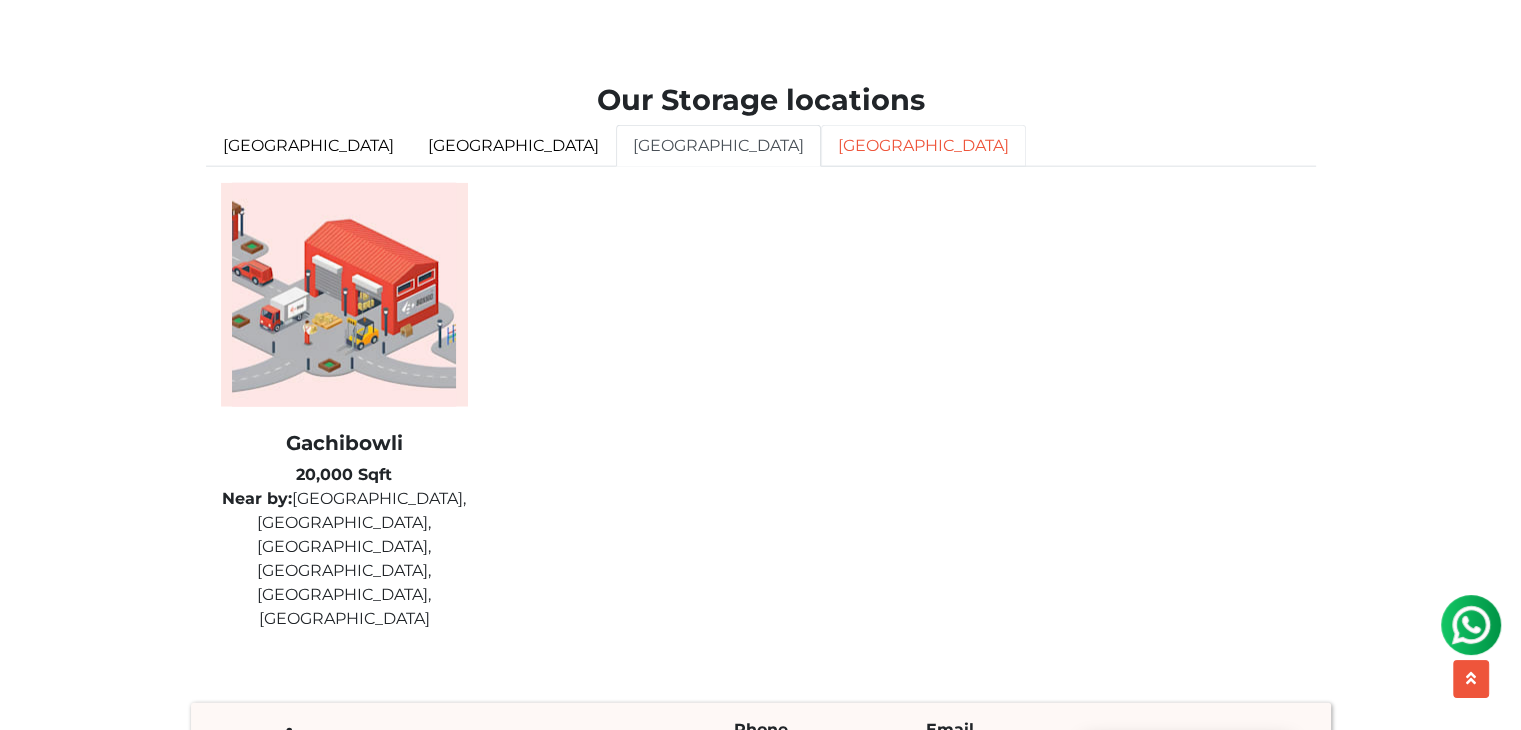 click on "[GEOGRAPHIC_DATA]" at bounding box center [923, 146] 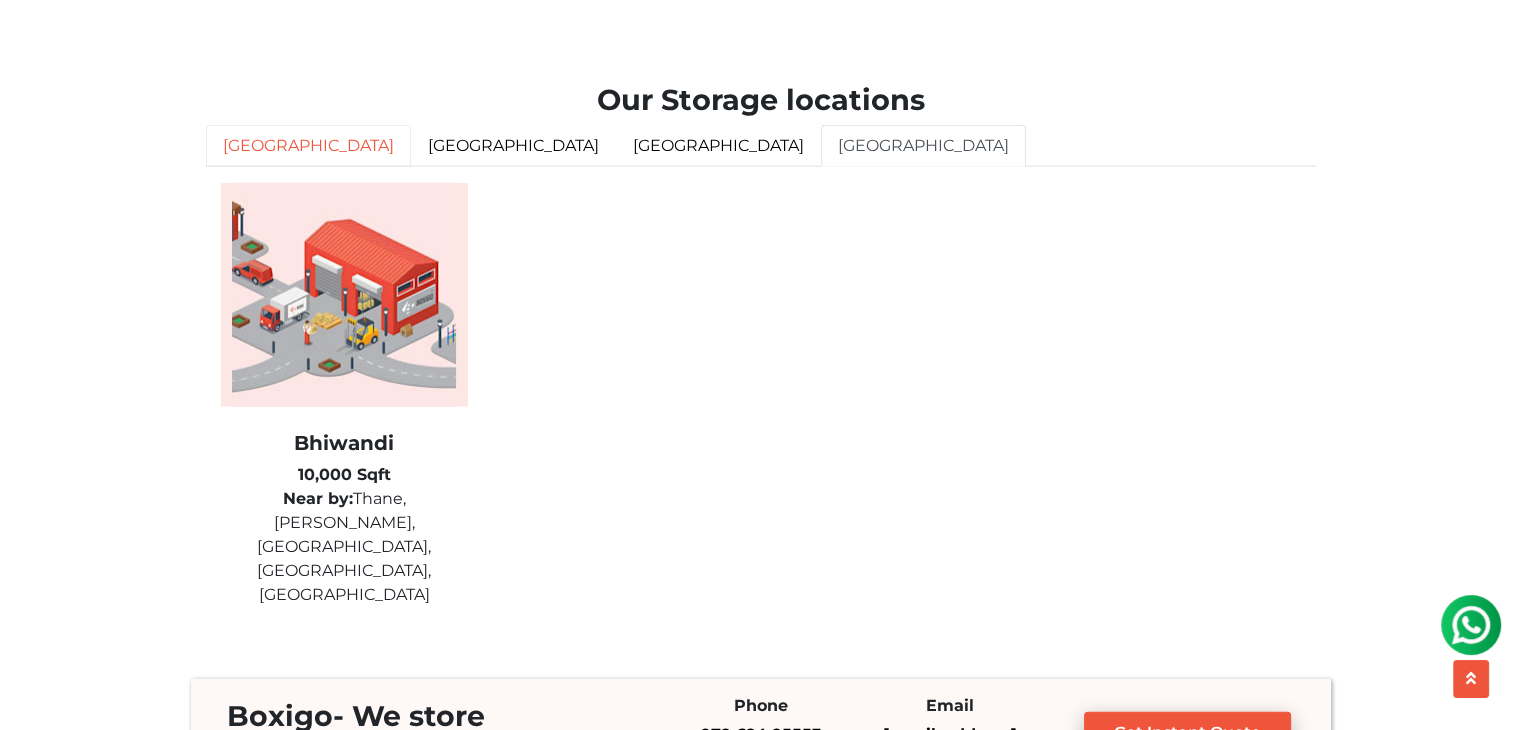 click on "[GEOGRAPHIC_DATA]" at bounding box center (308, 146) 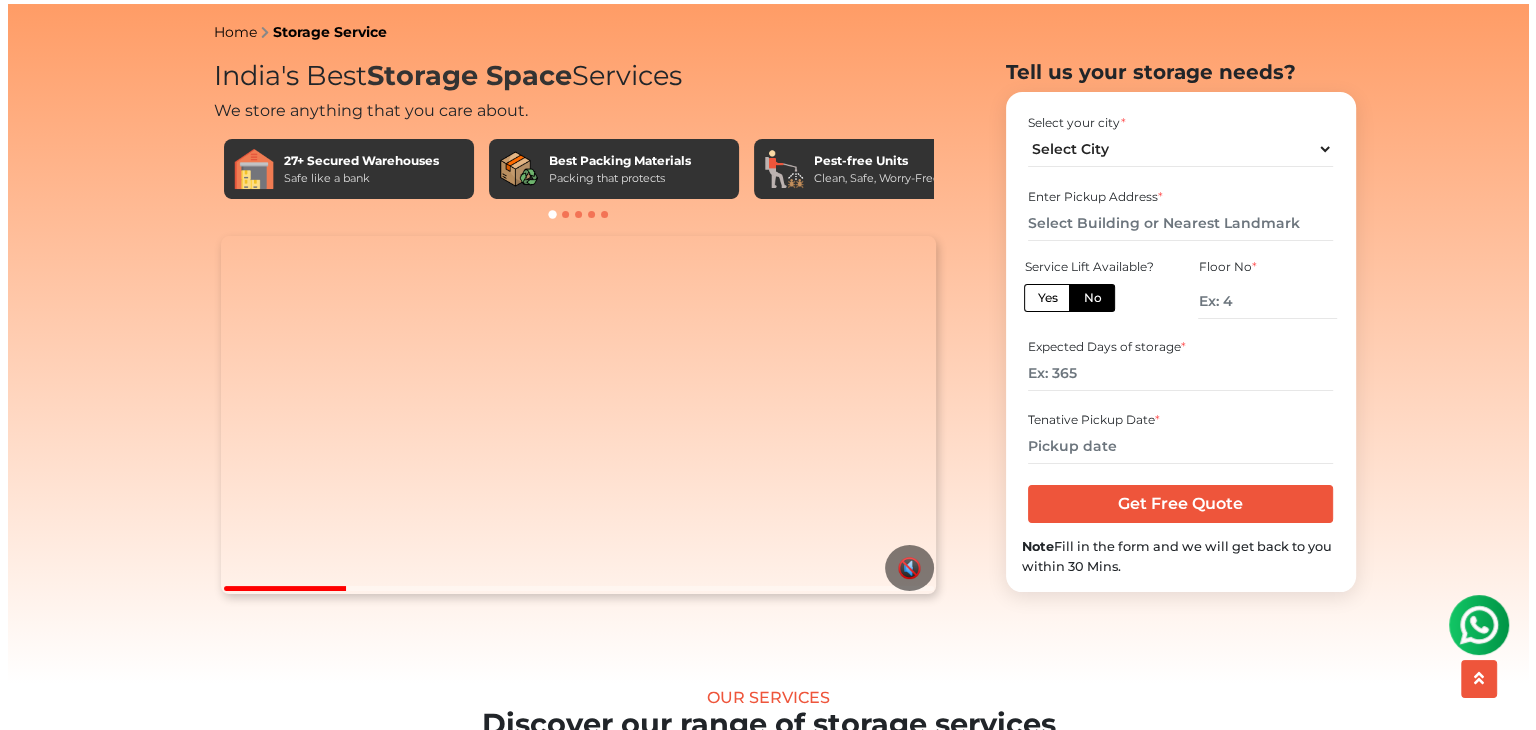 scroll, scrollTop: 0, scrollLeft: 0, axis: both 